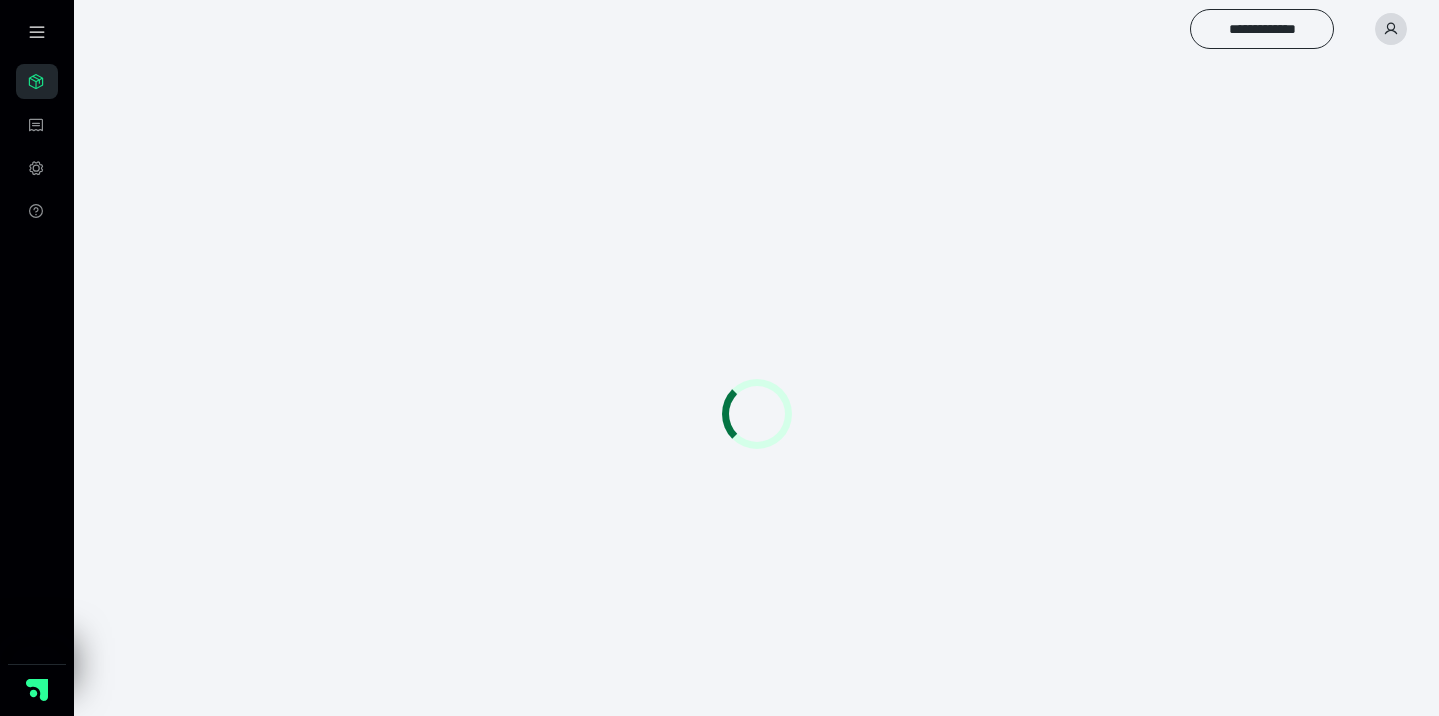 scroll, scrollTop: 0, scrollLeft: 0, axis: both 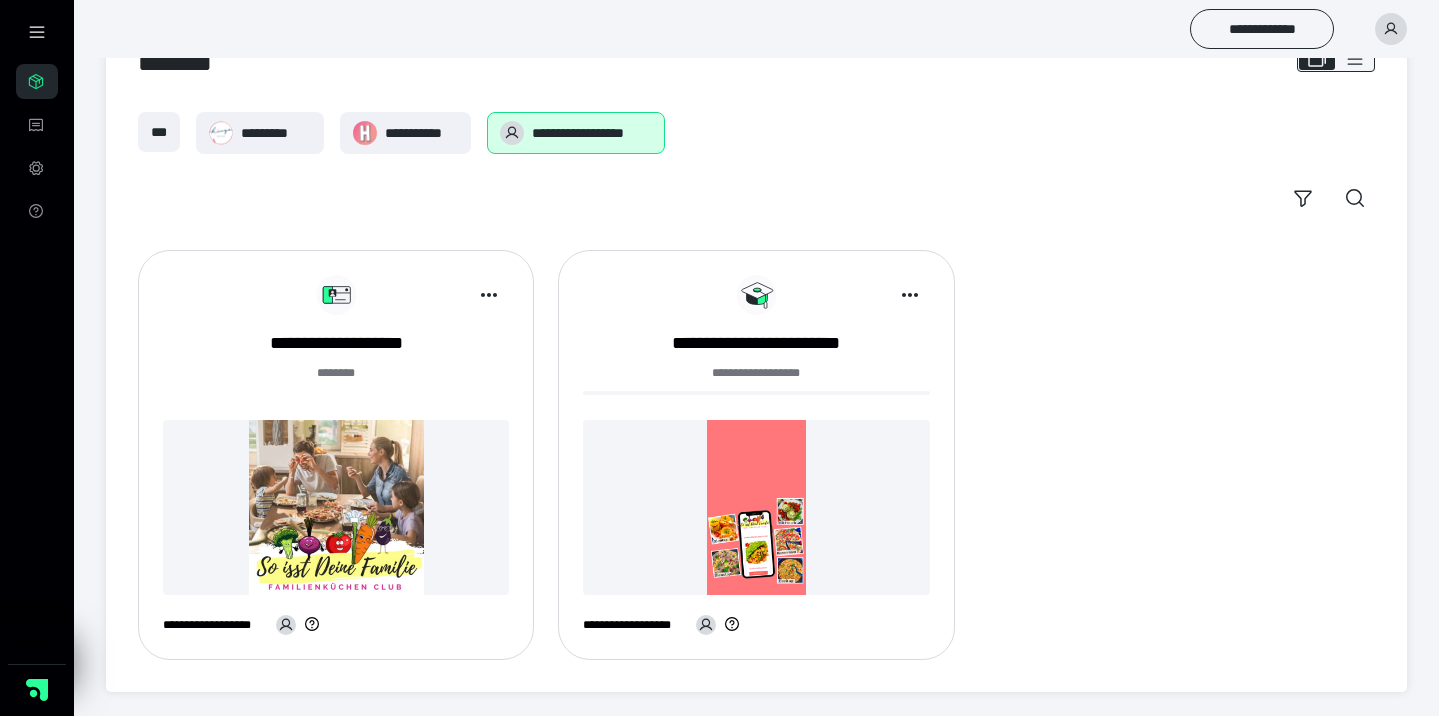click on "**********" at bounding box center [336, 455] 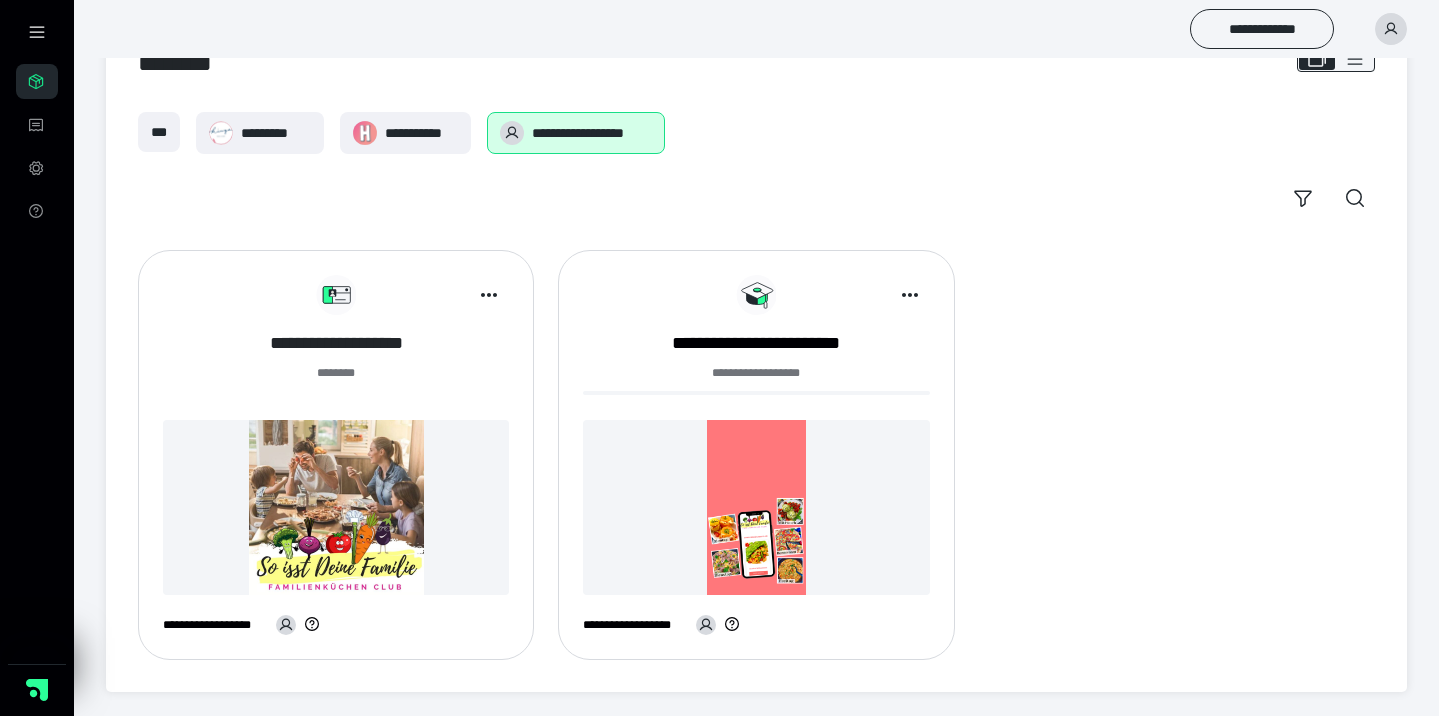 click on "**********" at bounding box center (336, 343) 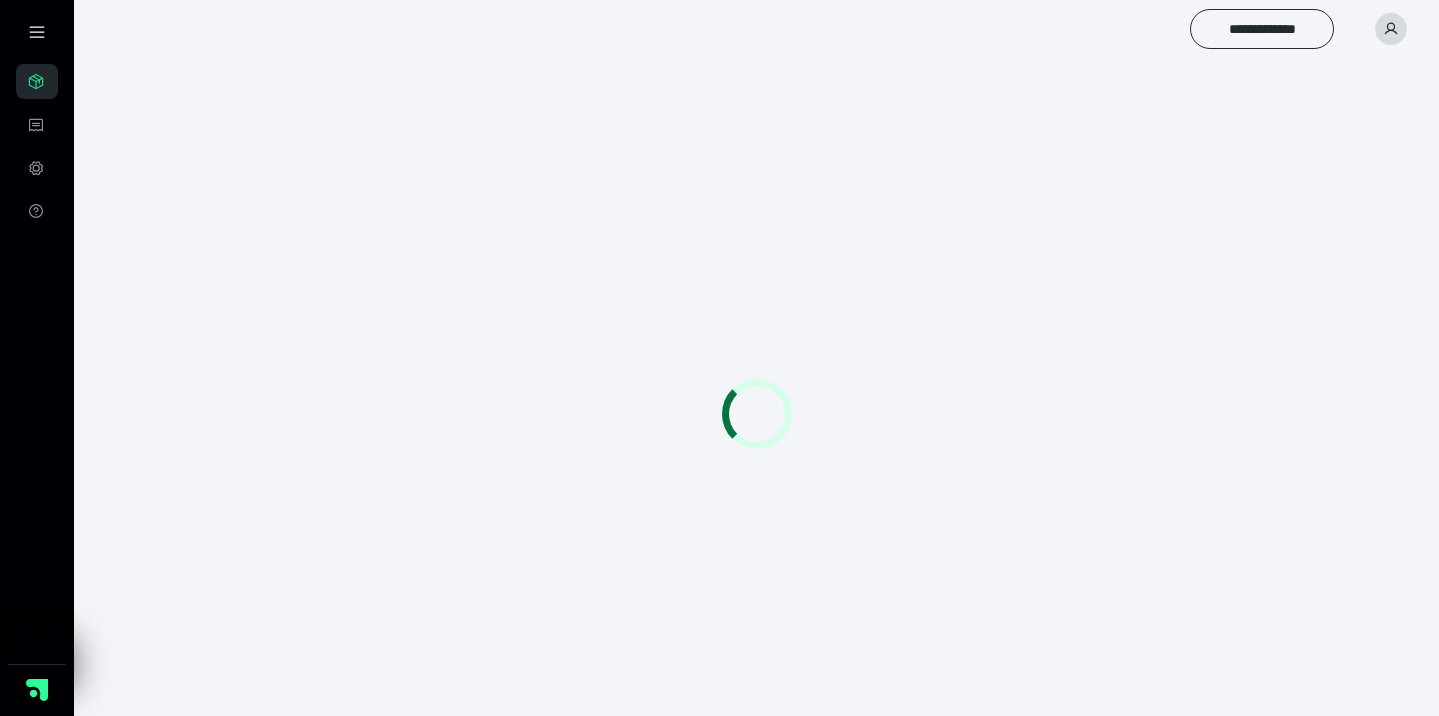 scroll, scrollTop: 0, scrollLeft: 0, axis: both 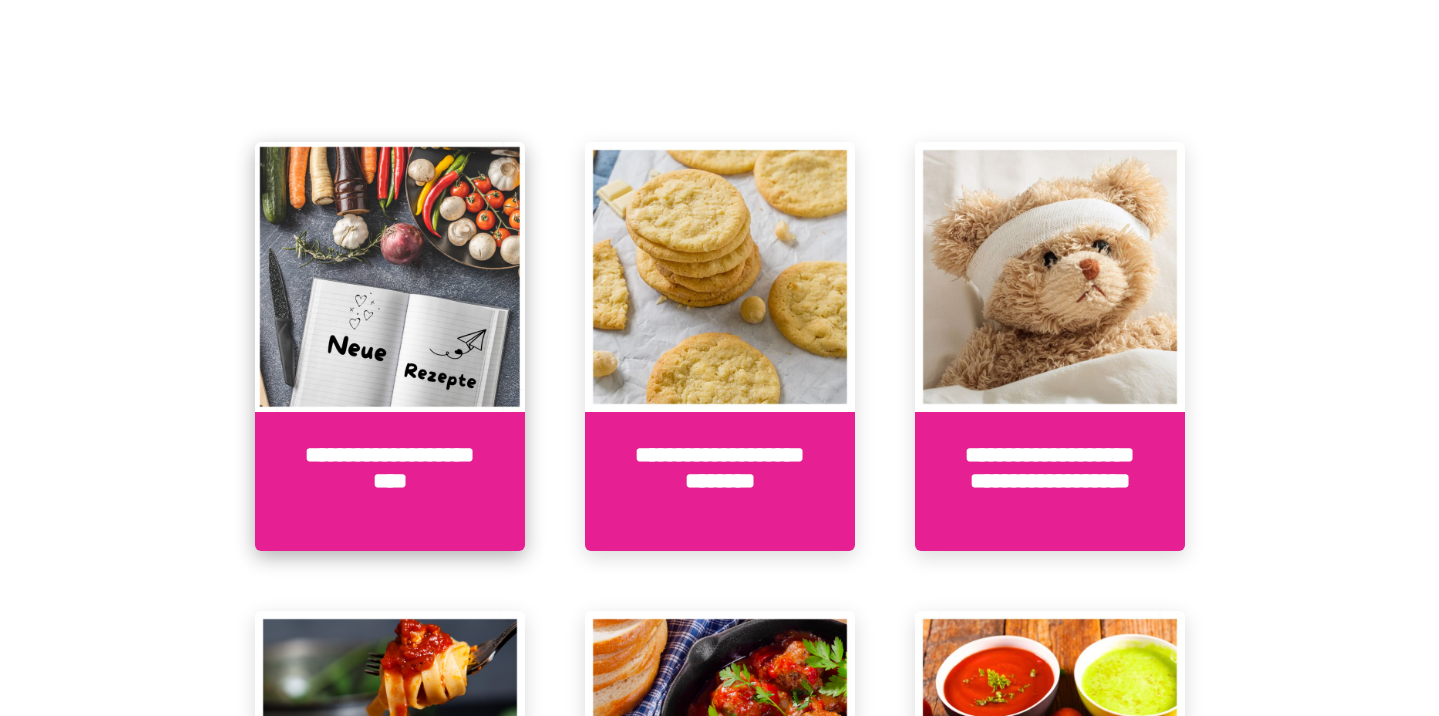 click at bounding box center (390, 277) 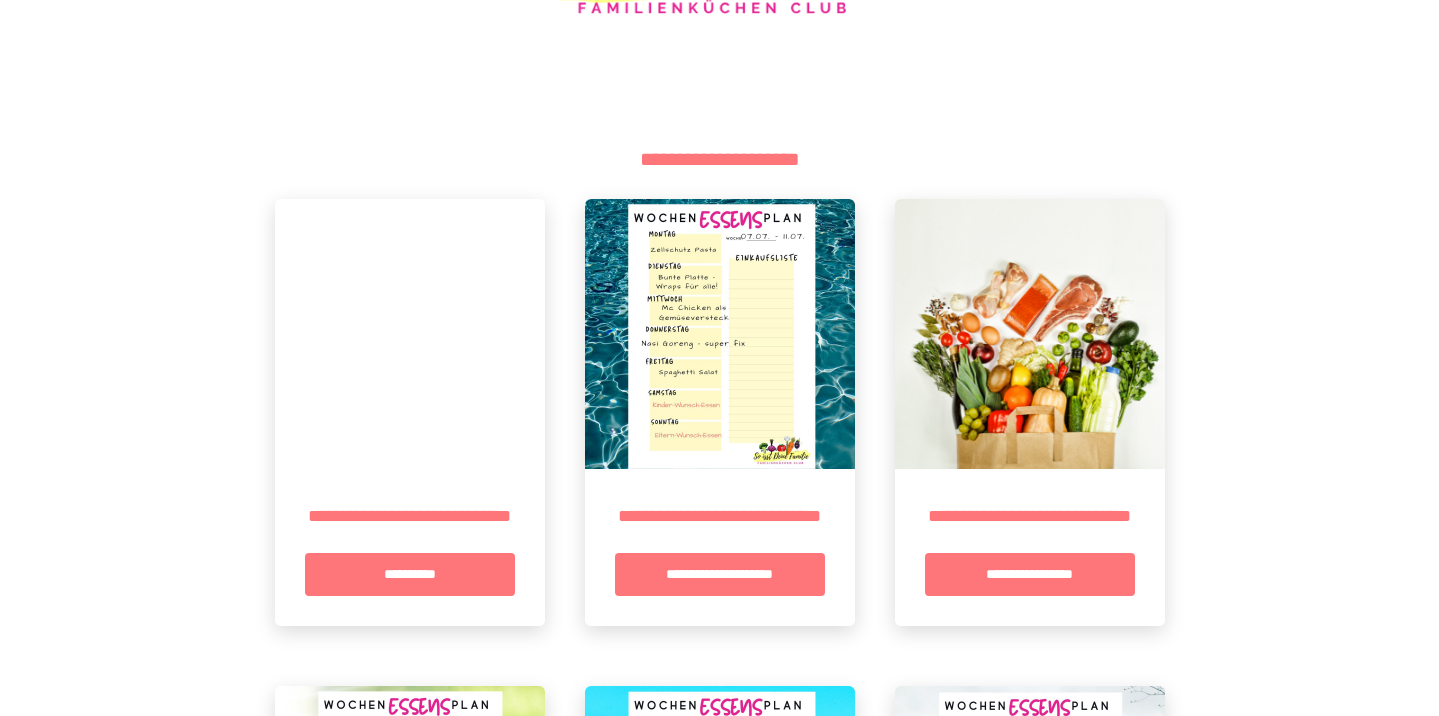 scroll, scrollTop: 303, scrollLeft: 0, axis: vertical 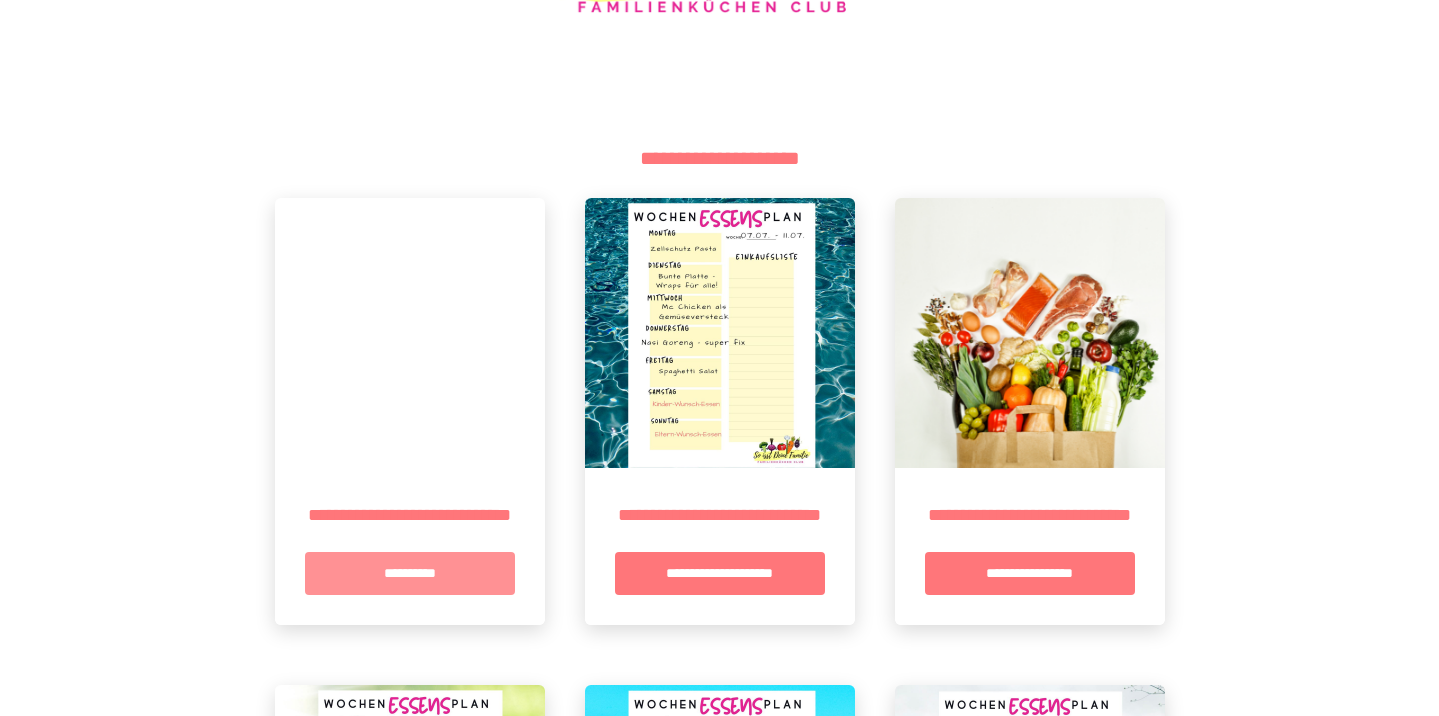 click on "**********" at bounding box center (410, 573) 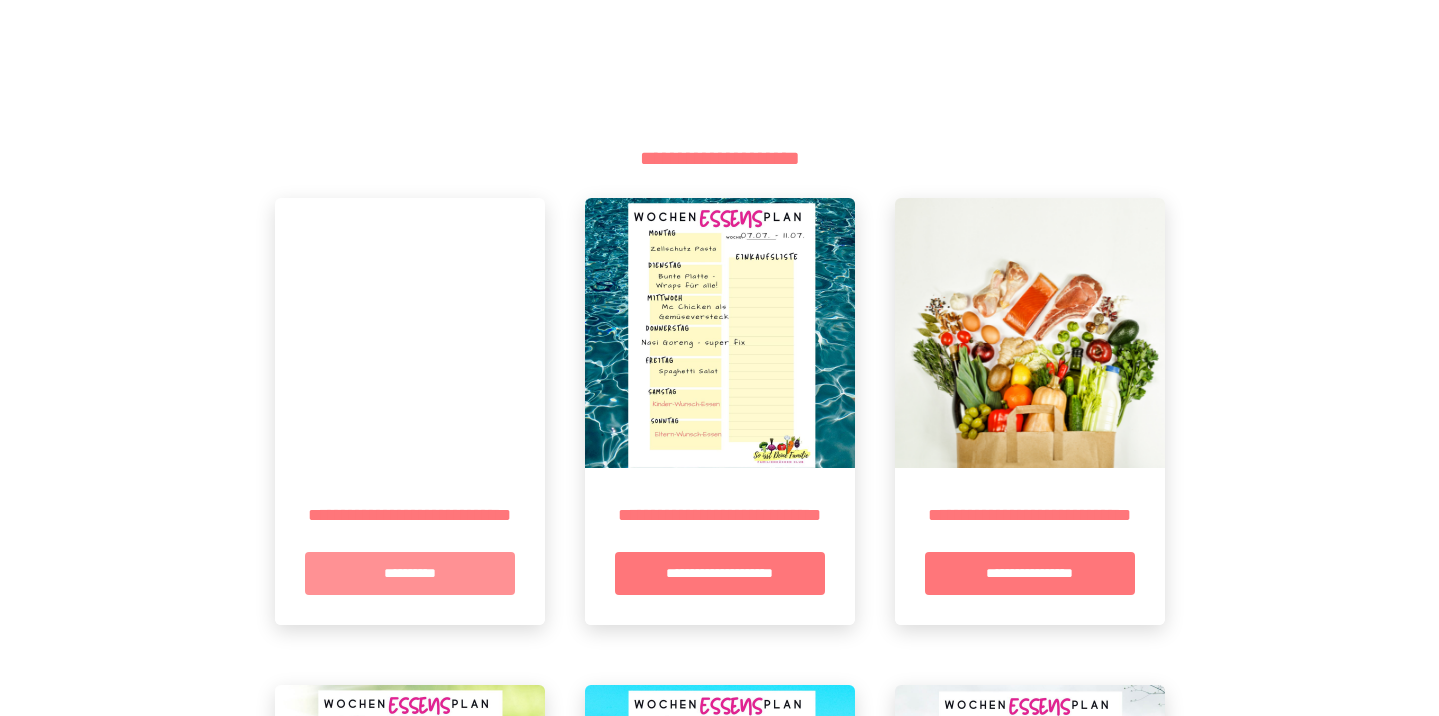 scroll, scrollTop: 0, scrollLeft: 0, axis: both 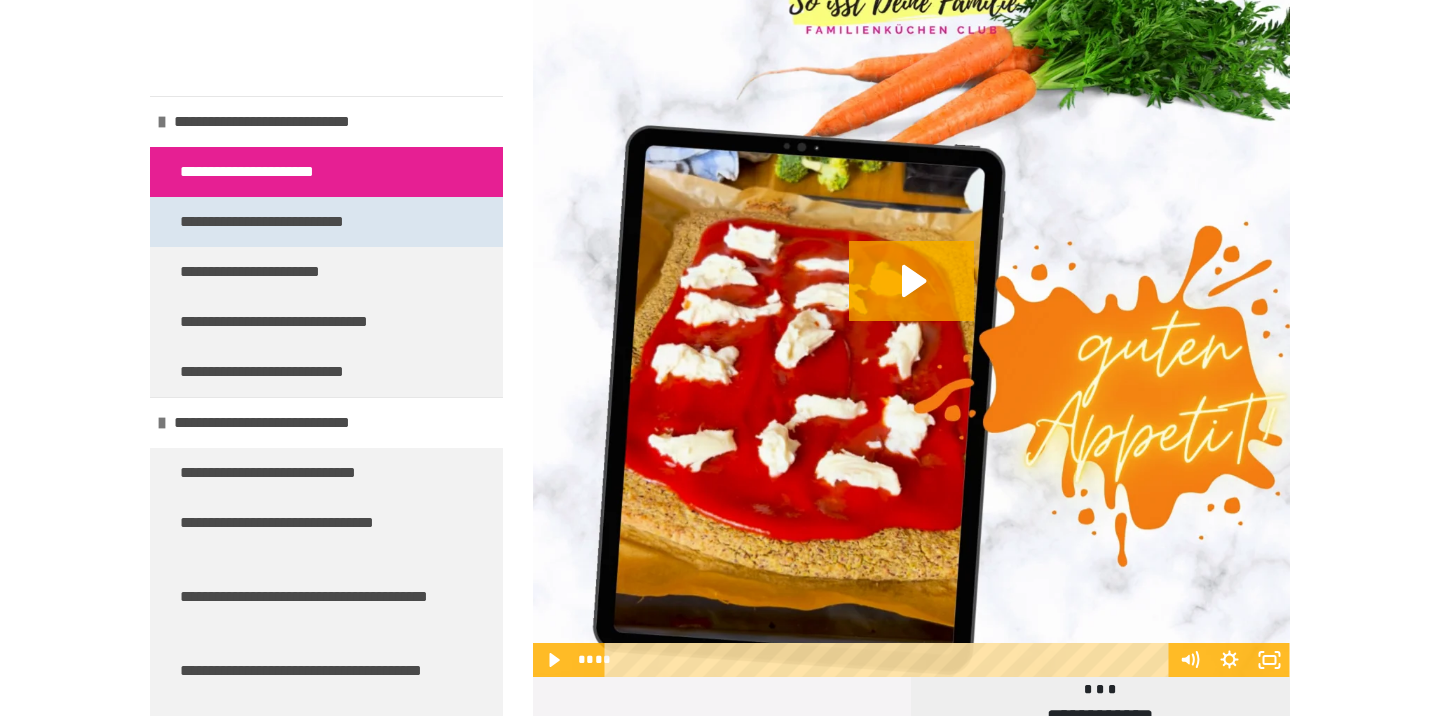 click on "**********" at bounding box center (294, 222) 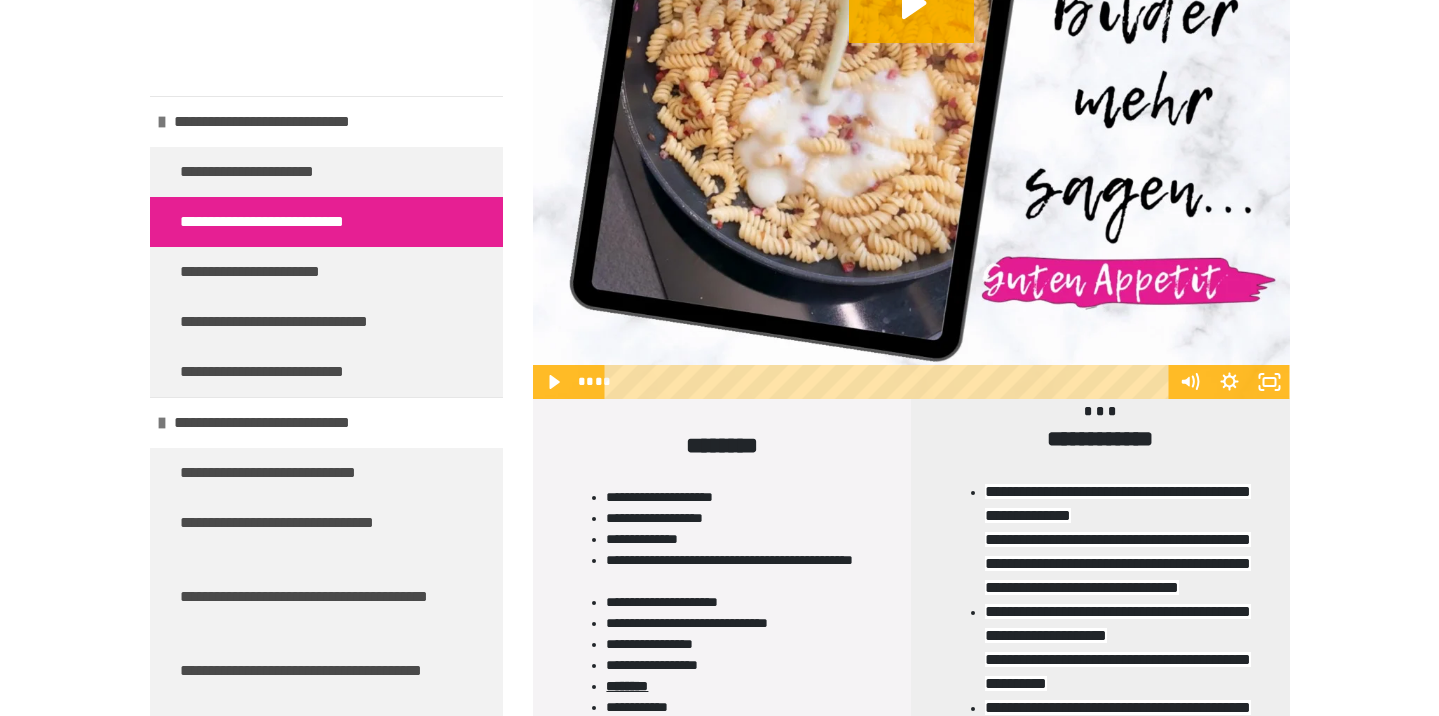 scroll, scrollTop: 1344, scrollLeft: 0, axis: vertical 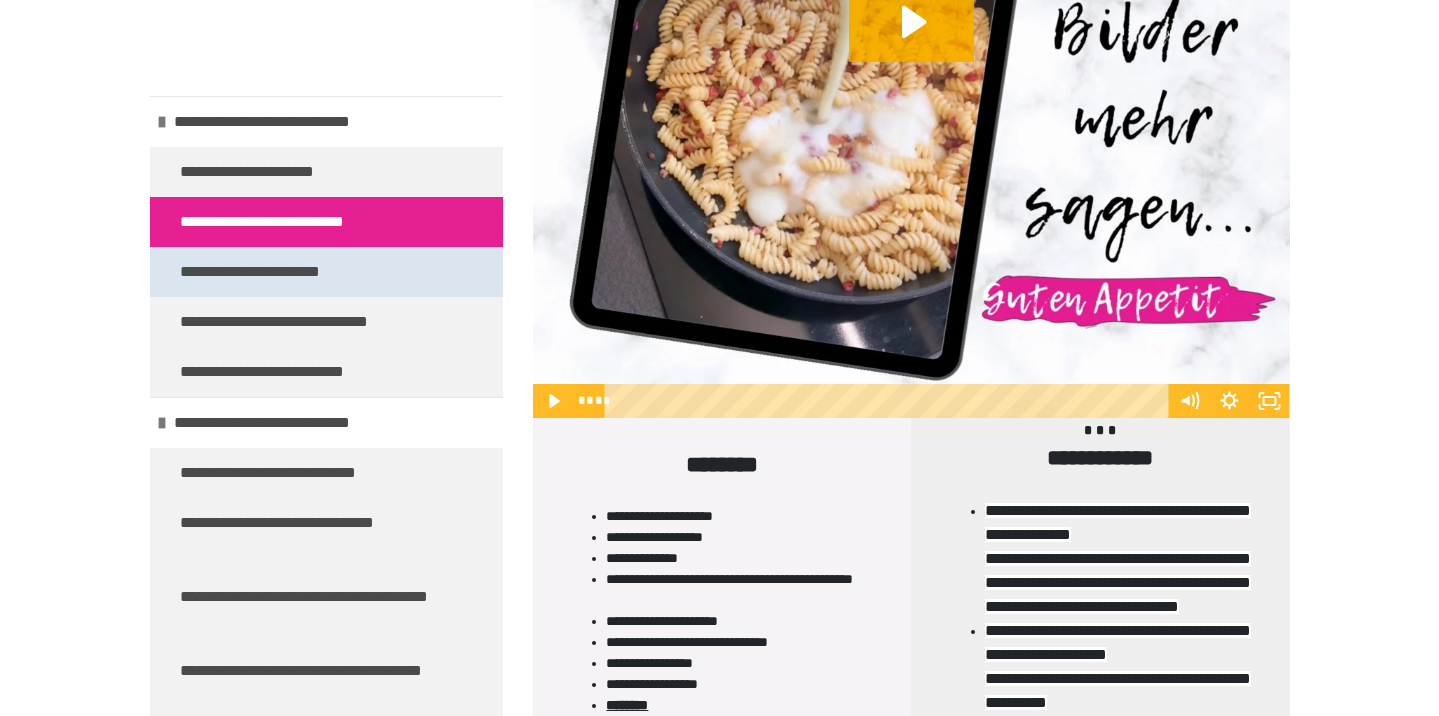 click on "**********" at bounding box center [278, 272] 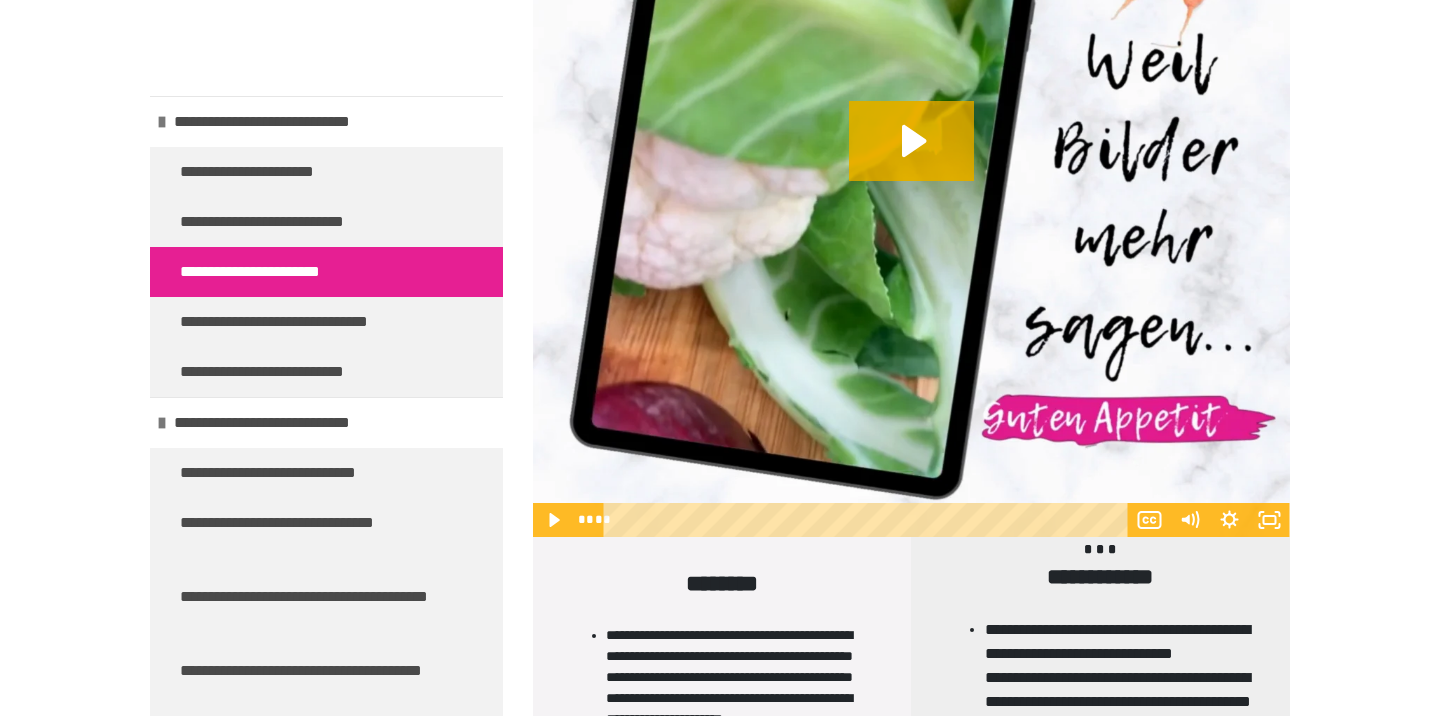 scroll, scrollTop: 1234, scrollLeft: 0, axis: vertical 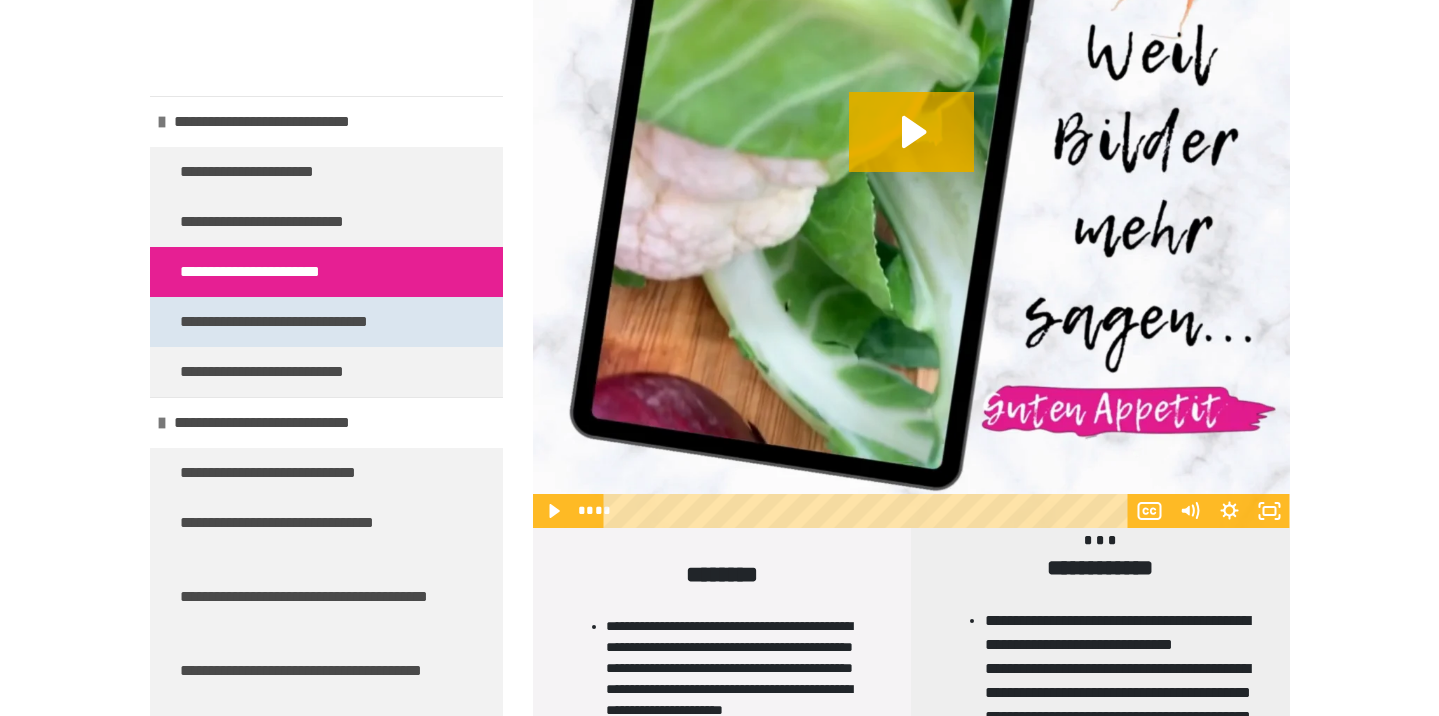 click on "**********" at bounding box center (307, 322) 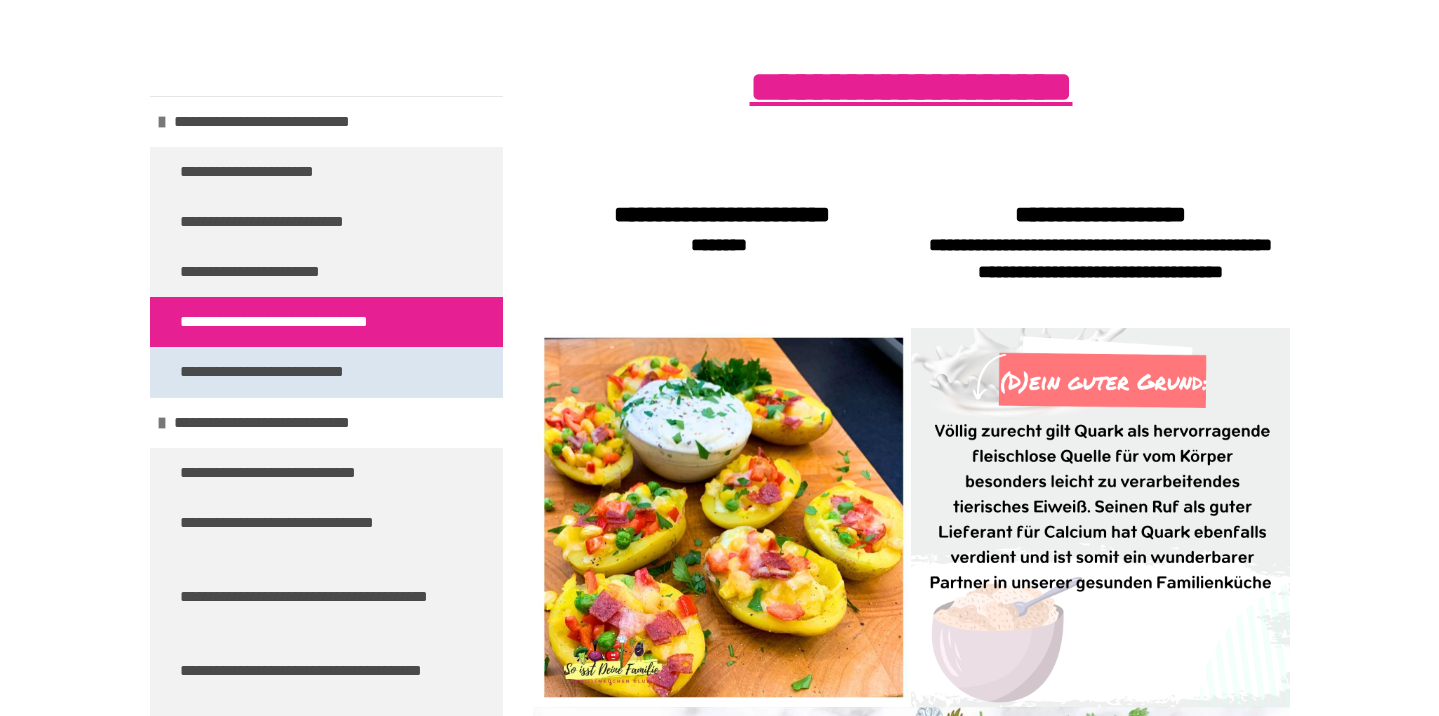 click on "**********" at bounding box center [298, 372] 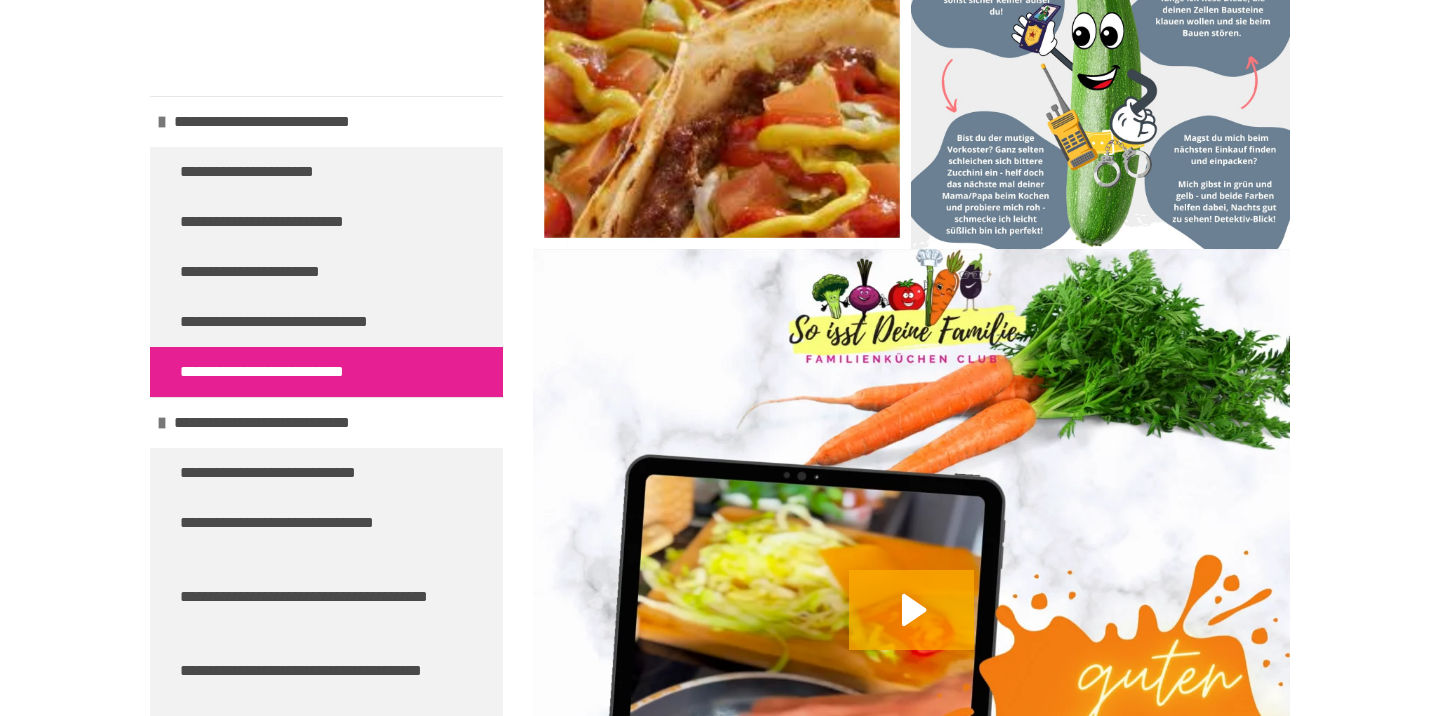 scroll, scrollTop: 774, scrollLeft: 0, axis: vertical 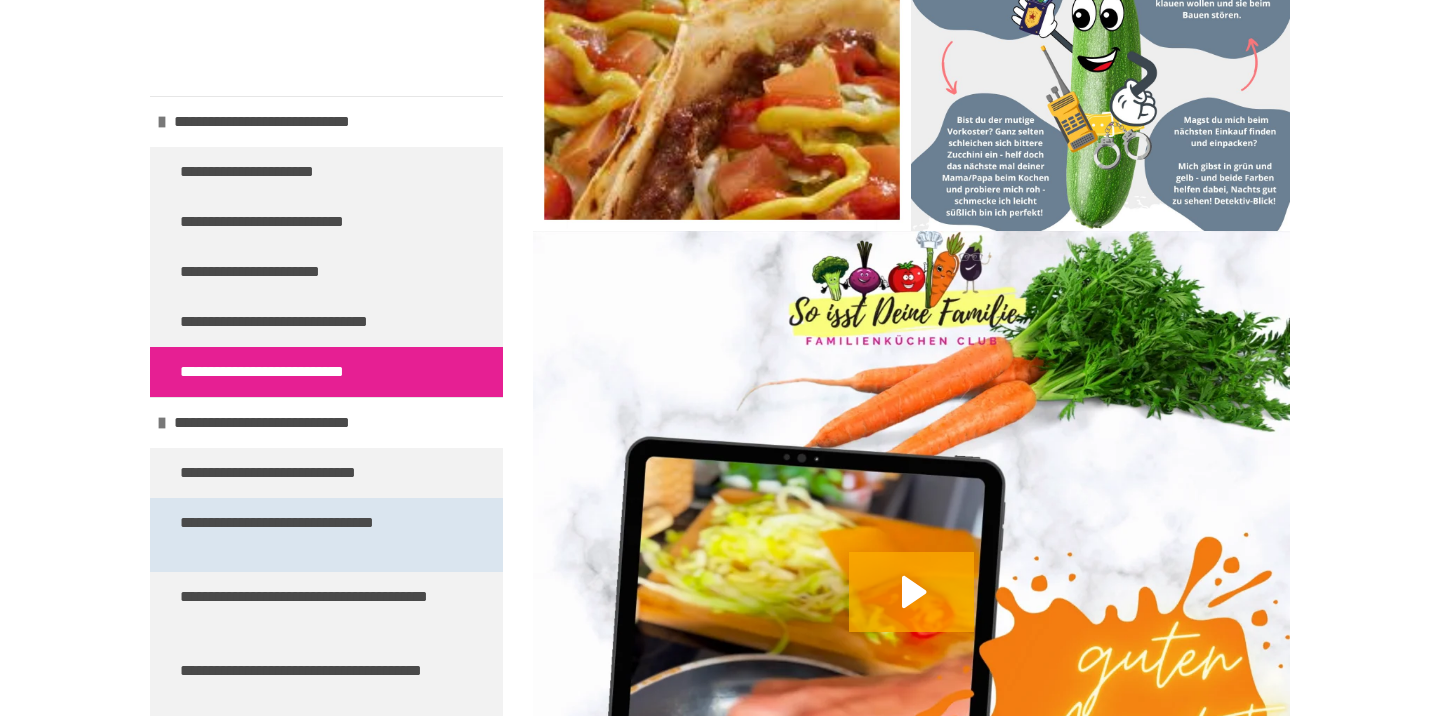 click on "**********" at bounding box center [318, 535] 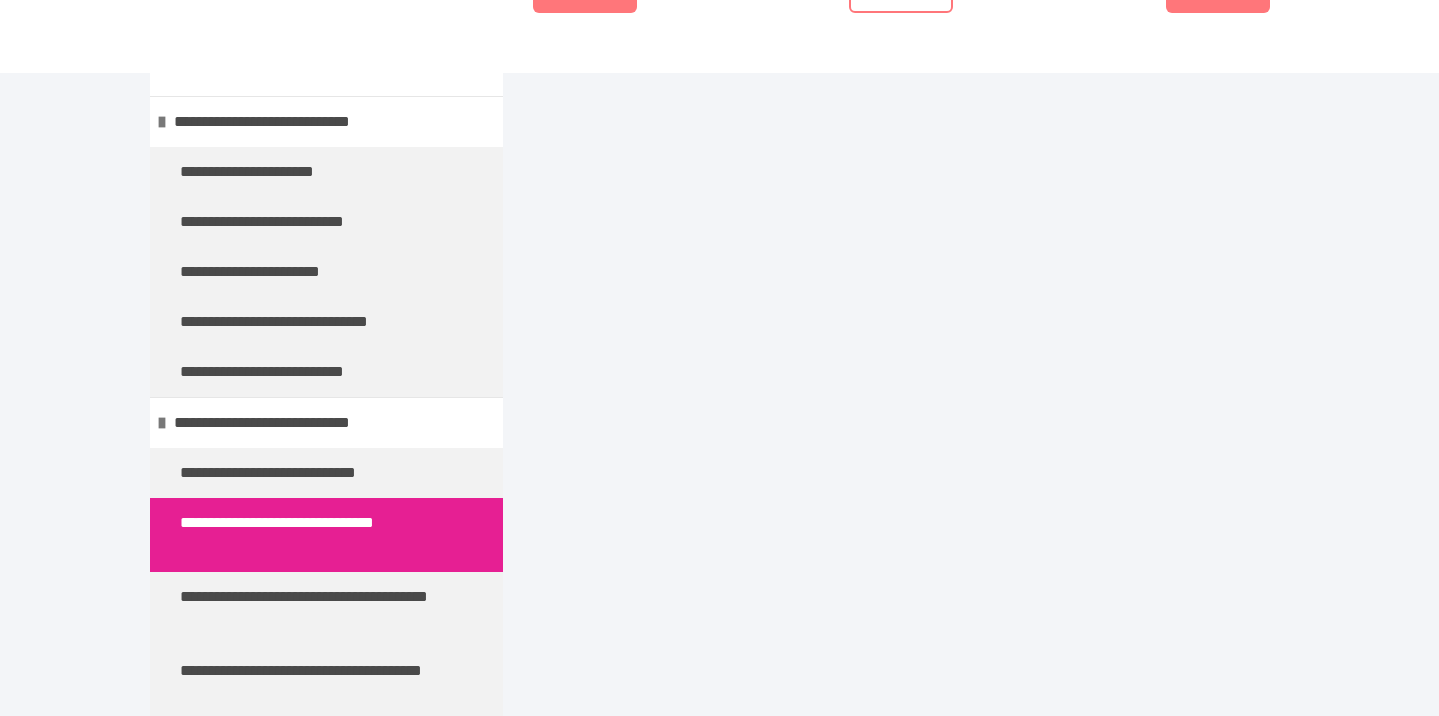 scroll, scrollTop: 3555, scrollLeft: 0, axis: vertical 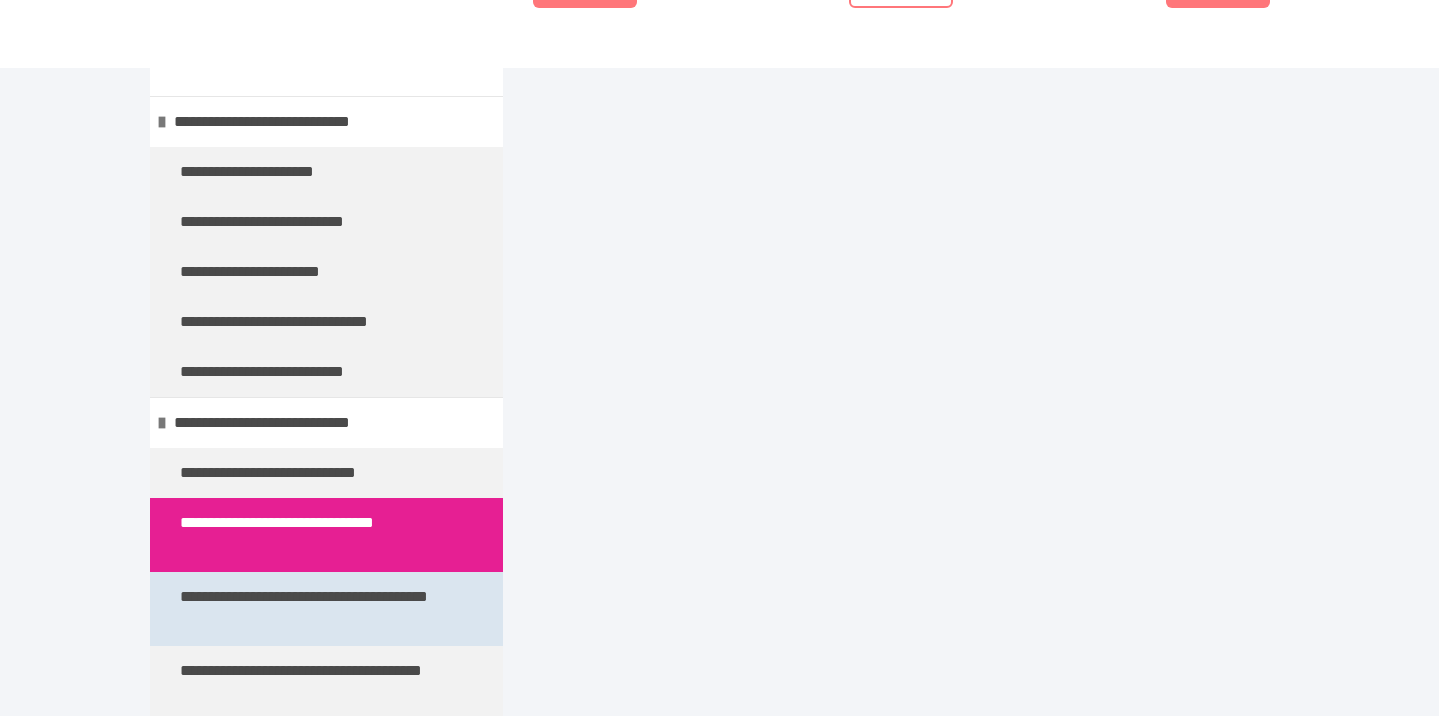 click on "**********" at bounding box center [318, 609] 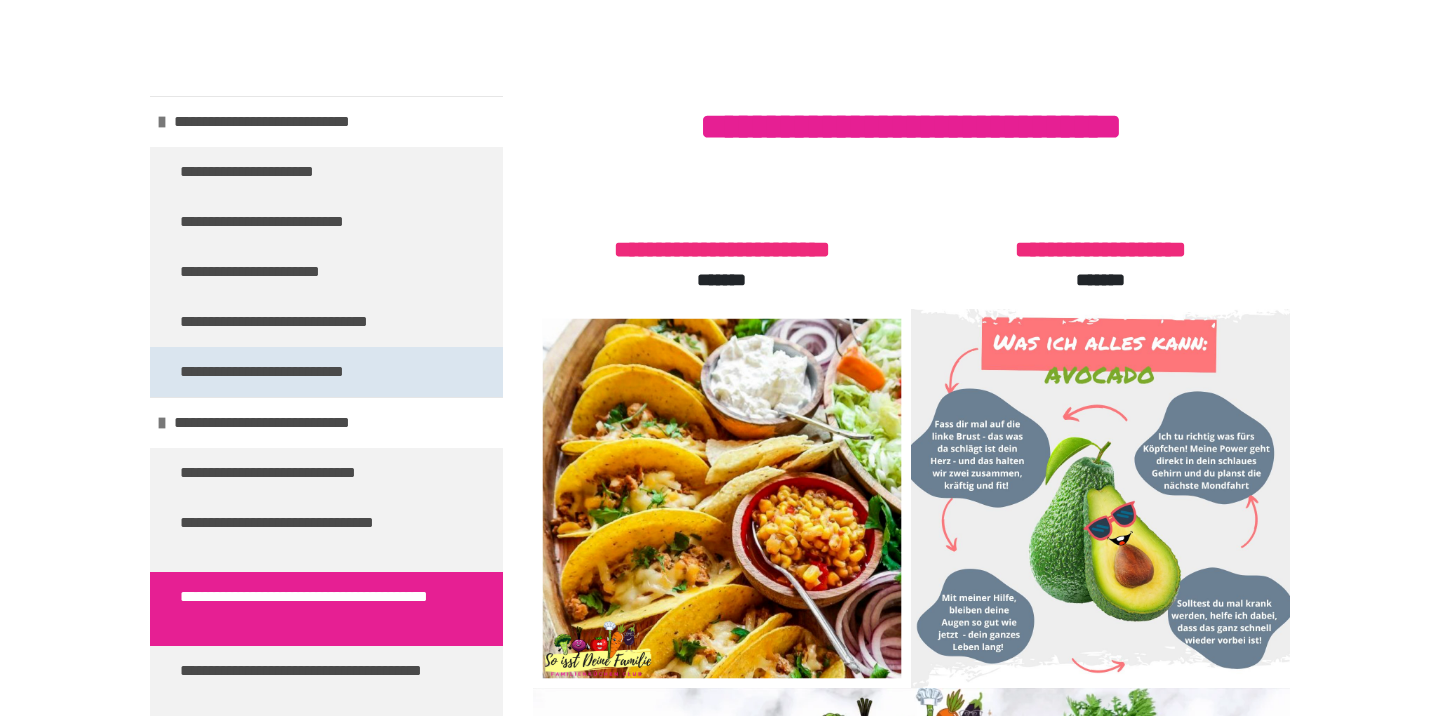 scroll, scrollTop: 672, scrollLeft: 0, axis: vertical 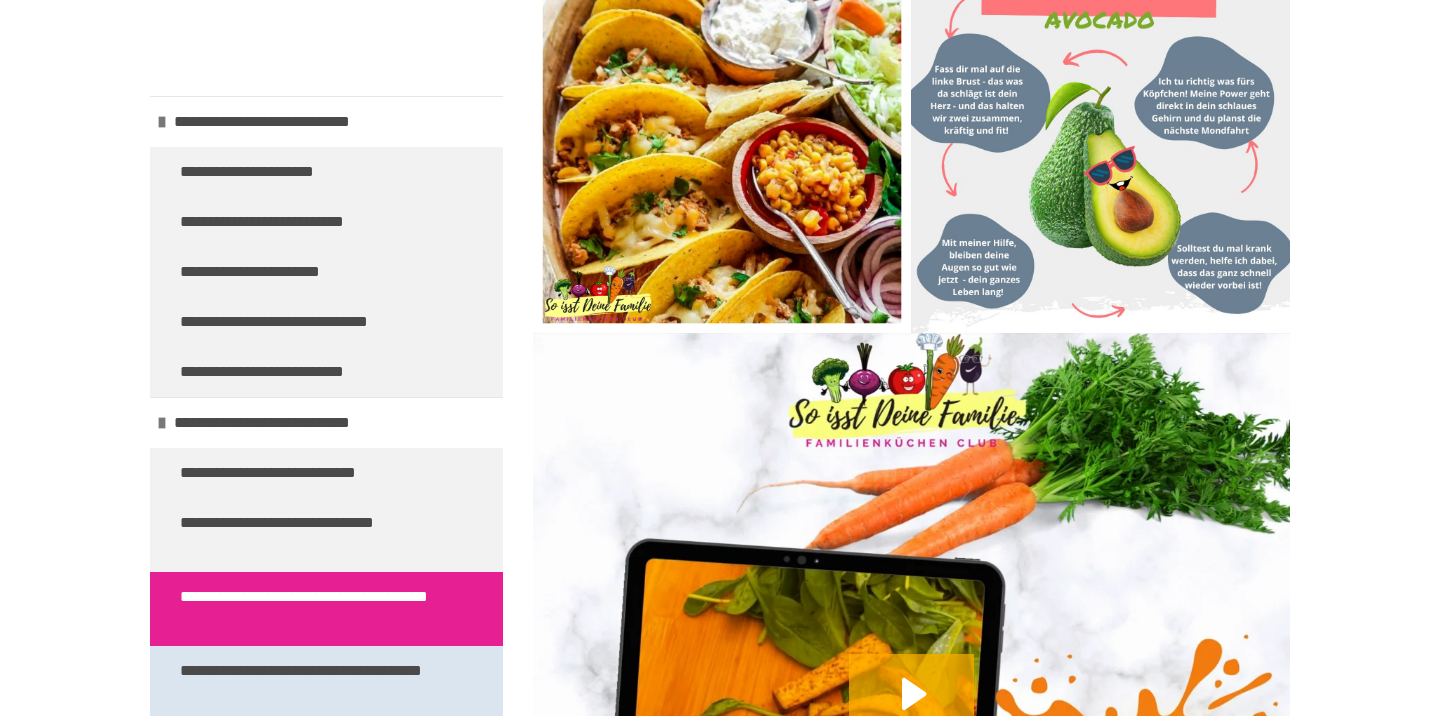 click on "**********" at bounding box center (318, 683) 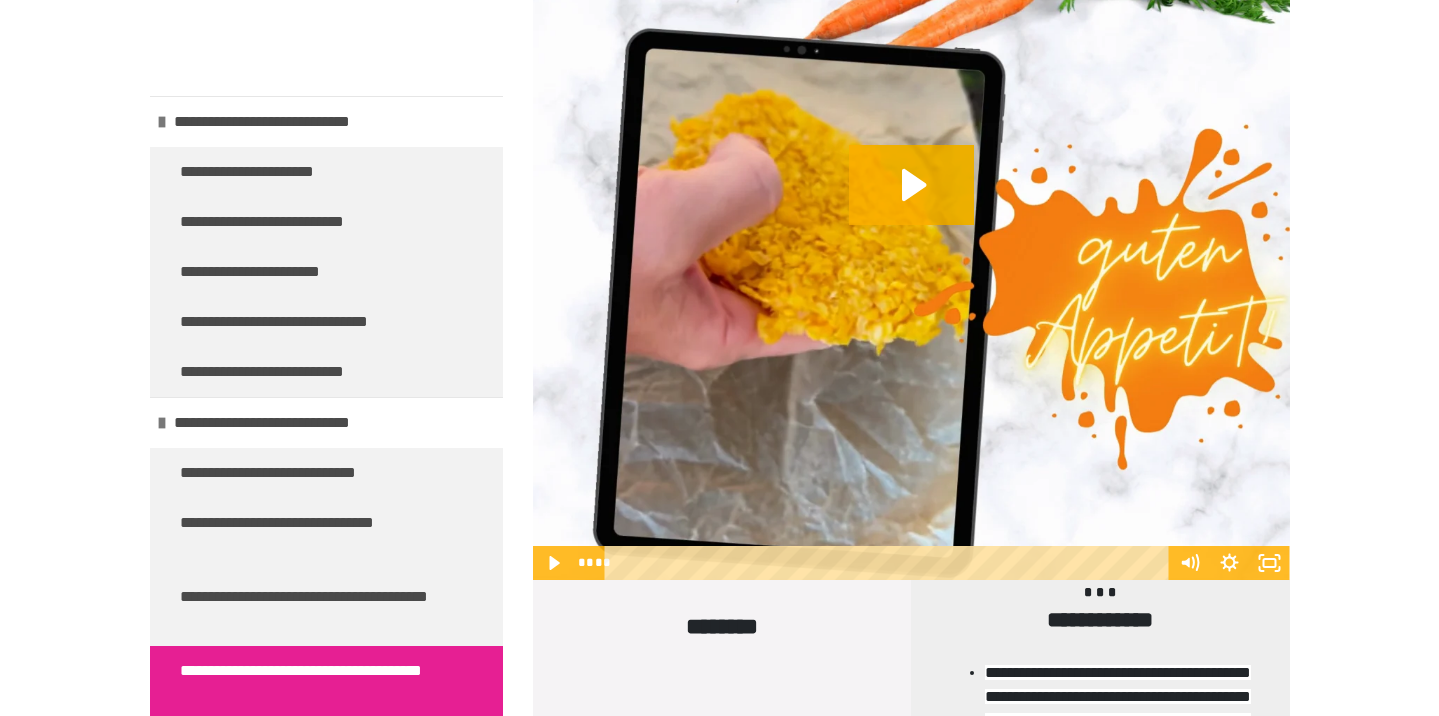 scroll, scrollTop: 1139, scrollLeft: 0, axis: vertical 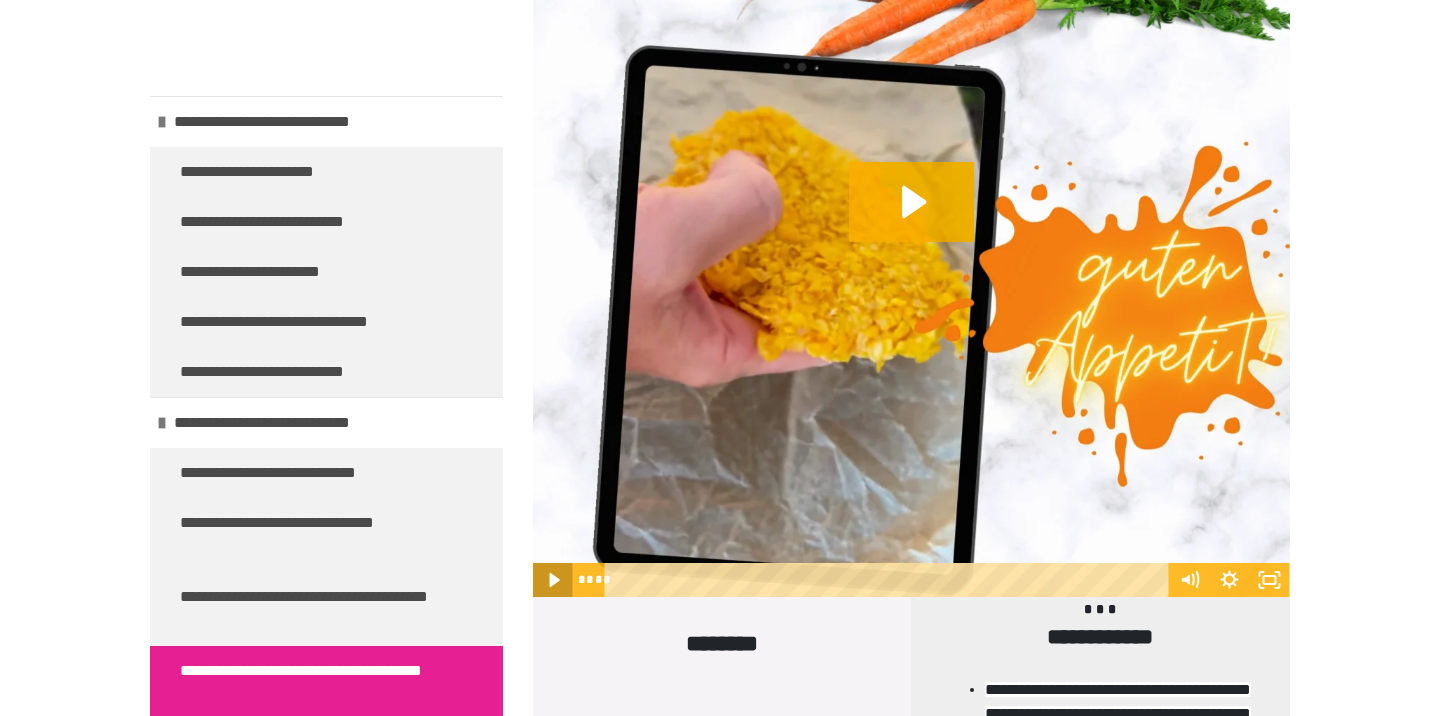 click 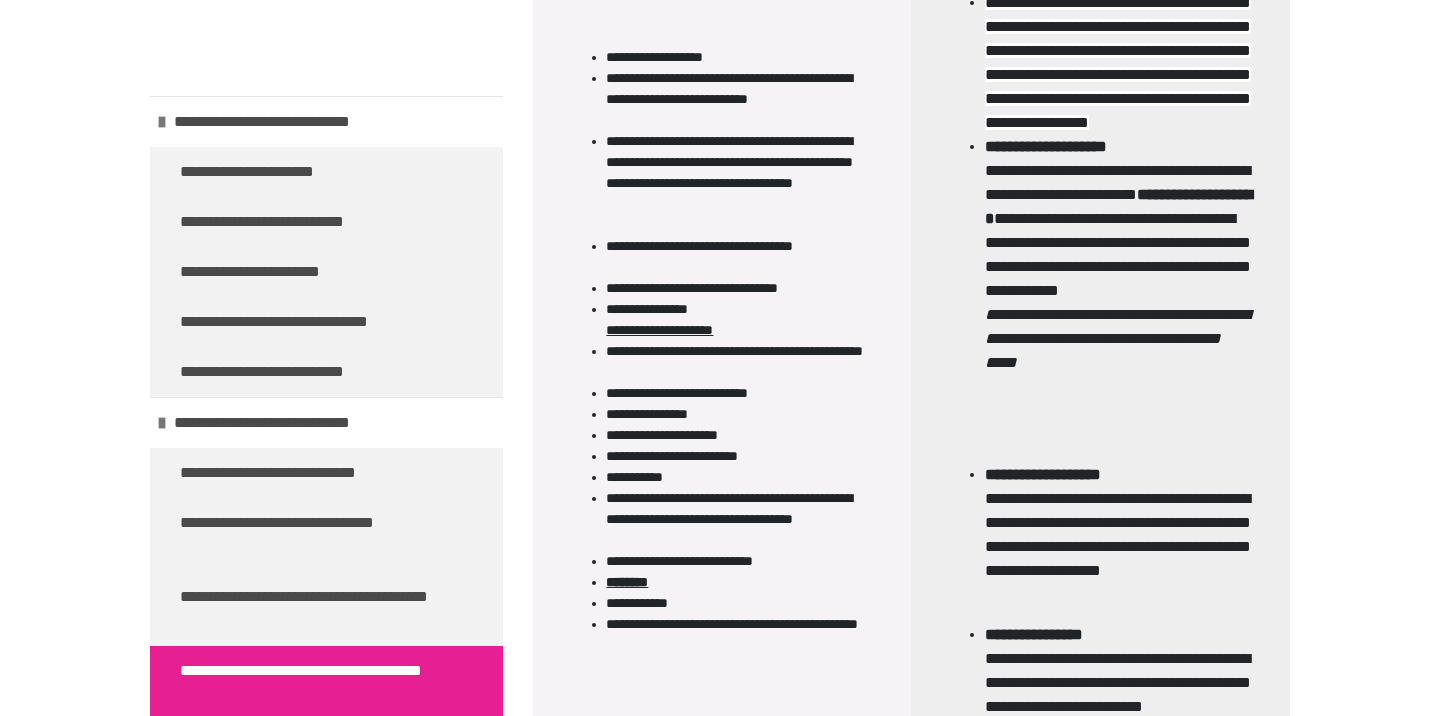 scroll, scrollTop: 1790, scrollLeft: 0, axis: vertical 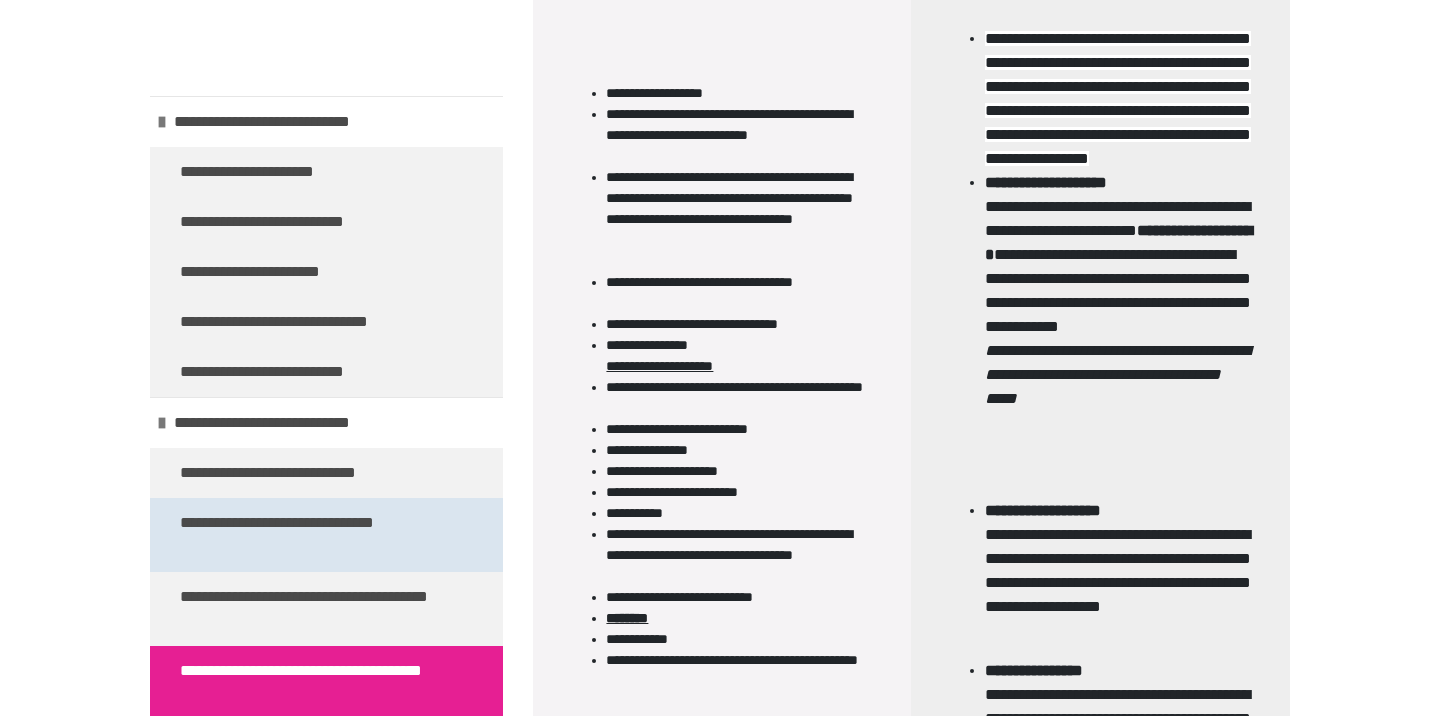 click on "**********" at bounding box center (318, 535) 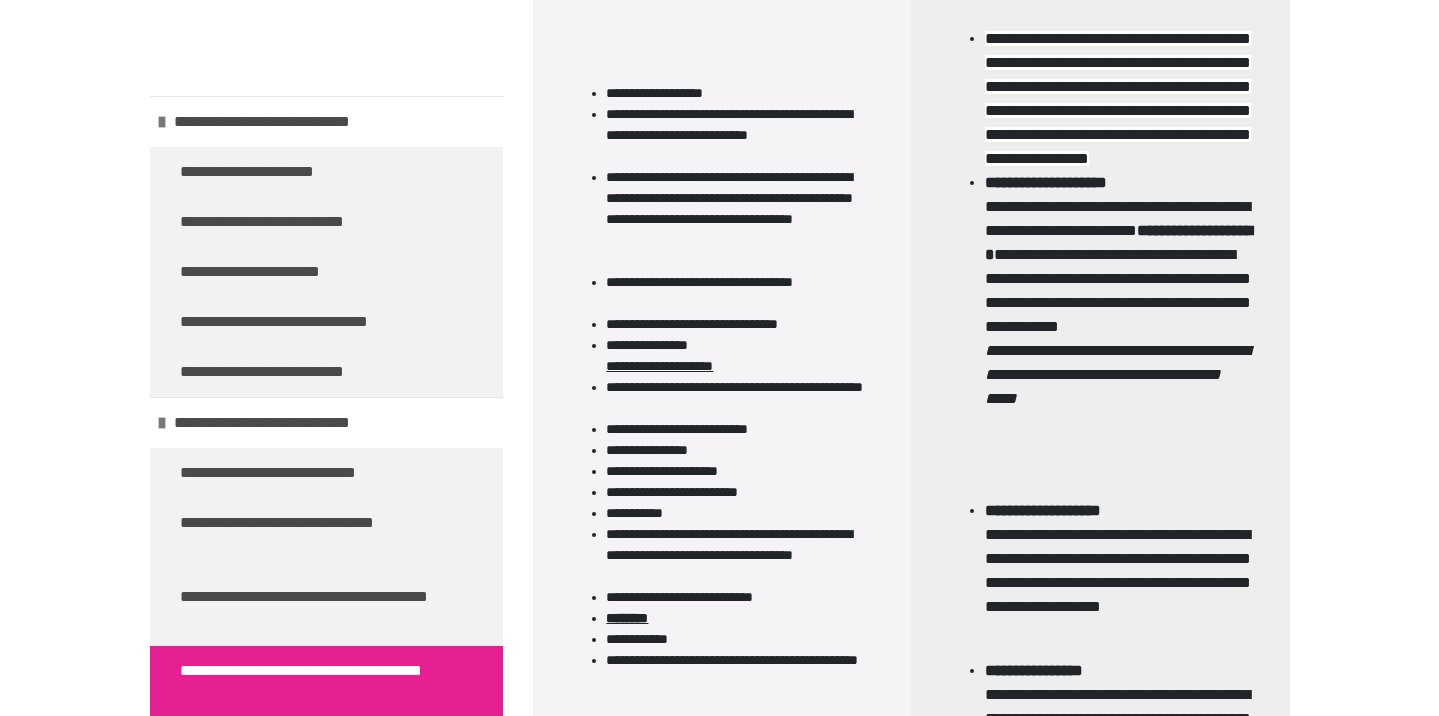 scroll, scrollTop: 361, scrollLeft: 0, axis: vertical 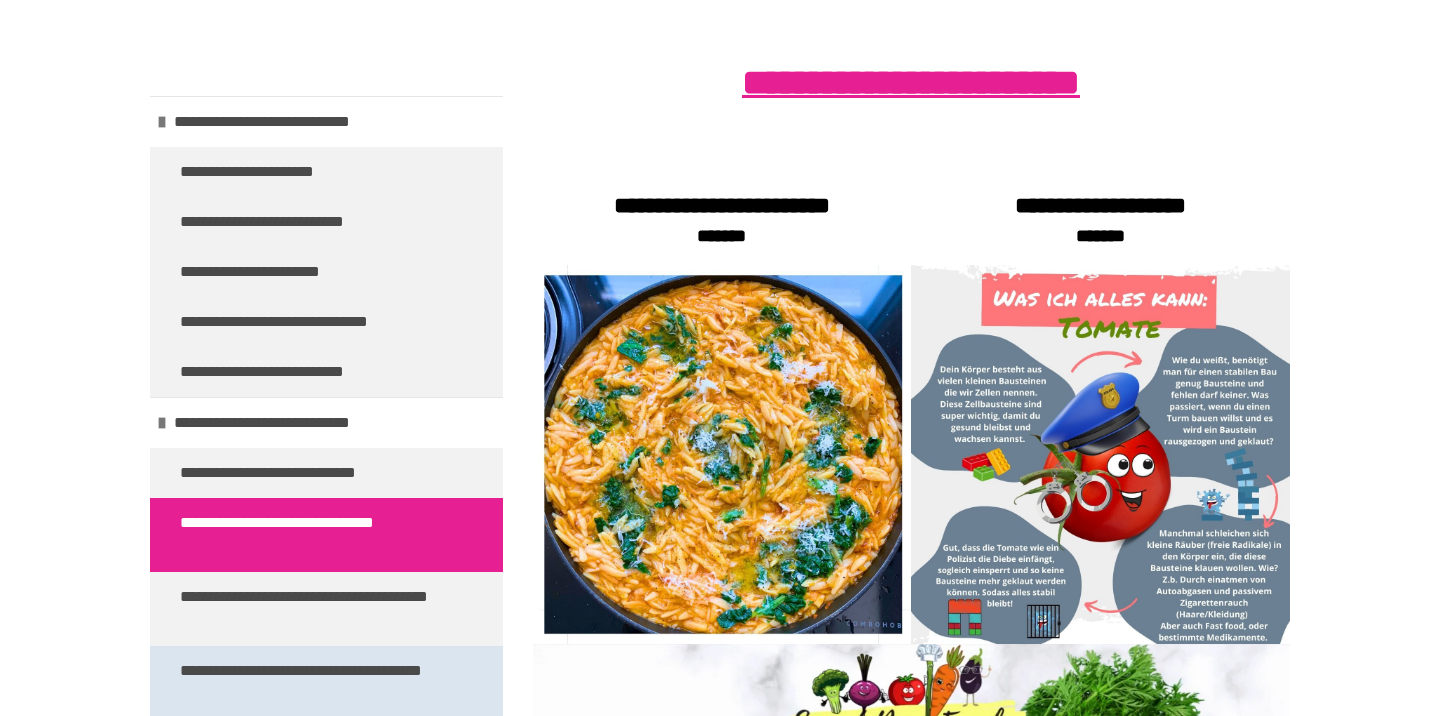 click on "**********" at bounding box center [318, 683] 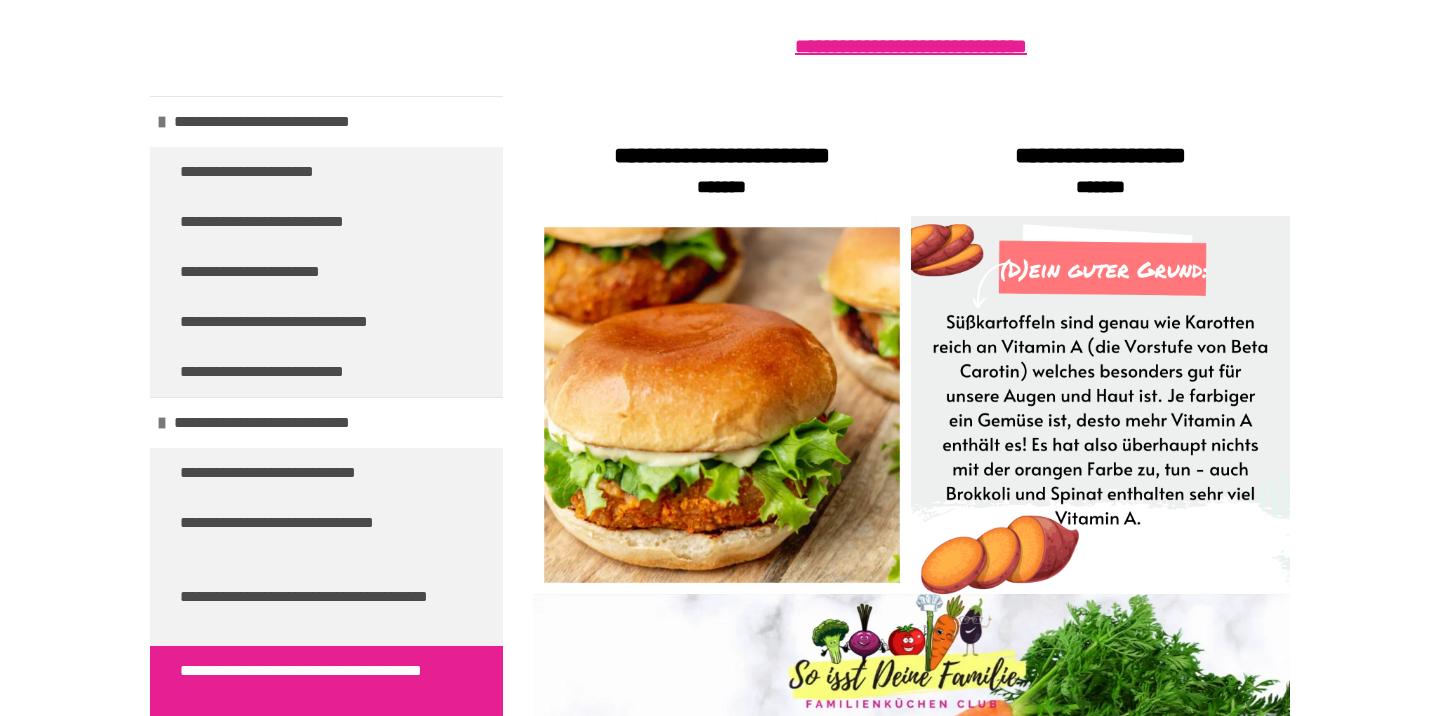 scroll, scrollTop: 378, scrollLeft: 0, axis: vertical 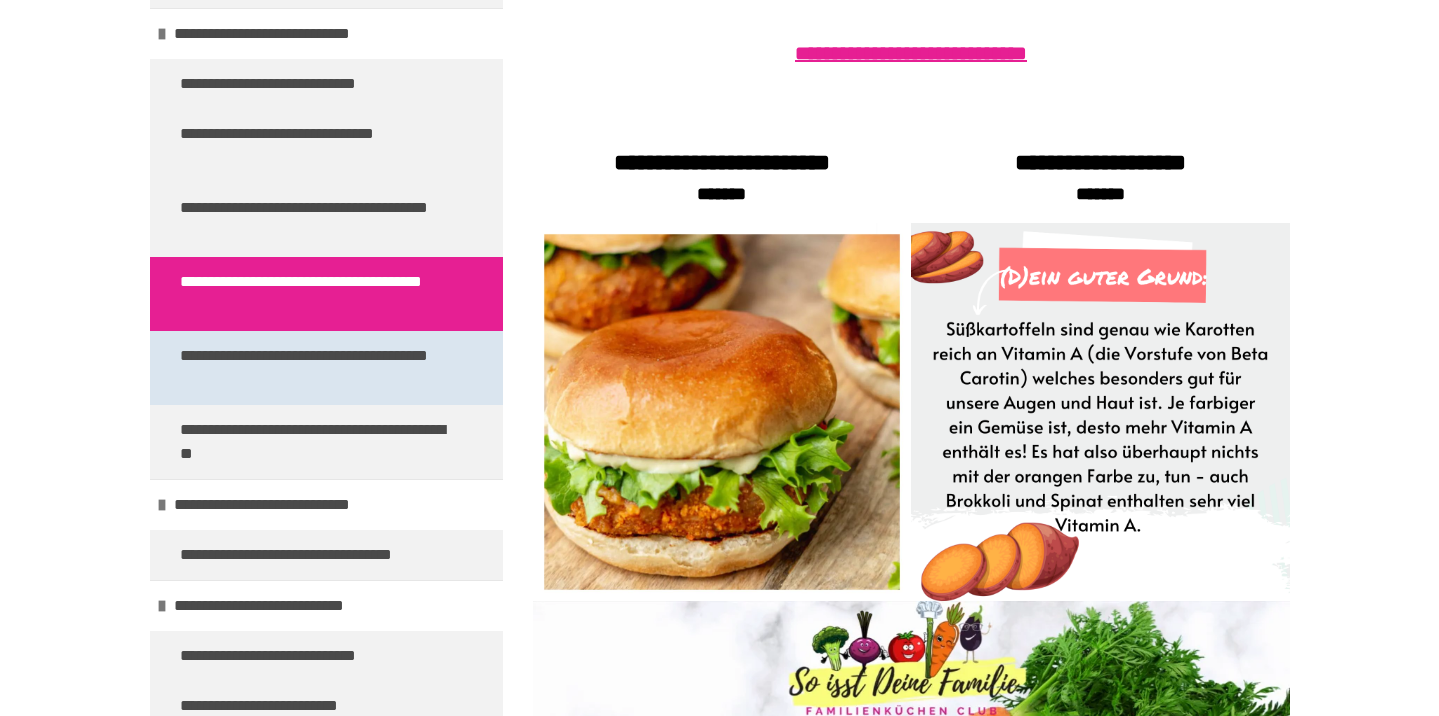click on "**********" at bounding box center [318, 368] 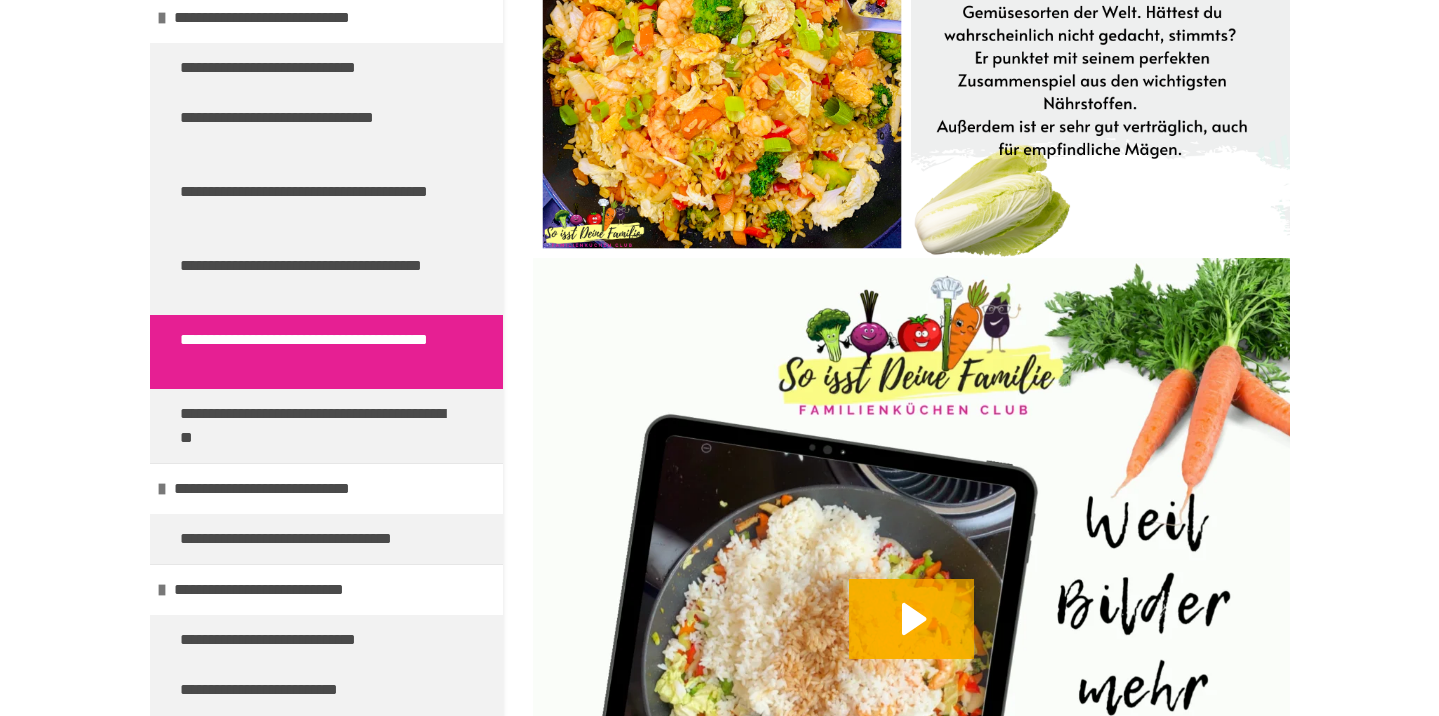 scroll, scrollTop: 1164, scrollLeft: 0, axis: vertical 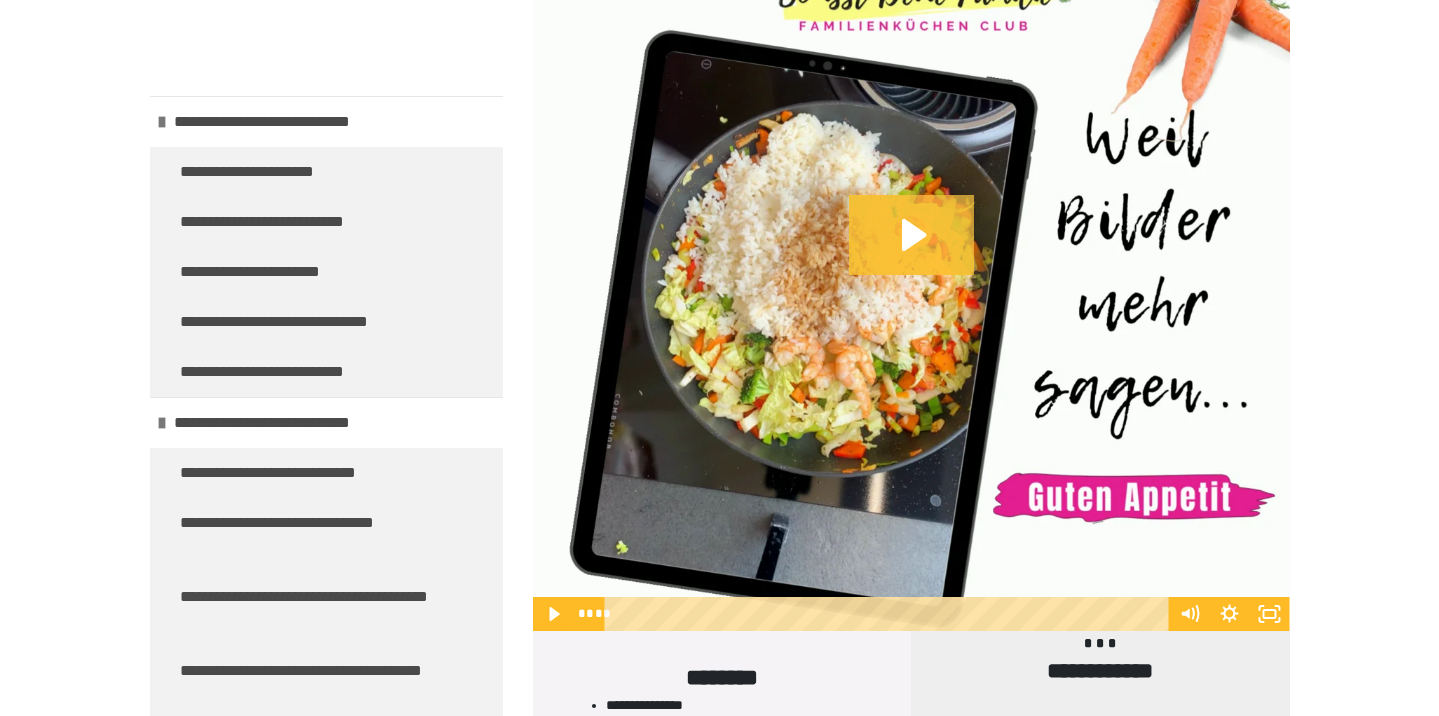 click 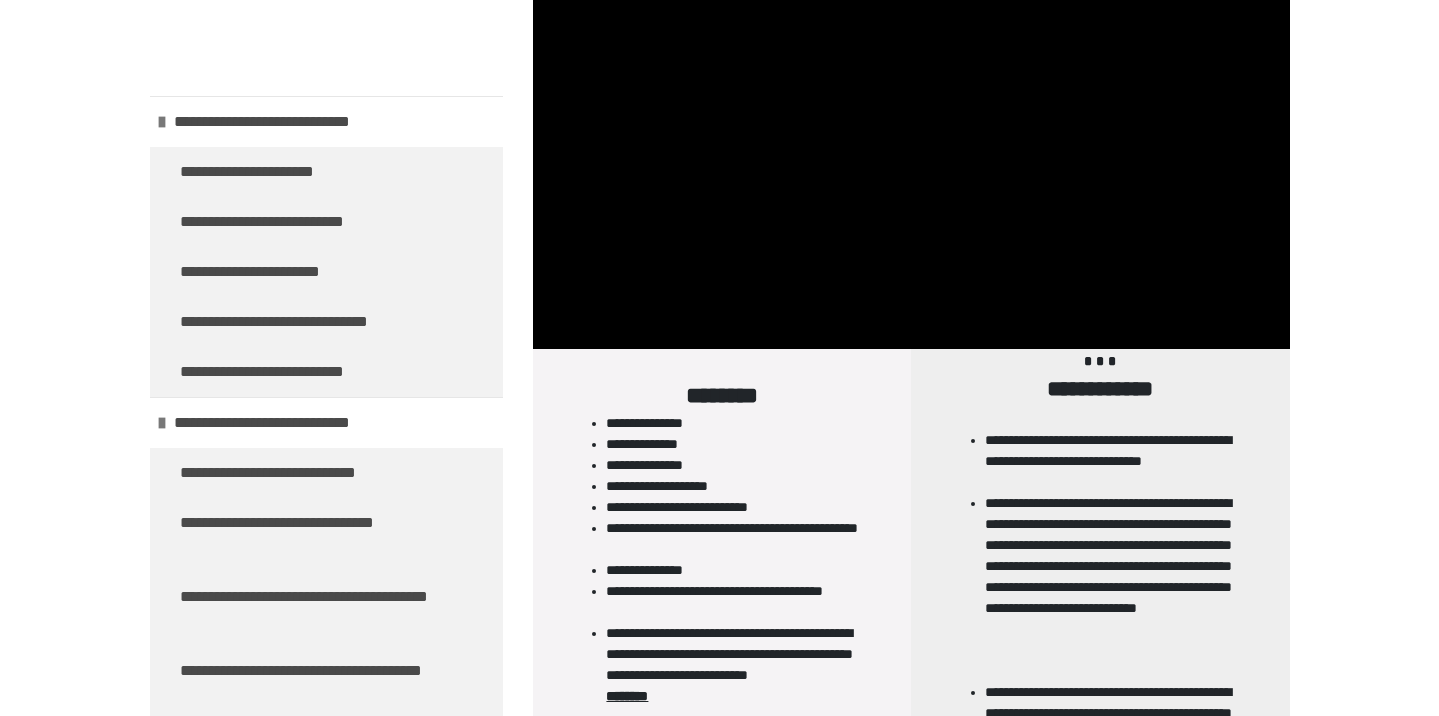 scroll, scrollTop: 1421, scrollLeft: 0, axis: vertical 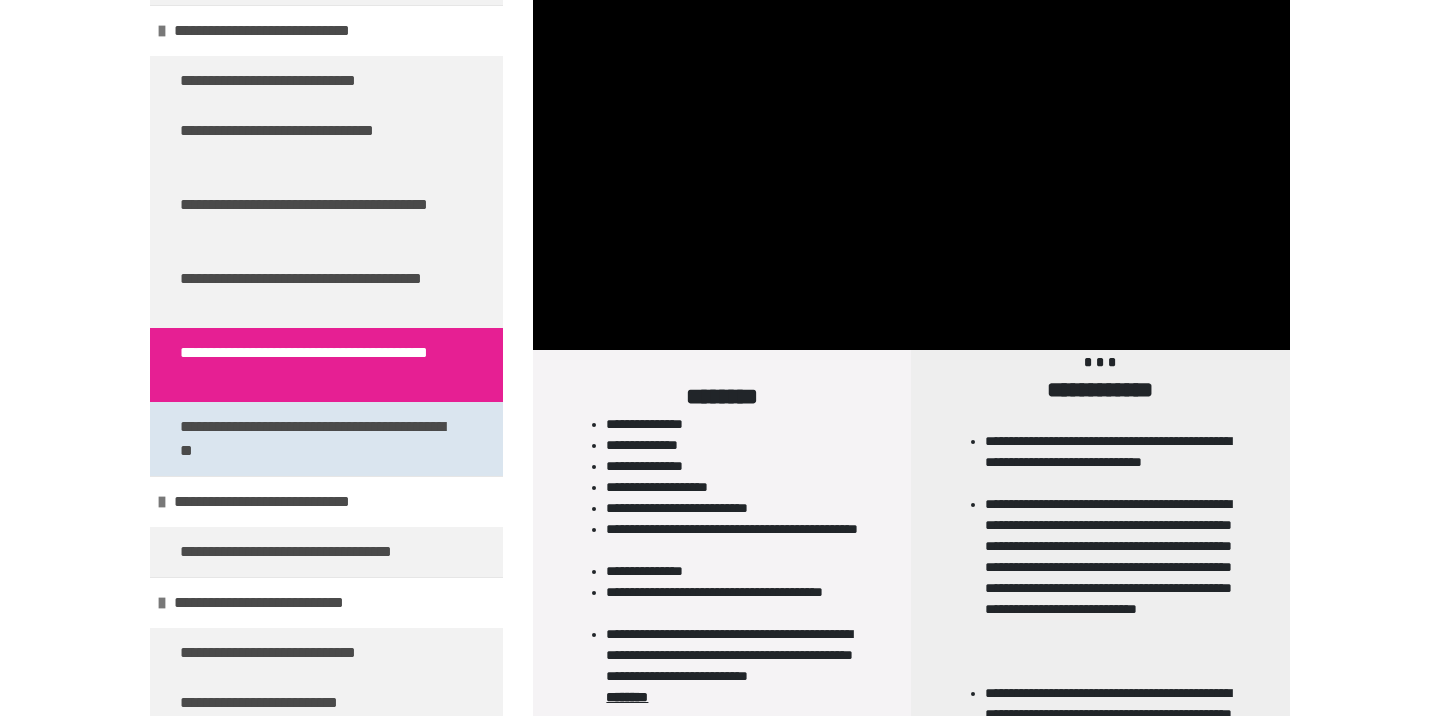 click on "**********" at bounding box center [318, 439] 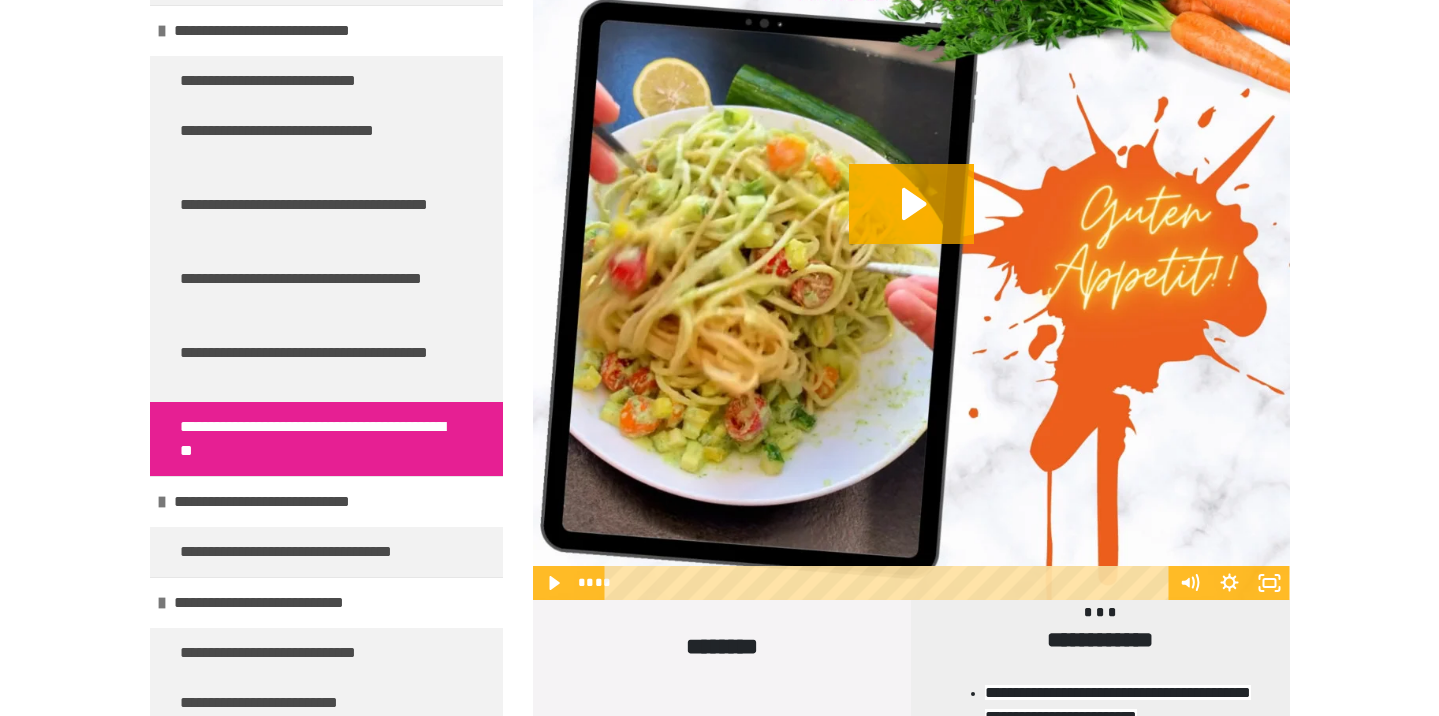 scroll, scrollTop: 1160, scrollLeft: 0, axis: vertical 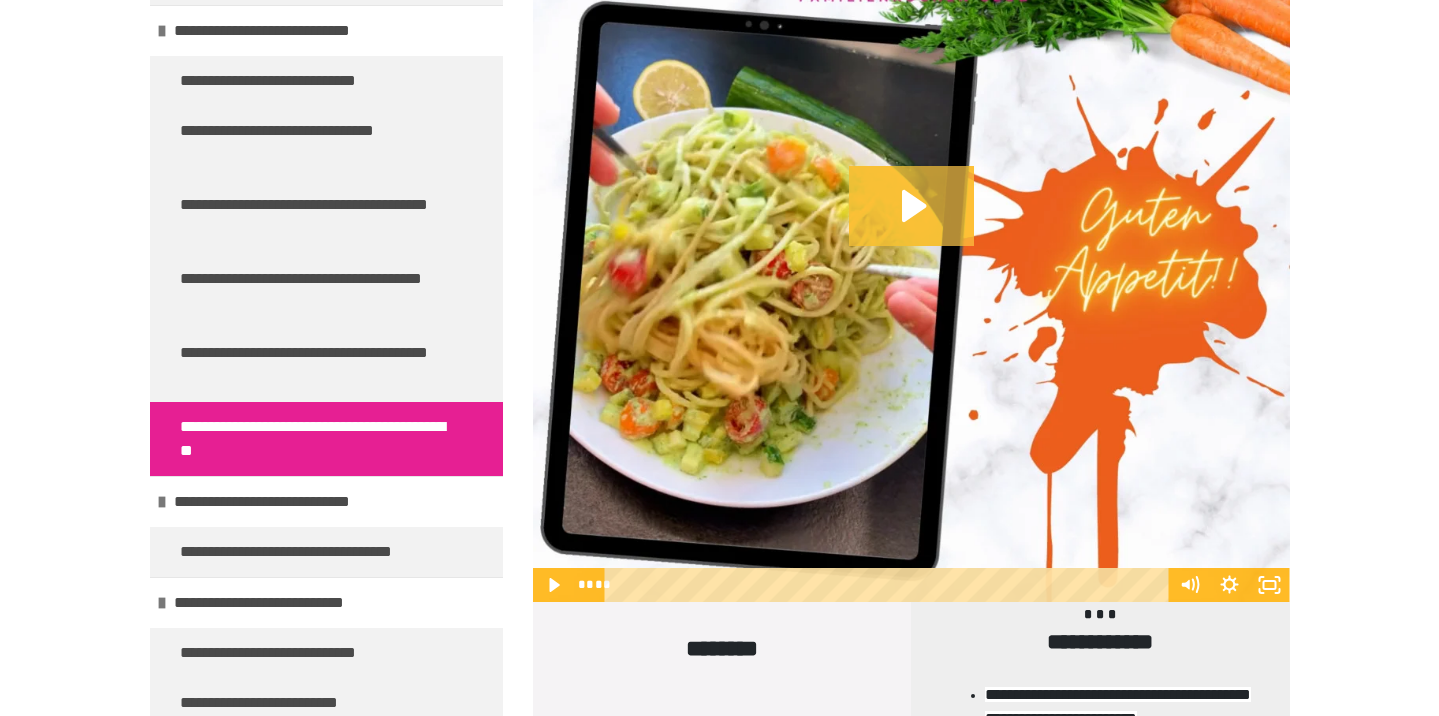 click 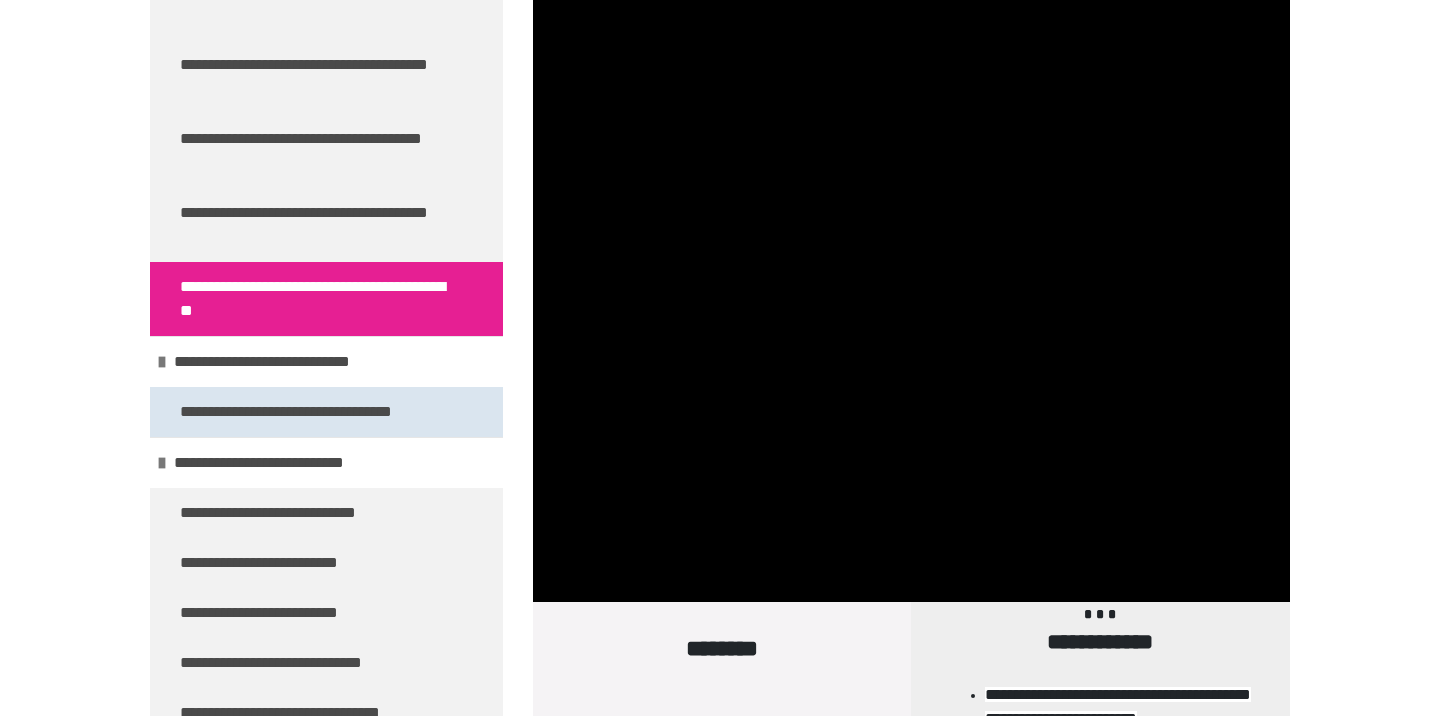 scroll, scrollTop: 569, scrollLeft: 0, axis: vertical 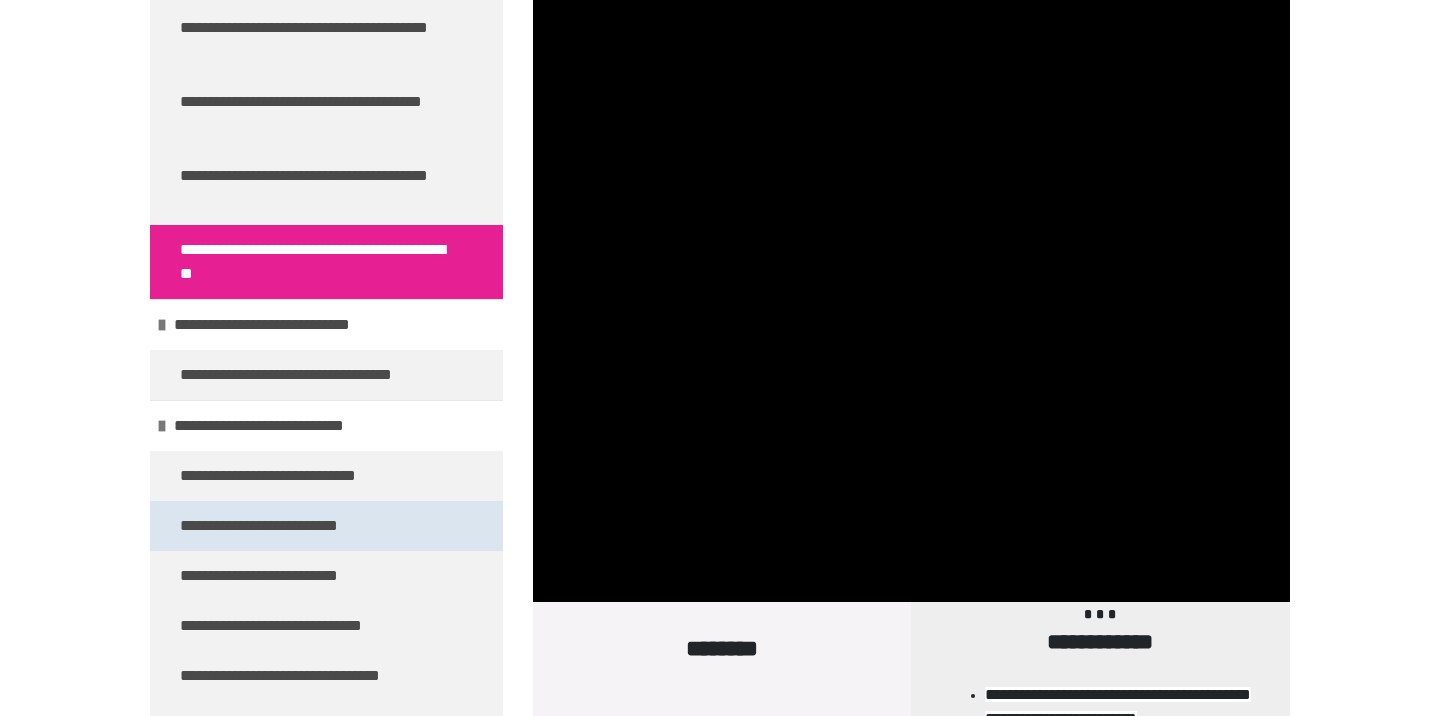 click on "**********" at bounding box center [291, 526] 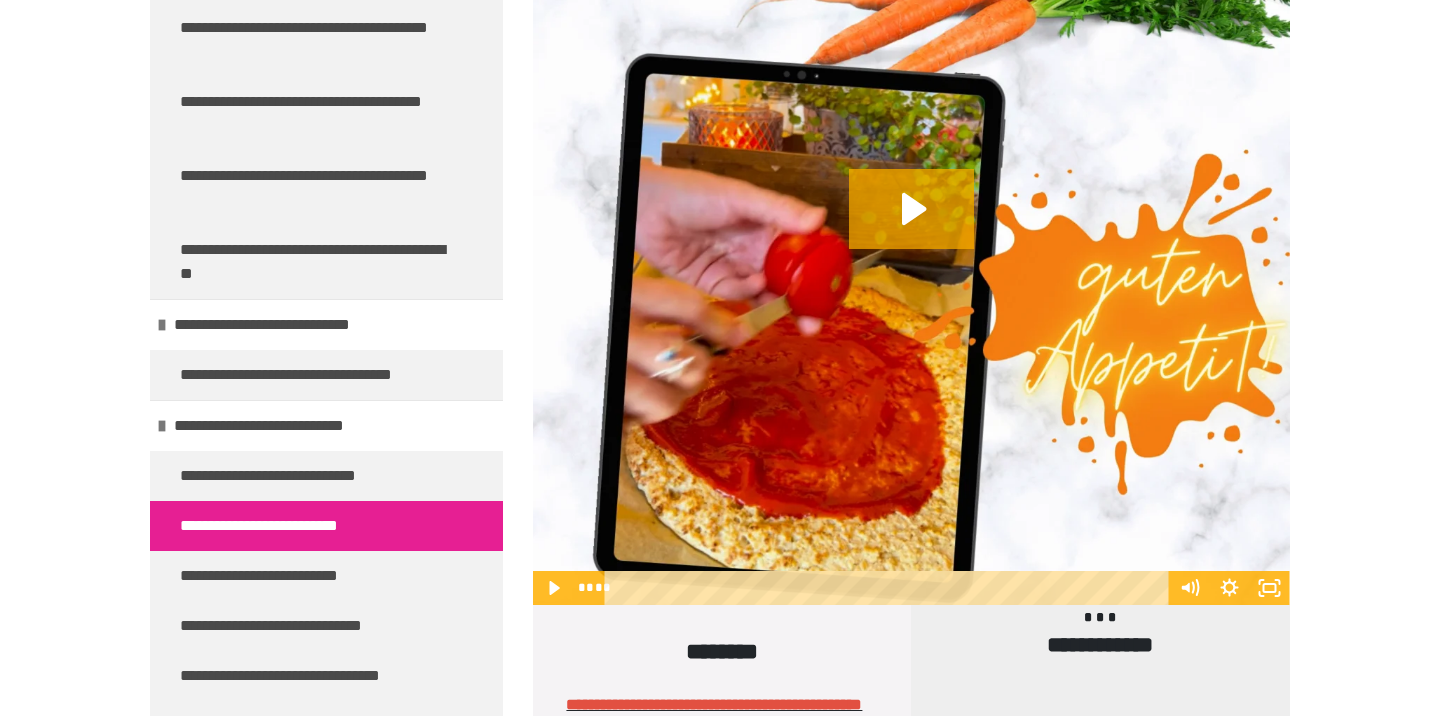 scroll, scrollTop: 1183, scrollLeft: 0, axis: vertical 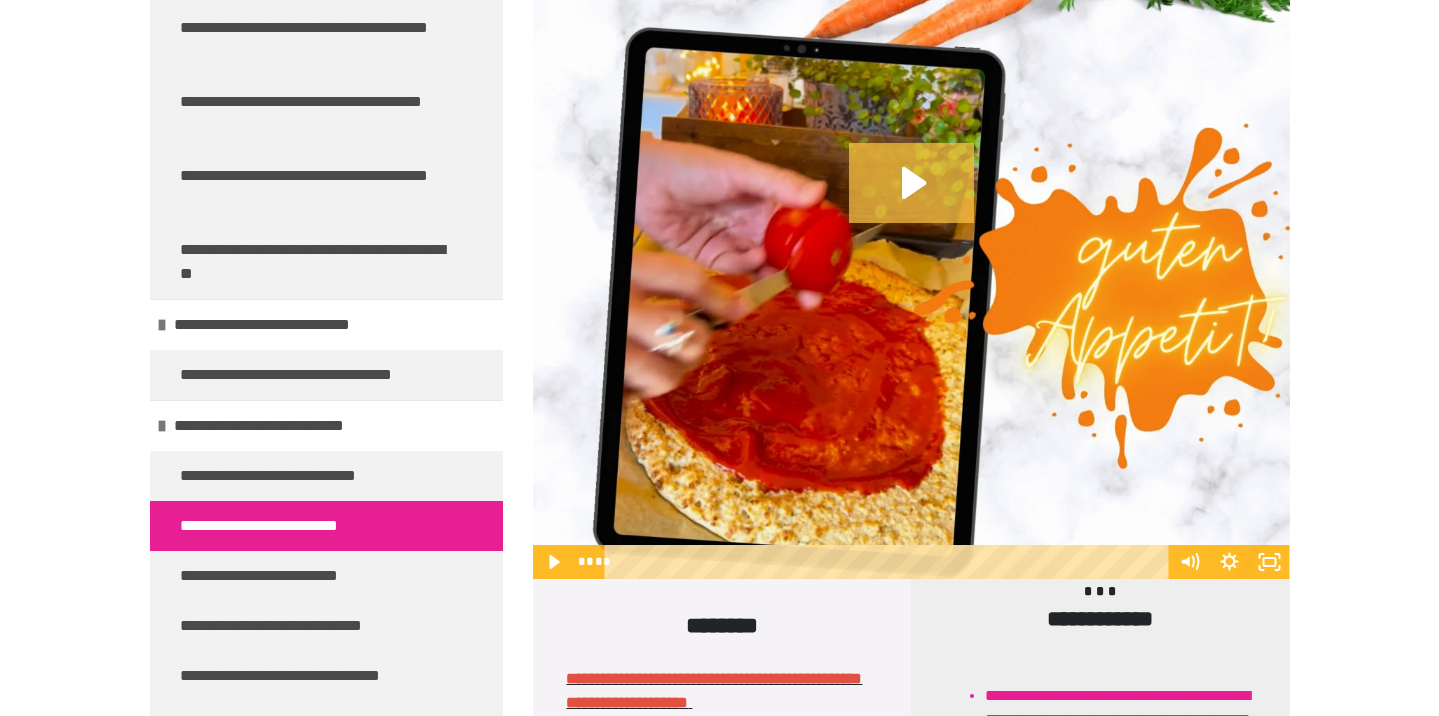 click 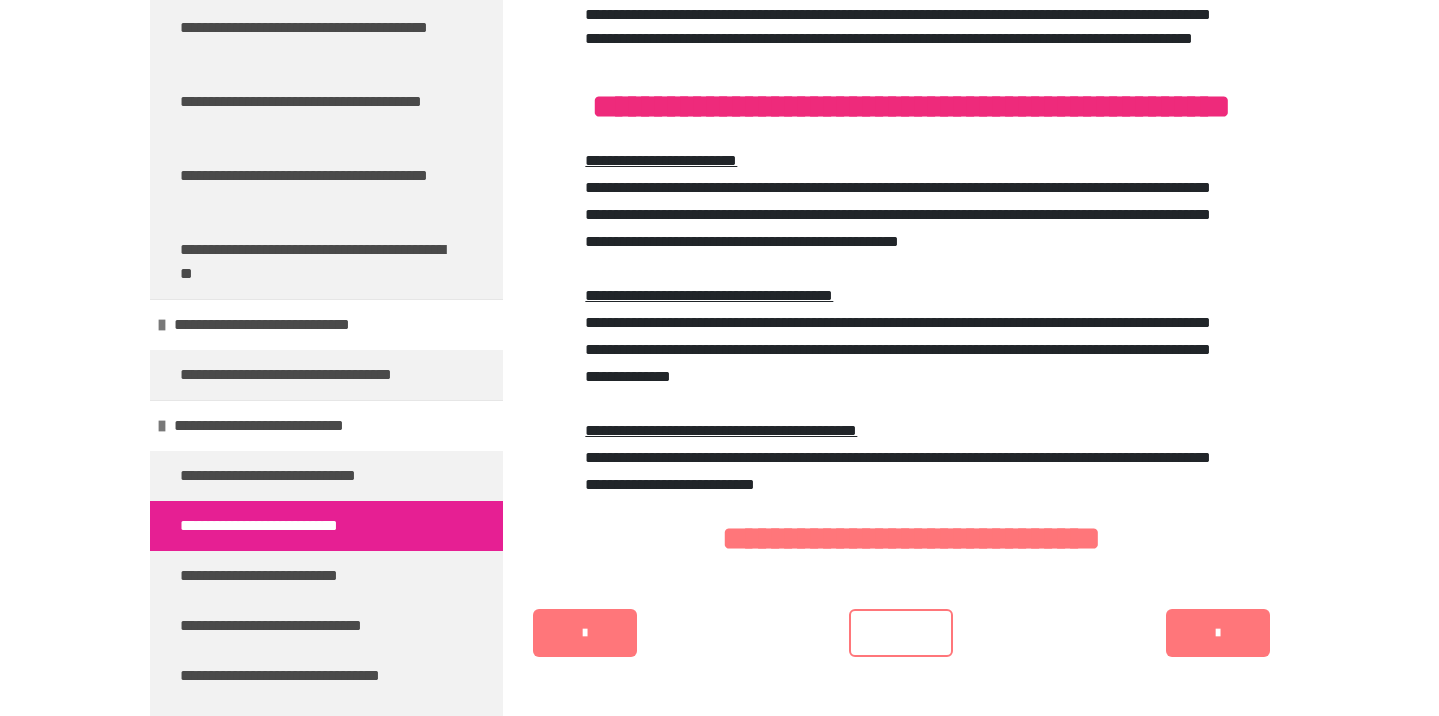 scroll, scrollTop: 3340, scrollLeft: 0, axis: vertical 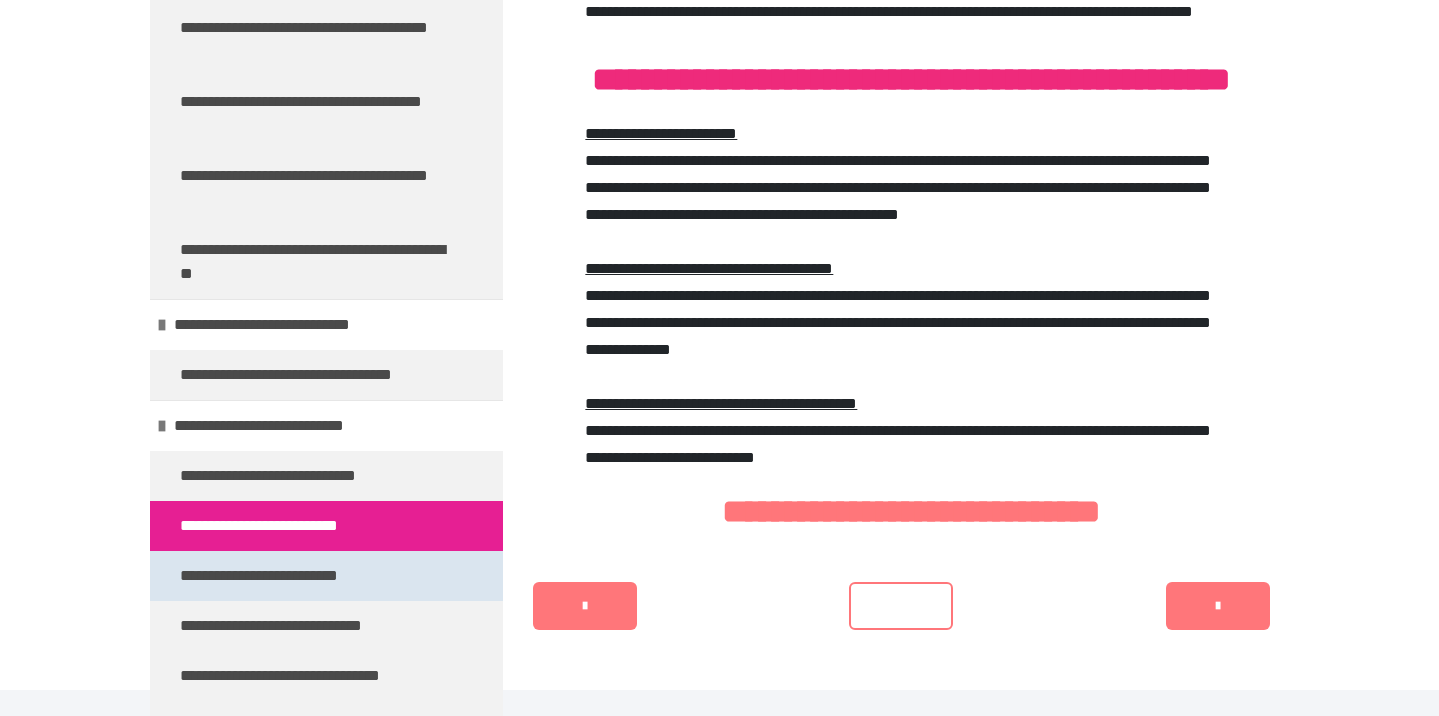 click on "**********" at bounding box center [289, 576] 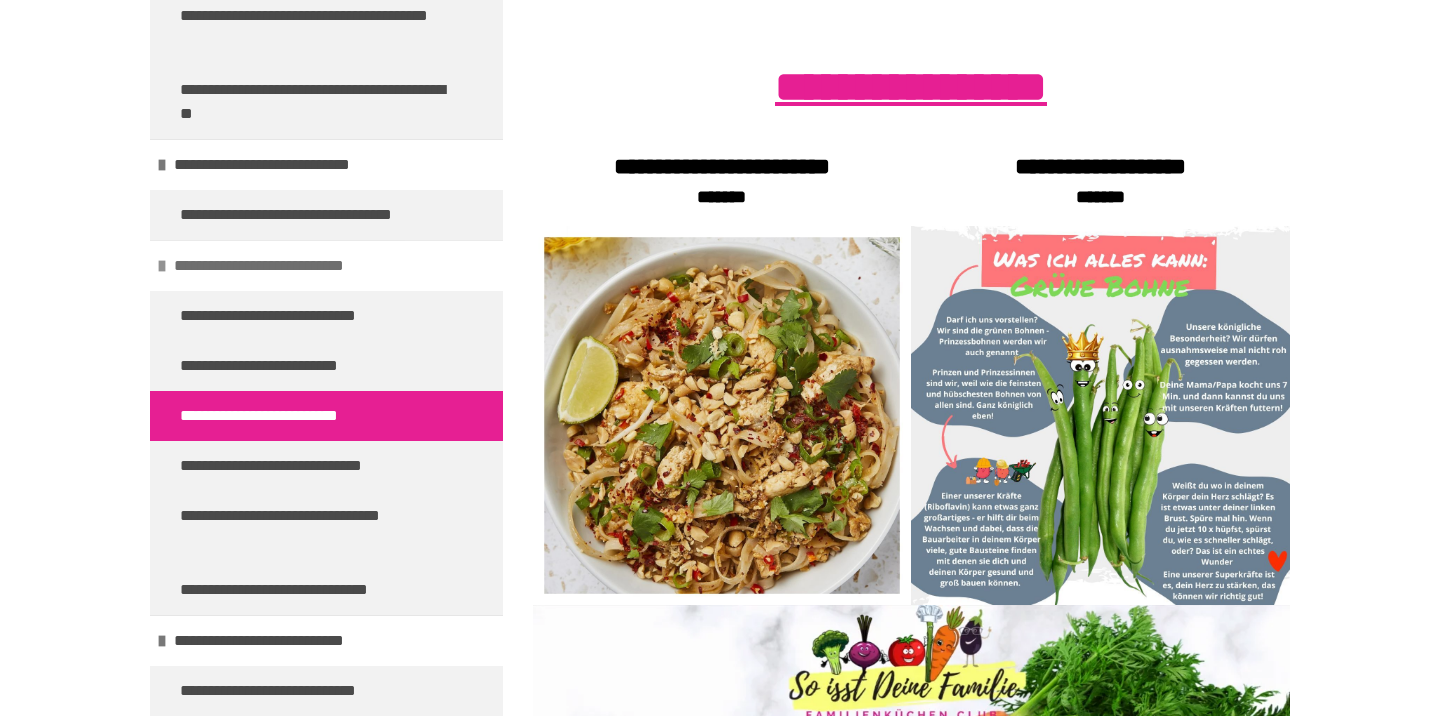 scroll, scrollTop: 750, scrollLeft: 0, axis: vertical 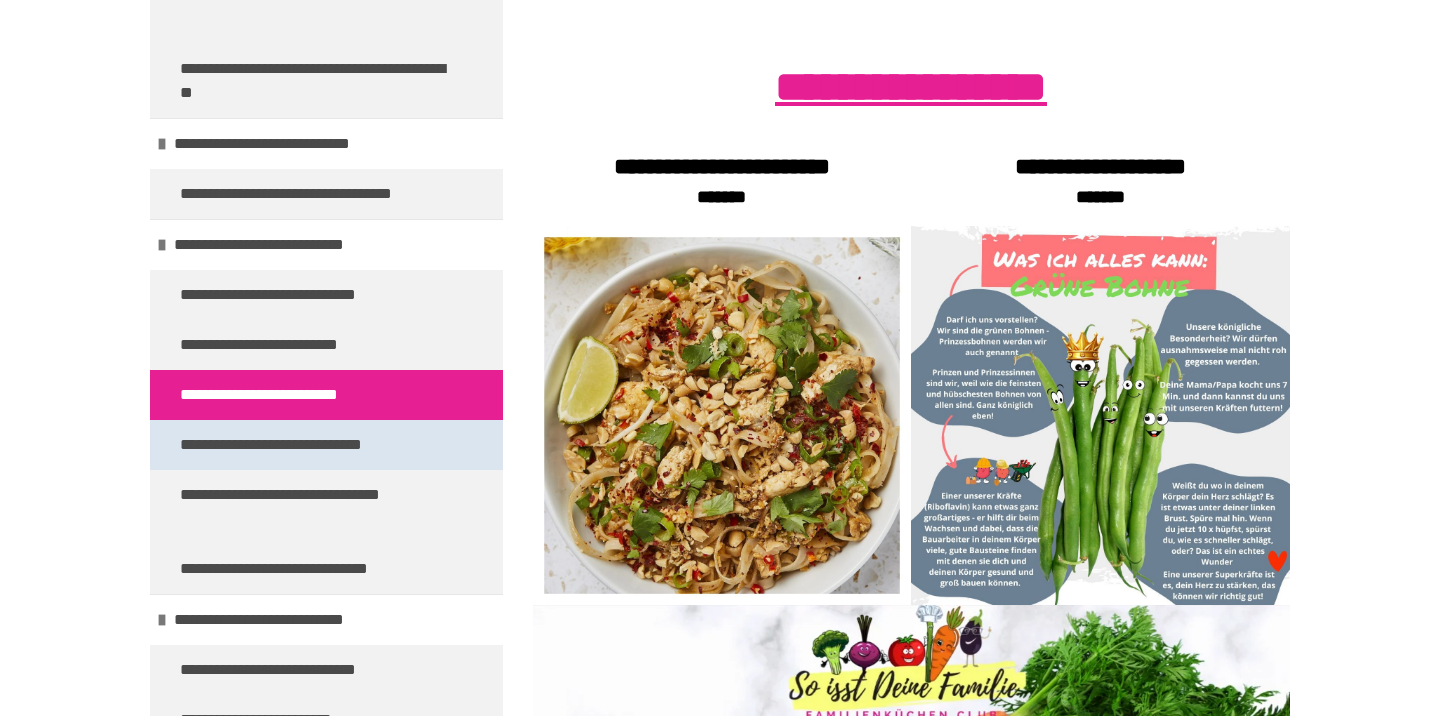 click on "**********" at bounding box center [315, 445] 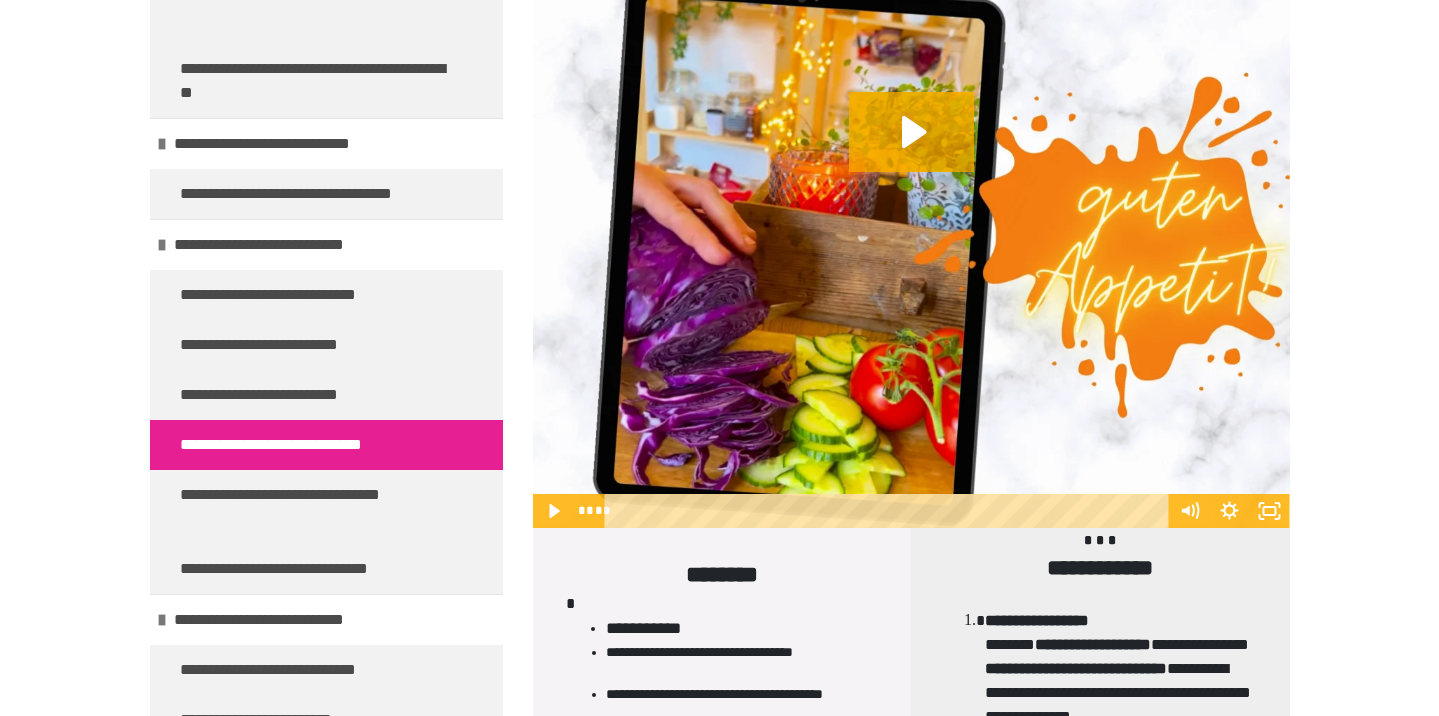 scroll, scrollTop: 1181, scrollLeft: 0, axis: vertical 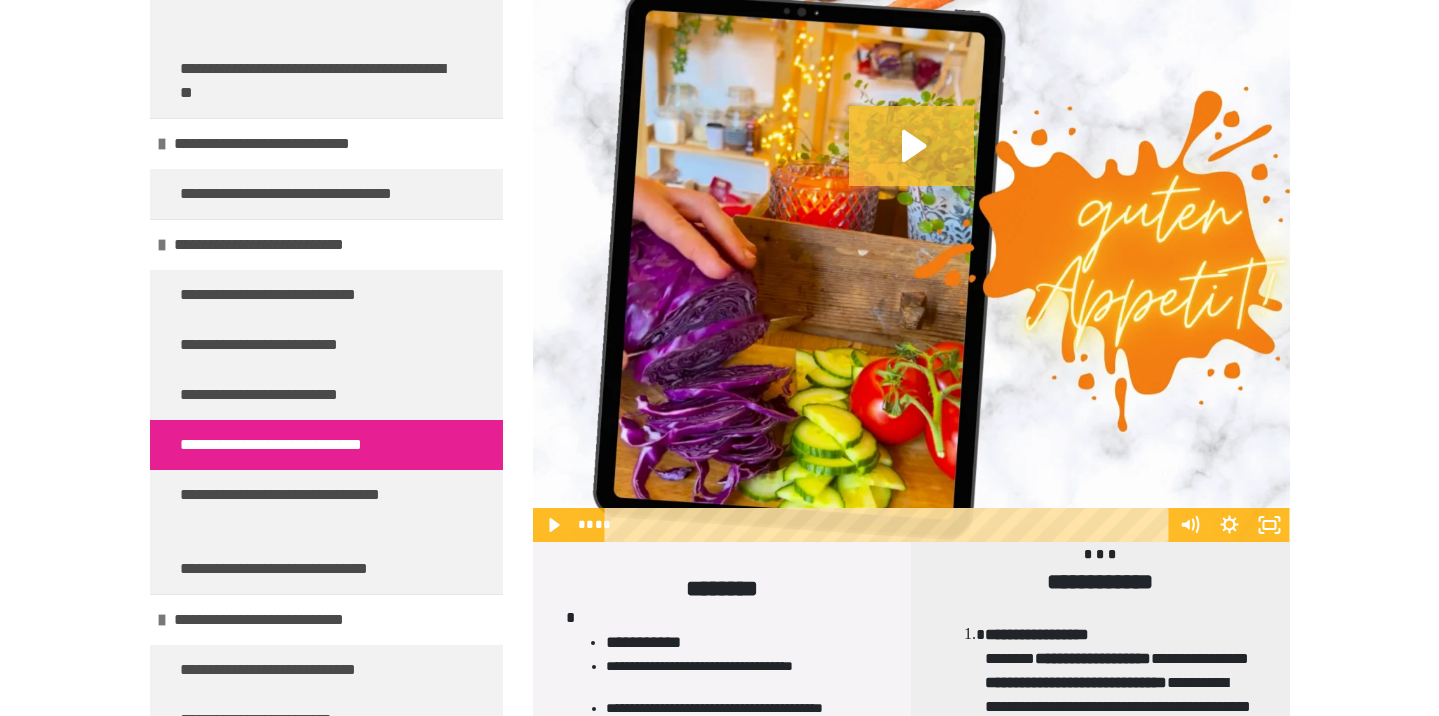 click 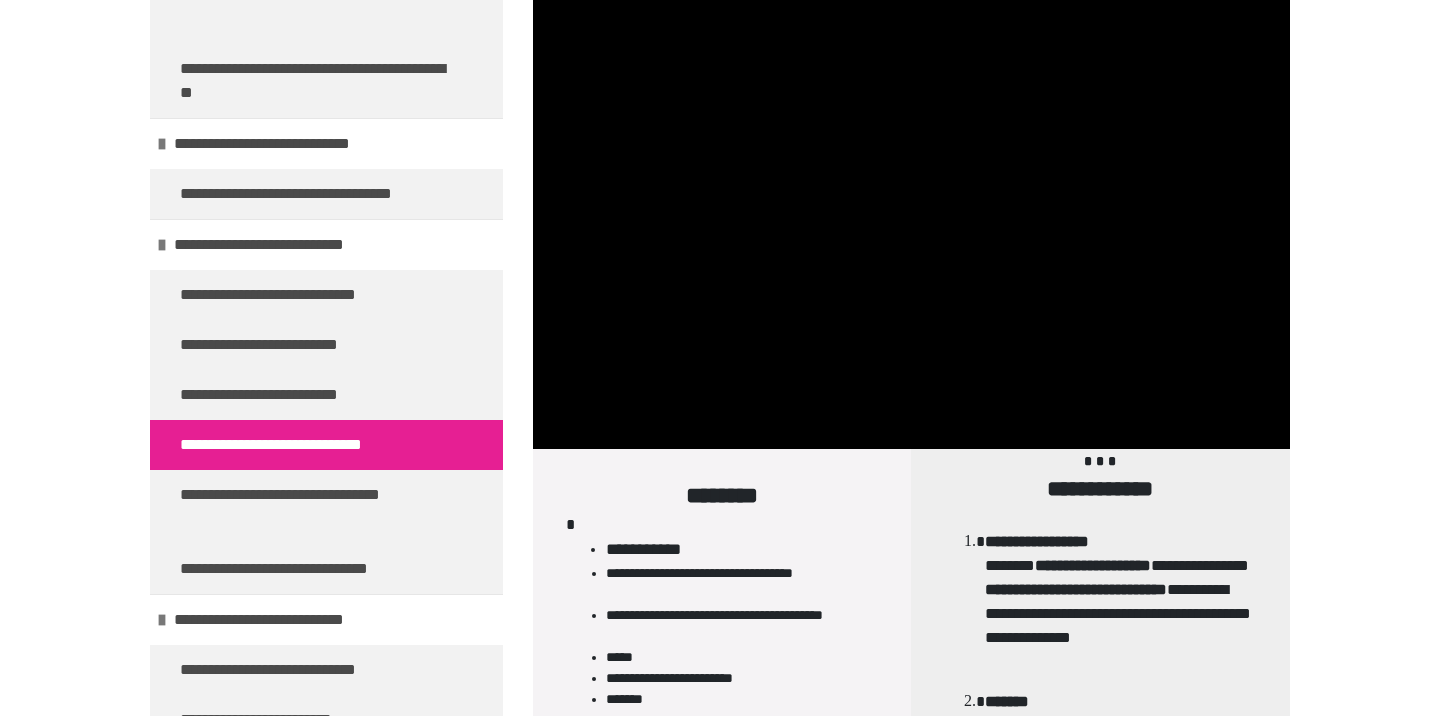 scroll, scrollTop: 1280, scrollLeft: 0, axis: vertical 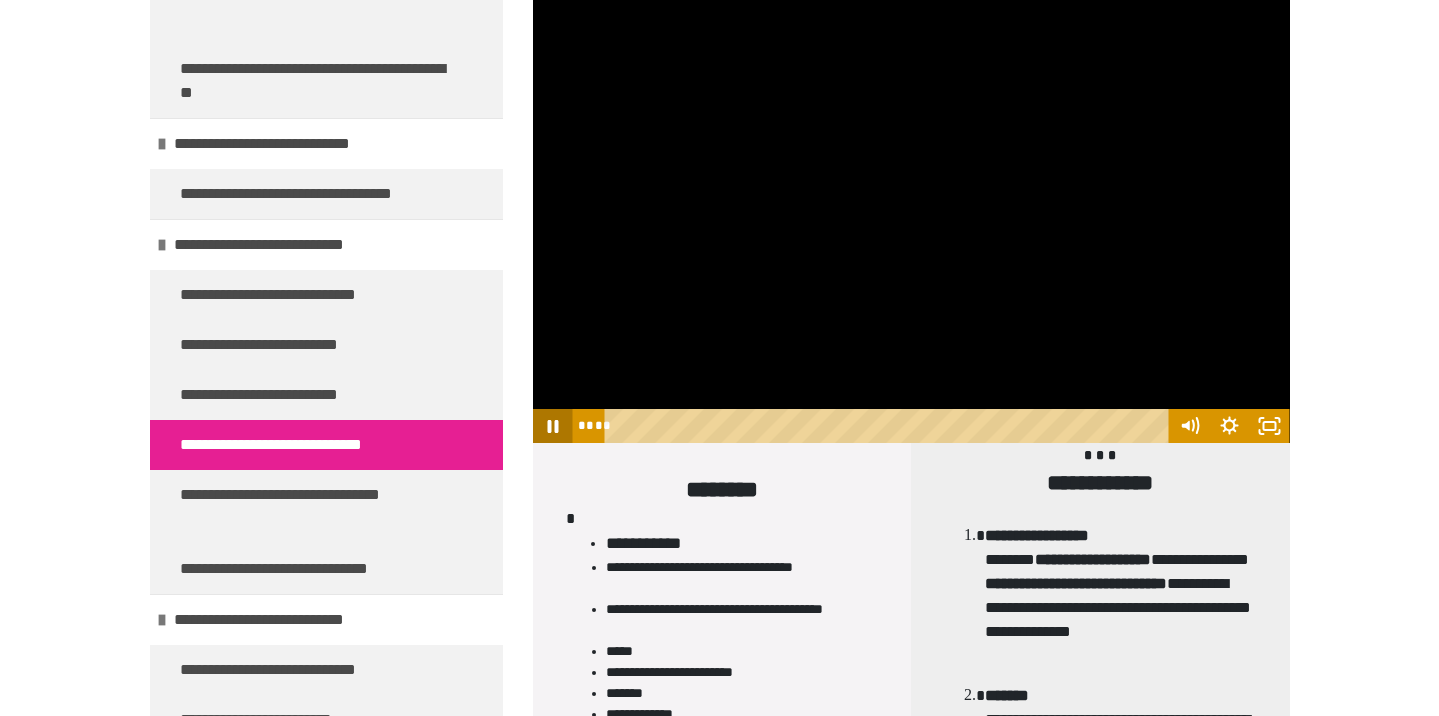 click 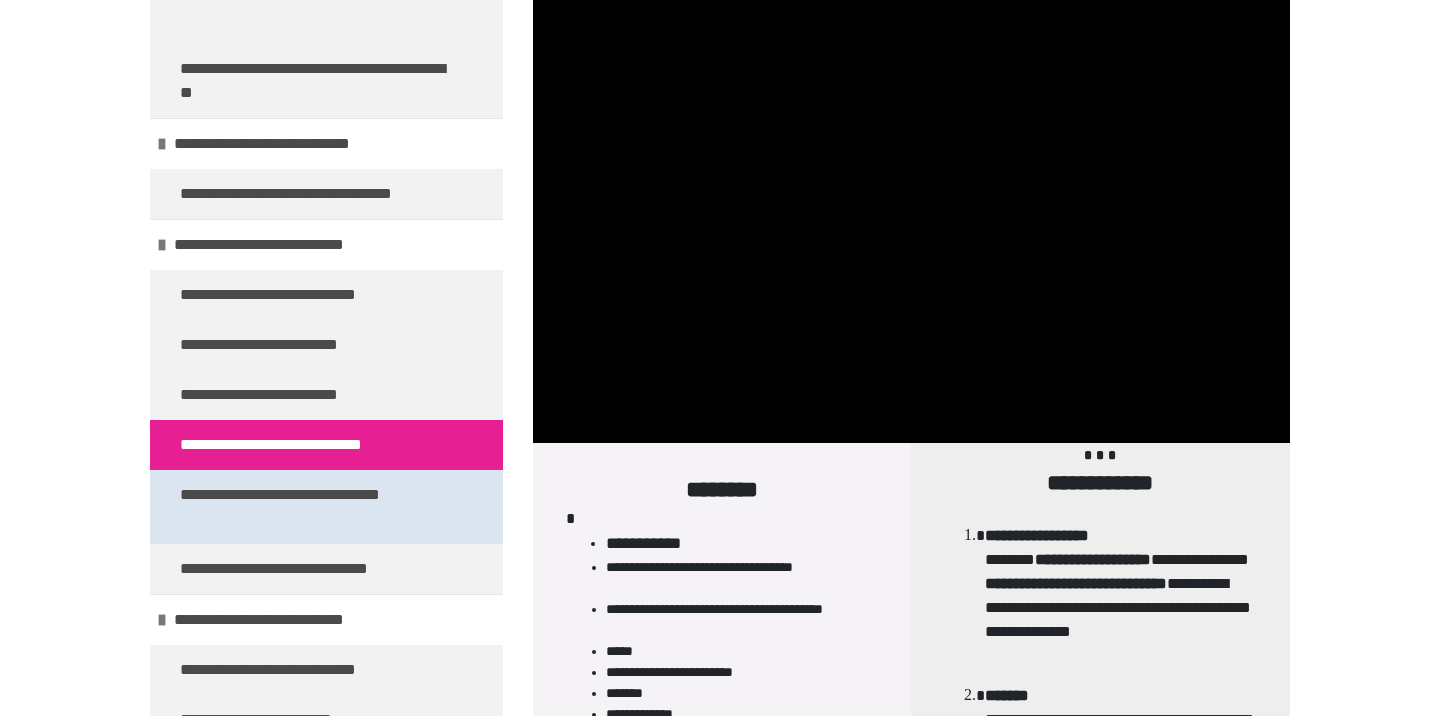 click on "**********" at bounding box center [318, 507] 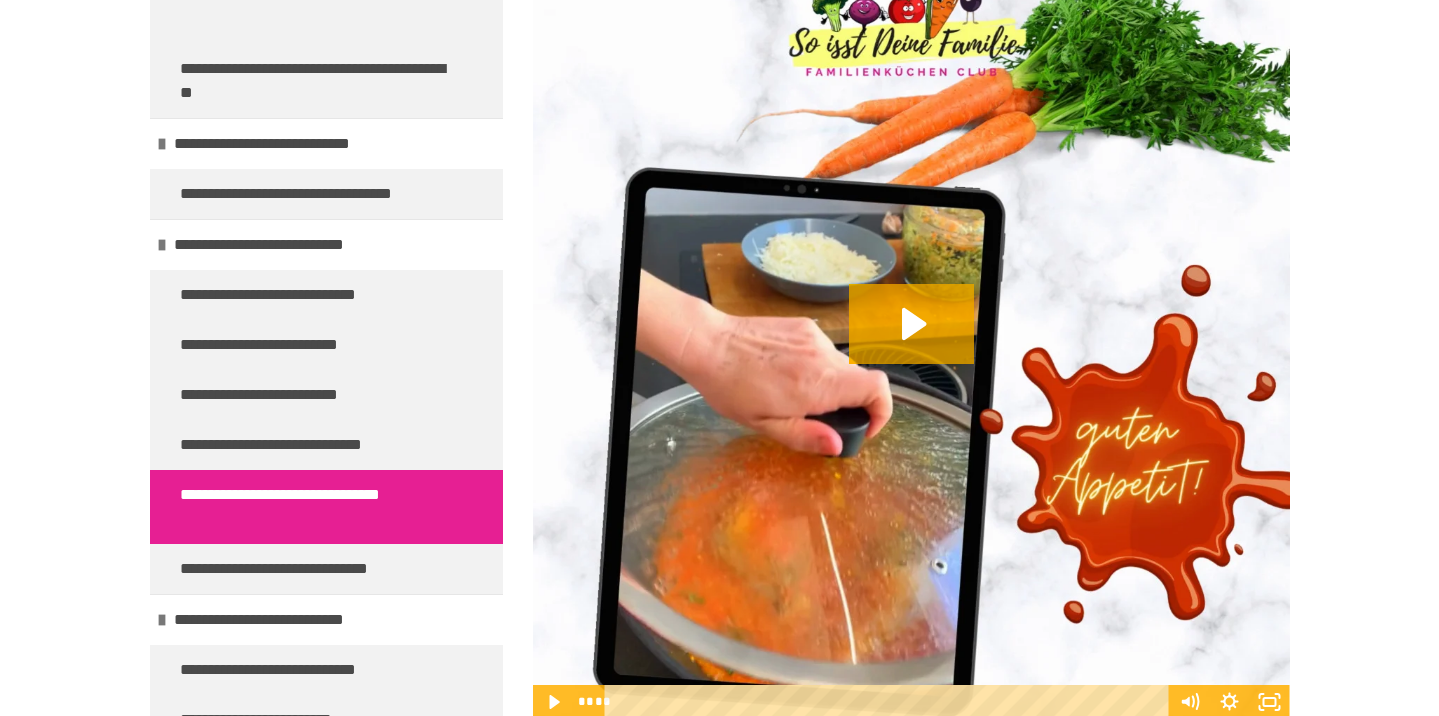 scroll, scrollTop: 1173, scrollLeft: 0, axis: vertical 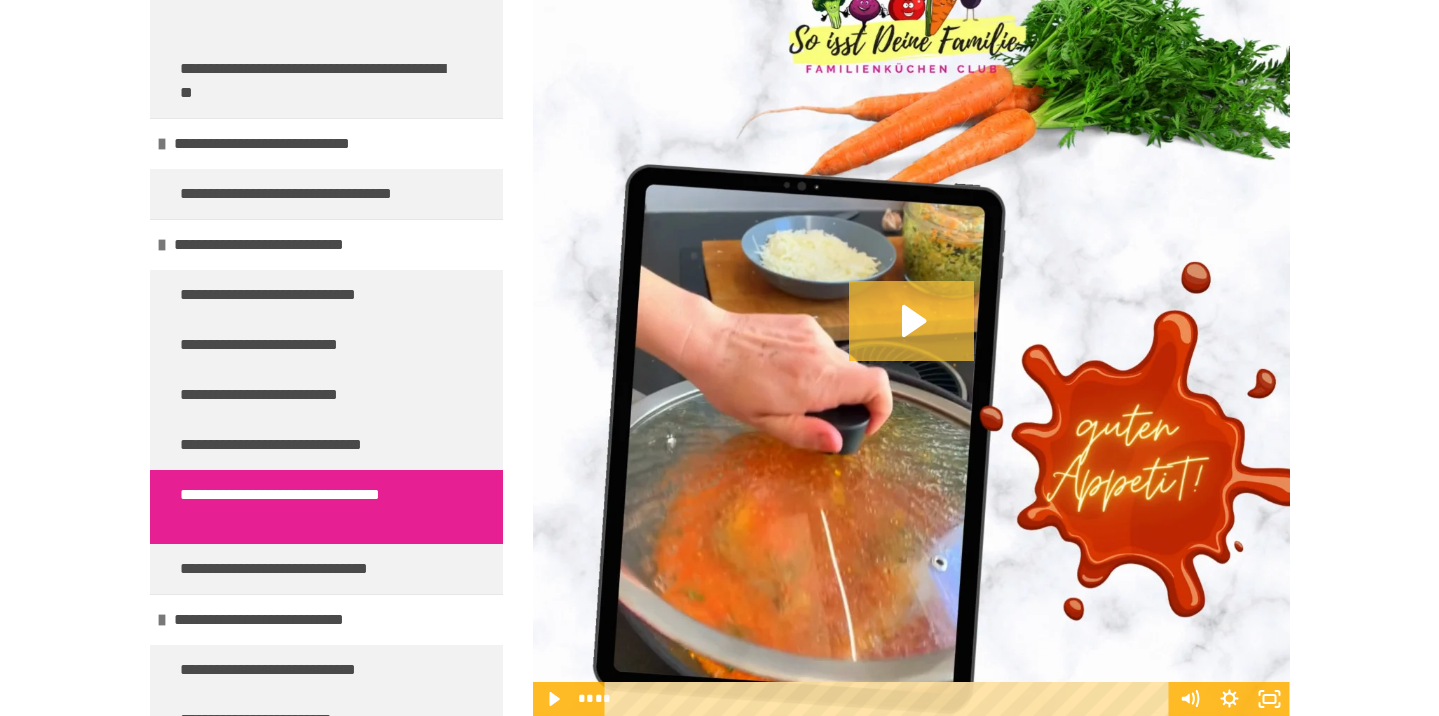 click 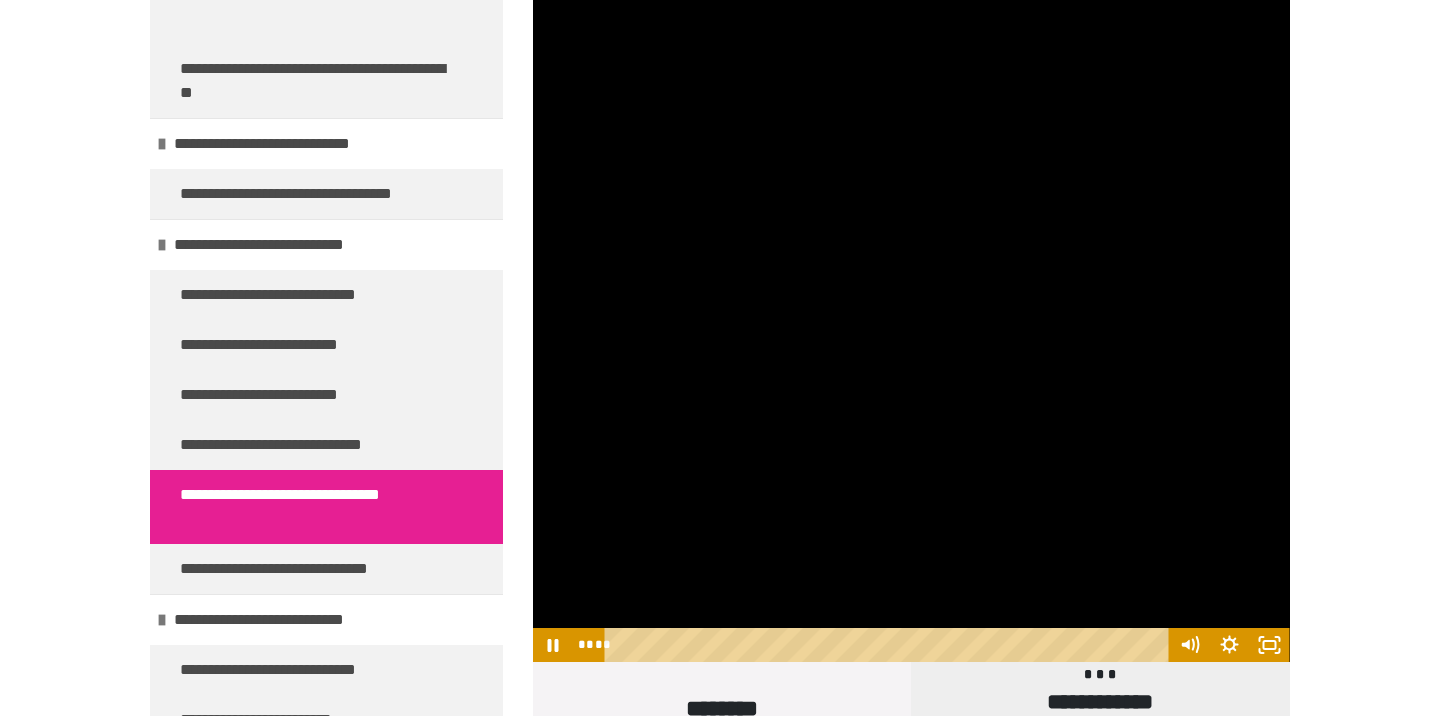 scroll, scrollTop: 1278, scrollLeft: 0, axis: vertical 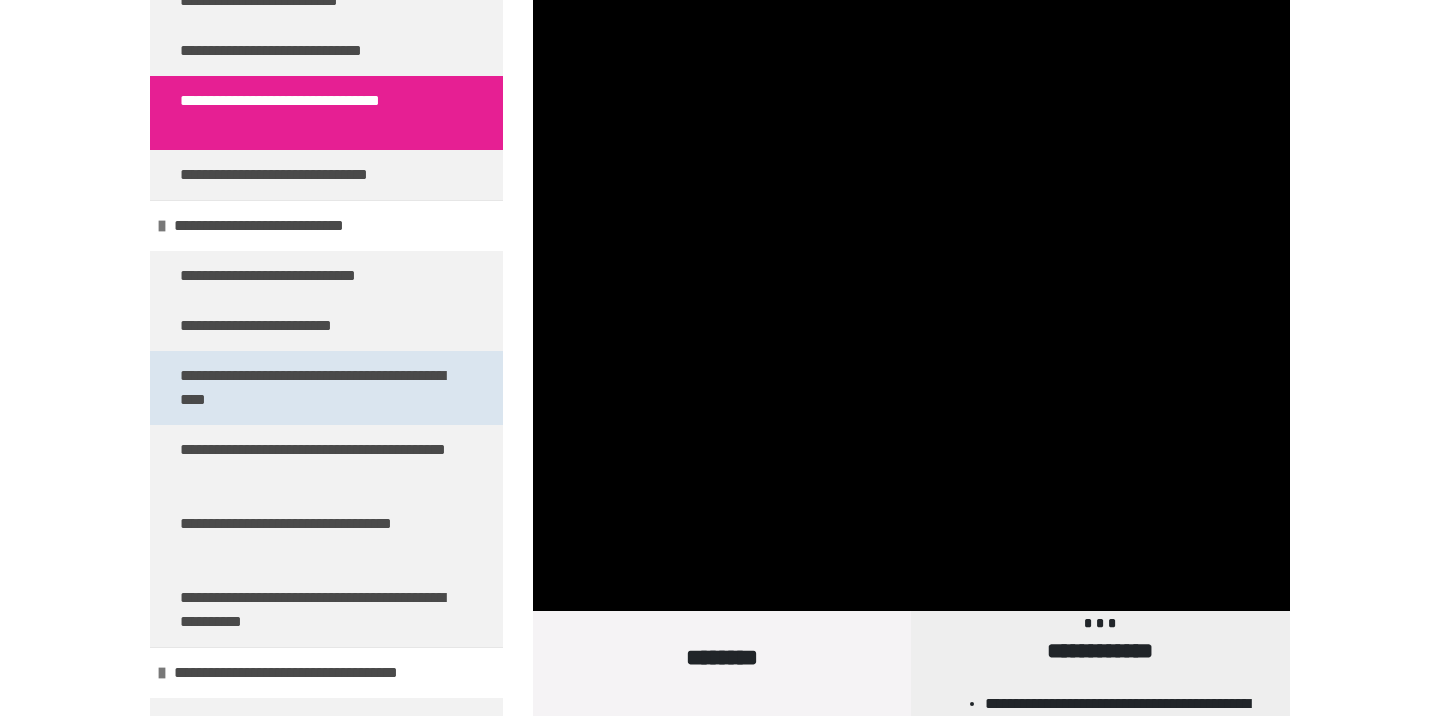 click on "**********" at bounding box center (318, 388) 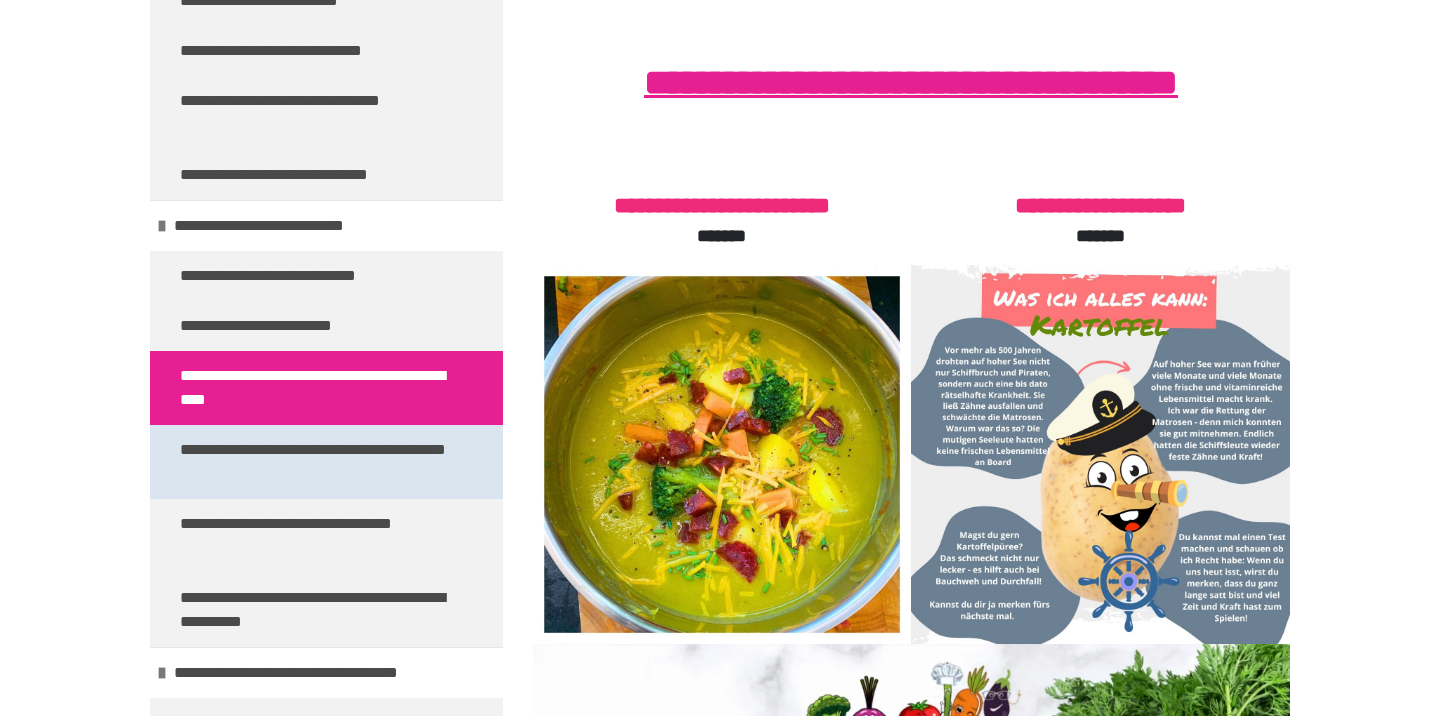 click on "**********" at bounding box center [318, 462] 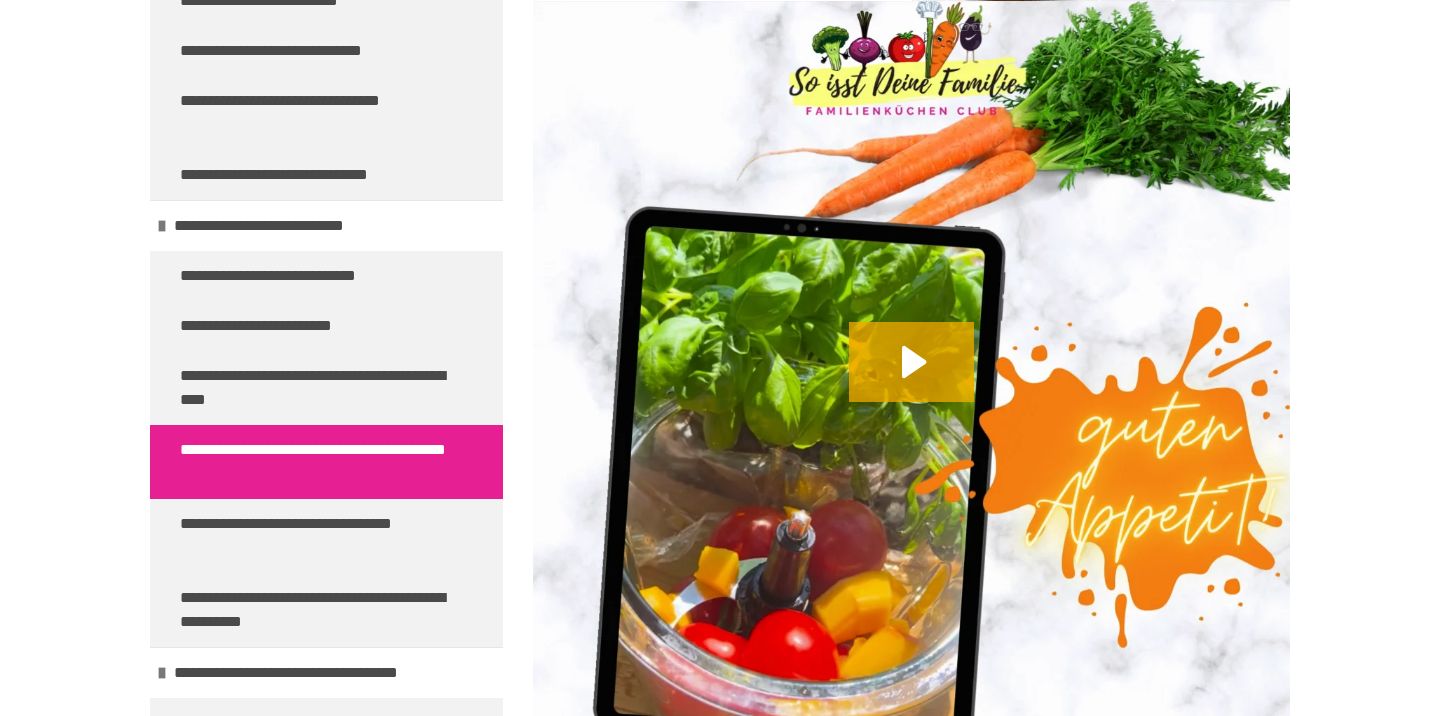 scroll, scrollTop: 1022, scrollLeft: 0, axis: vertical 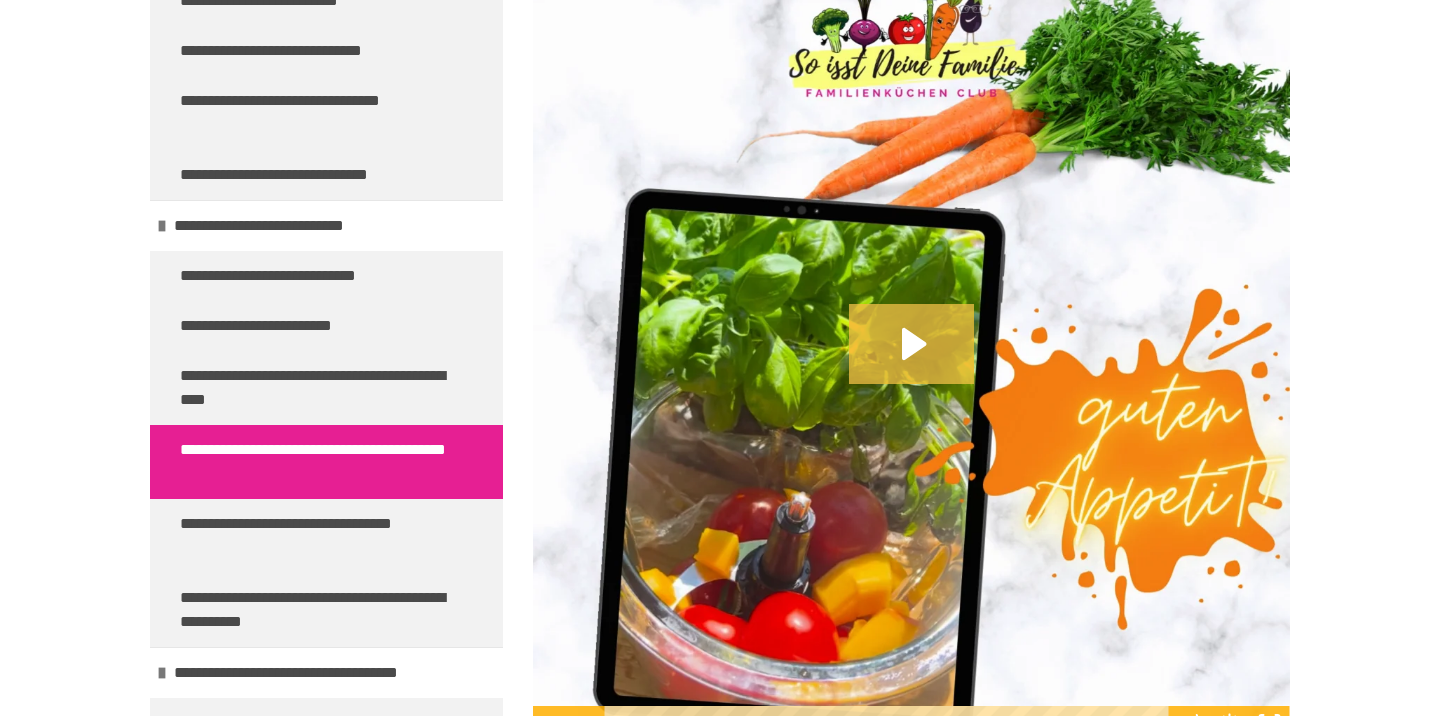 click 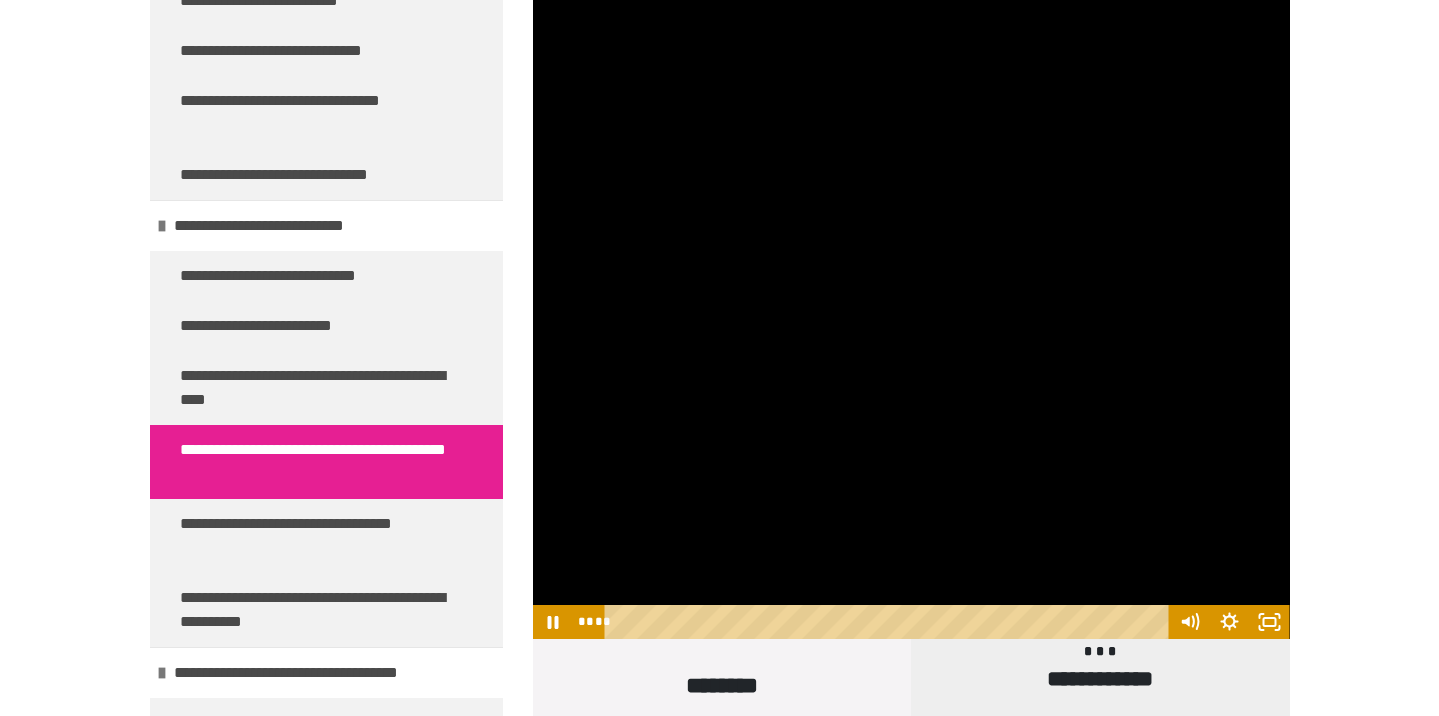 scroll, scrollTop: 1132, scrollLeft: 0, axis: vertical 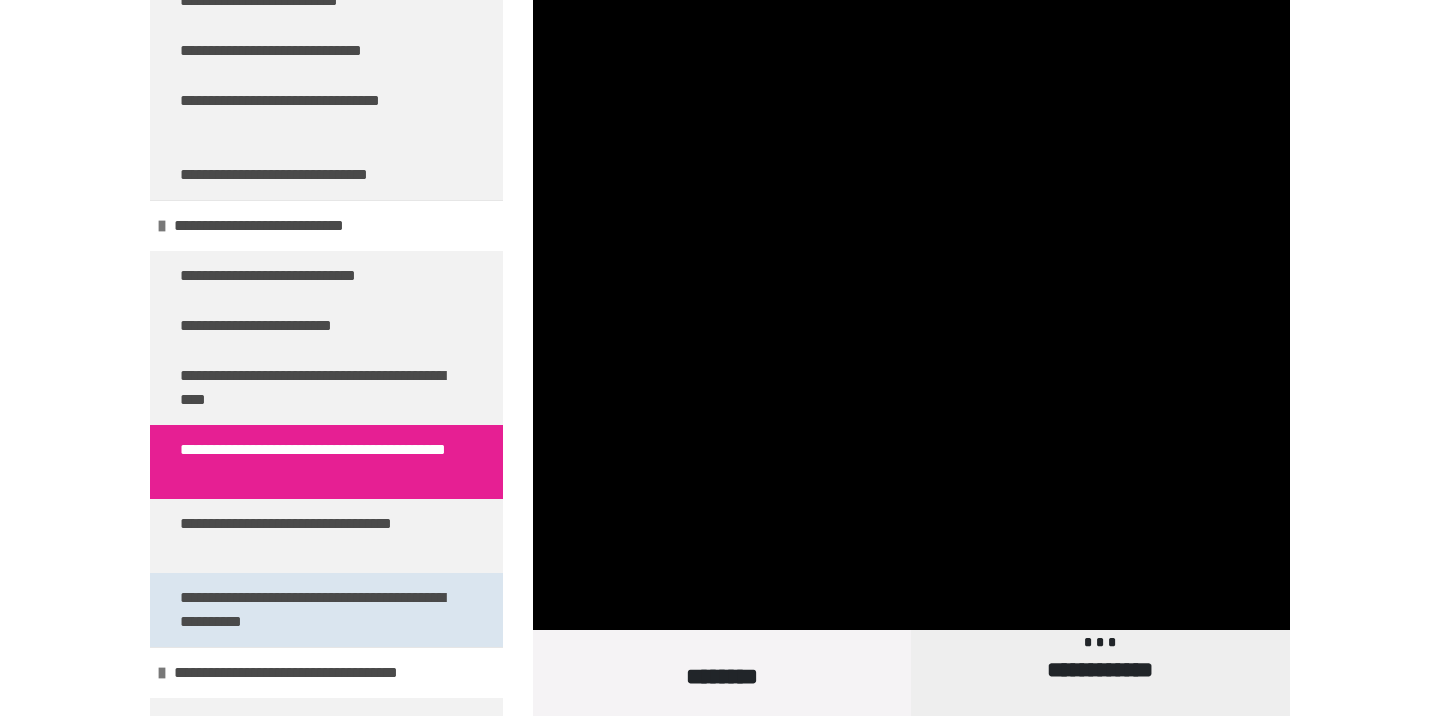 click on "**********" at bounding box center (318, 610) 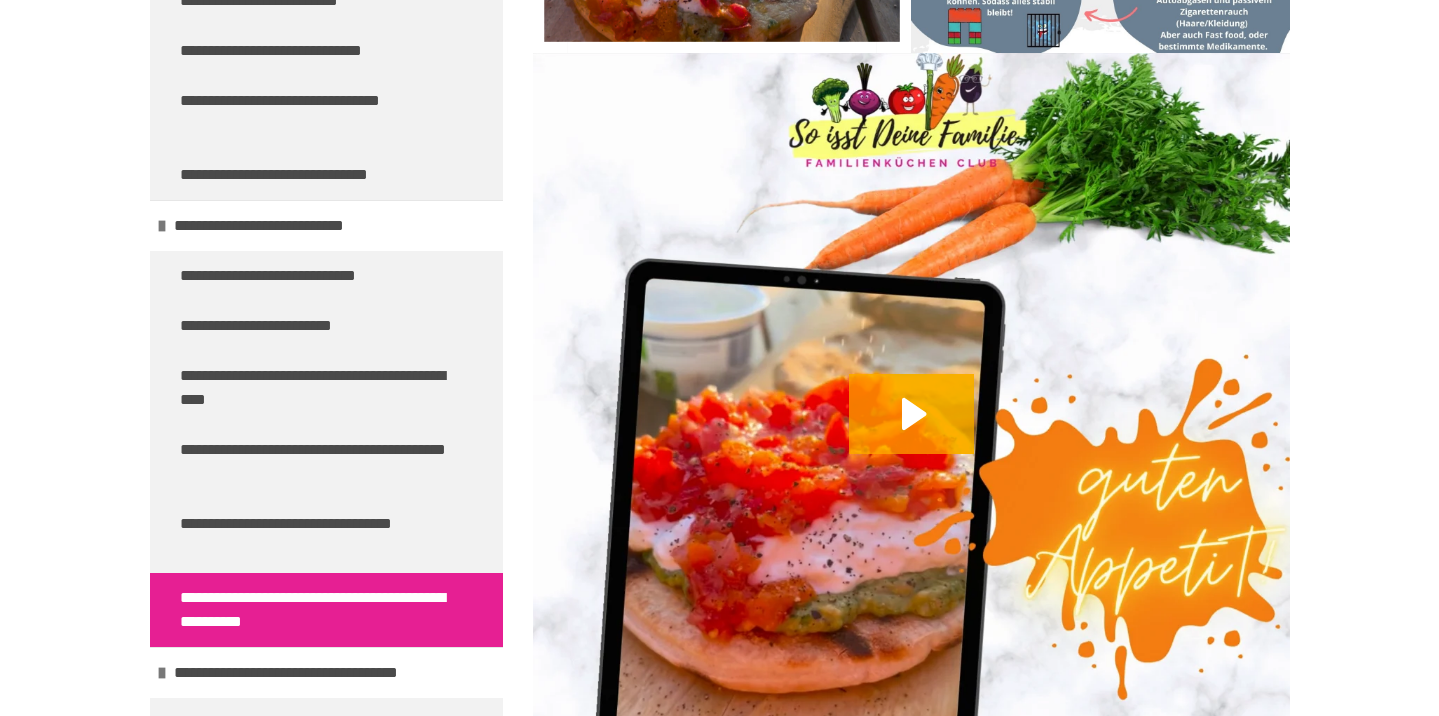 scroll, scrollTop: 955, scrollLeft: 0, axis: vertical 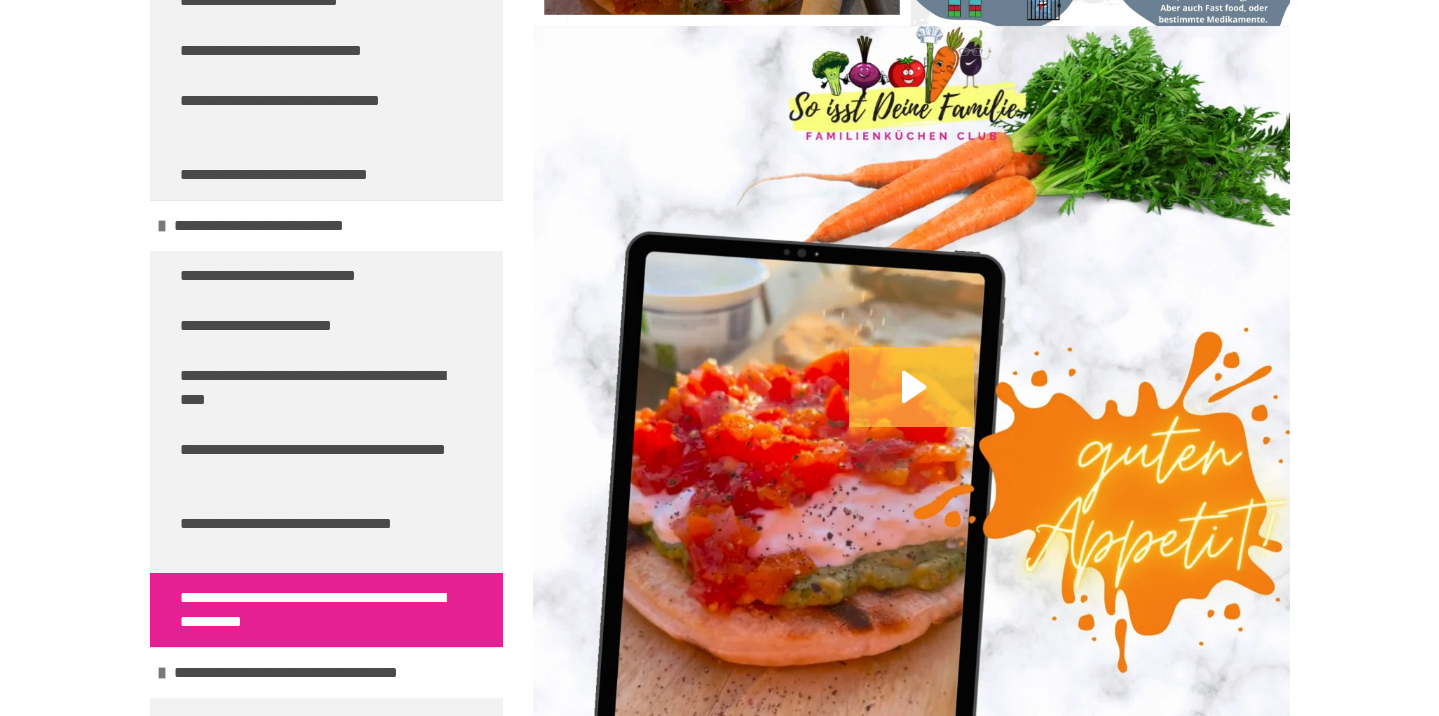 click 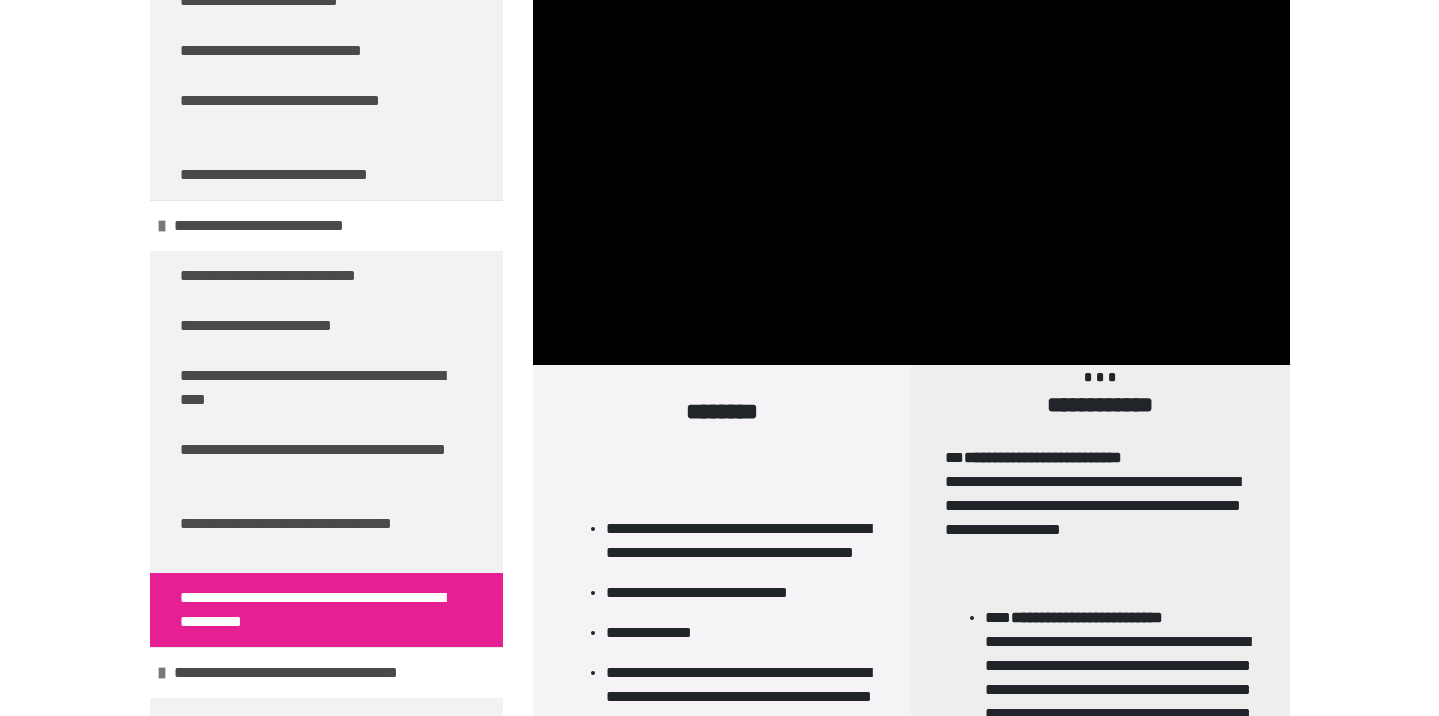 scroll, scrollTop: 1481, scrollLeft: 0, axis: vertical 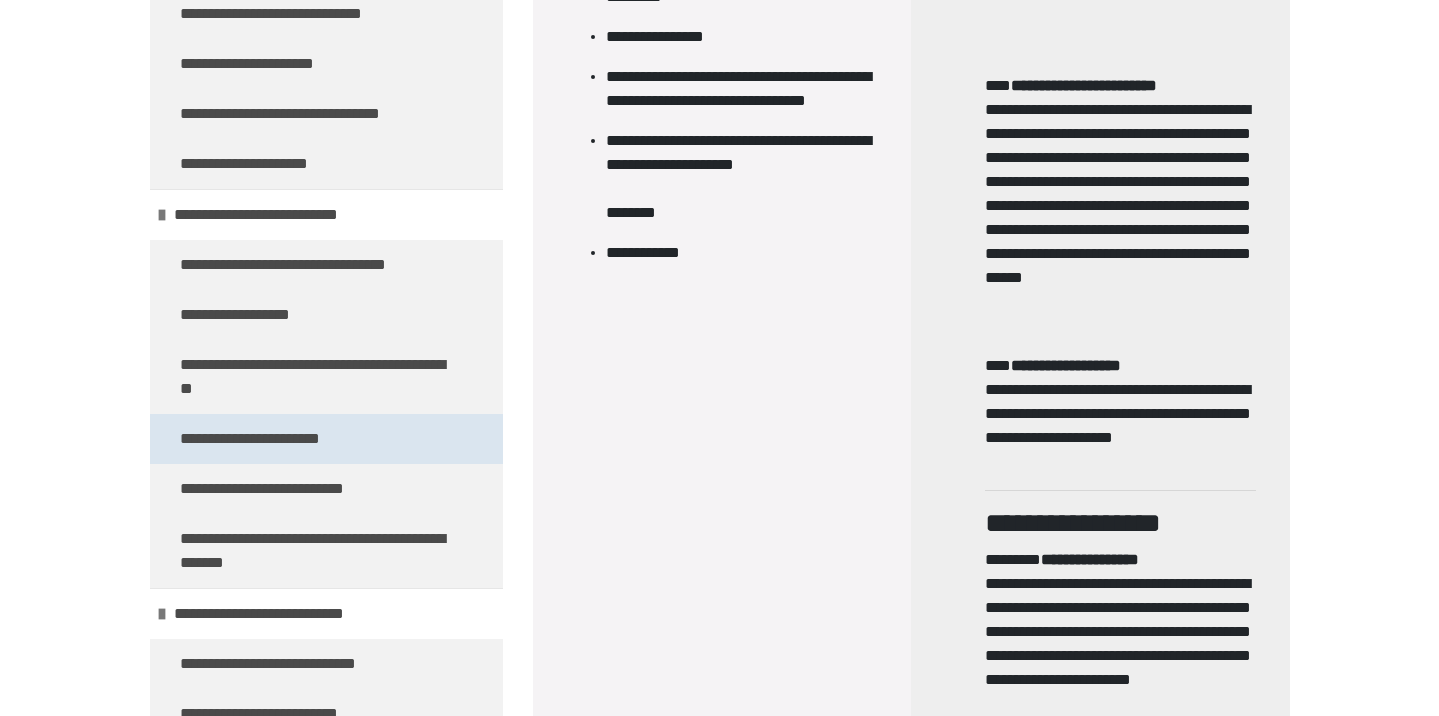click on "**********" at bounding box center (277, 439) 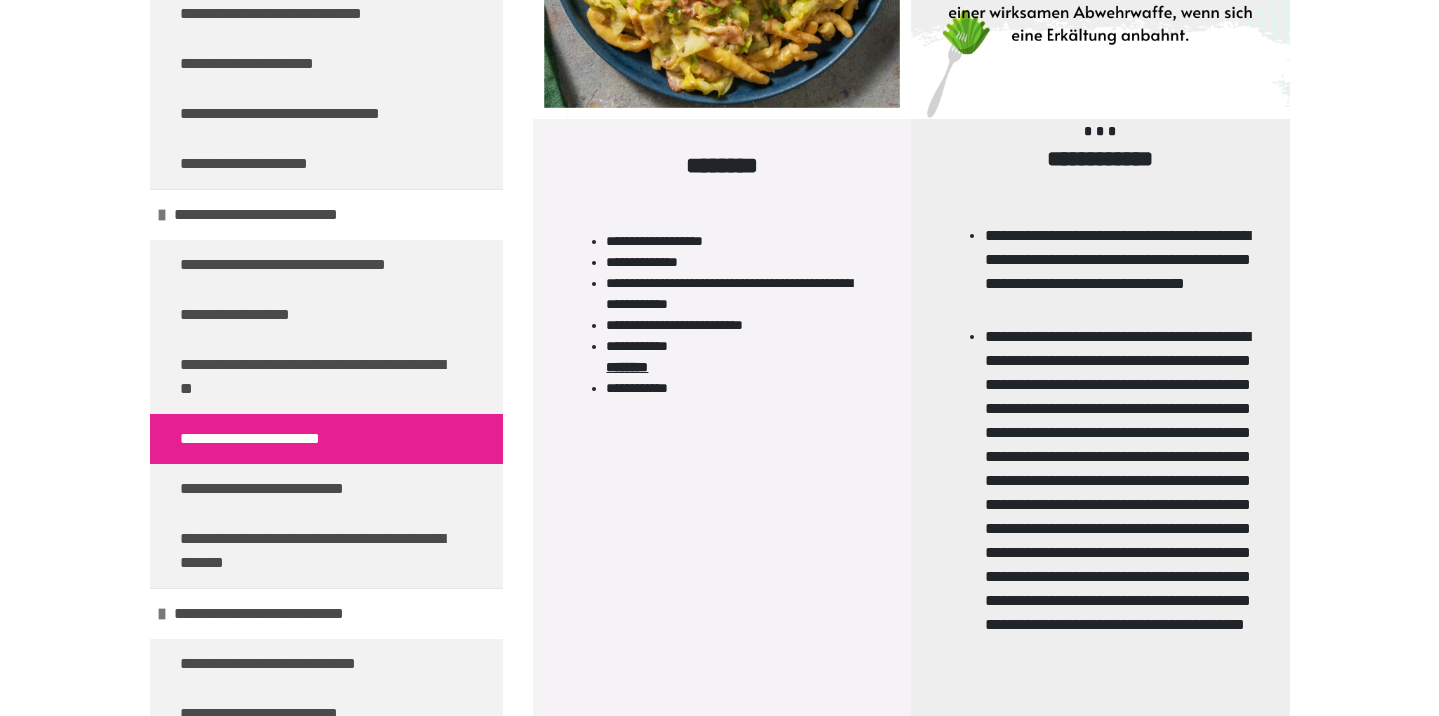 scroll, scrollTop: 887, scrollLeft: 0, axis: vertical 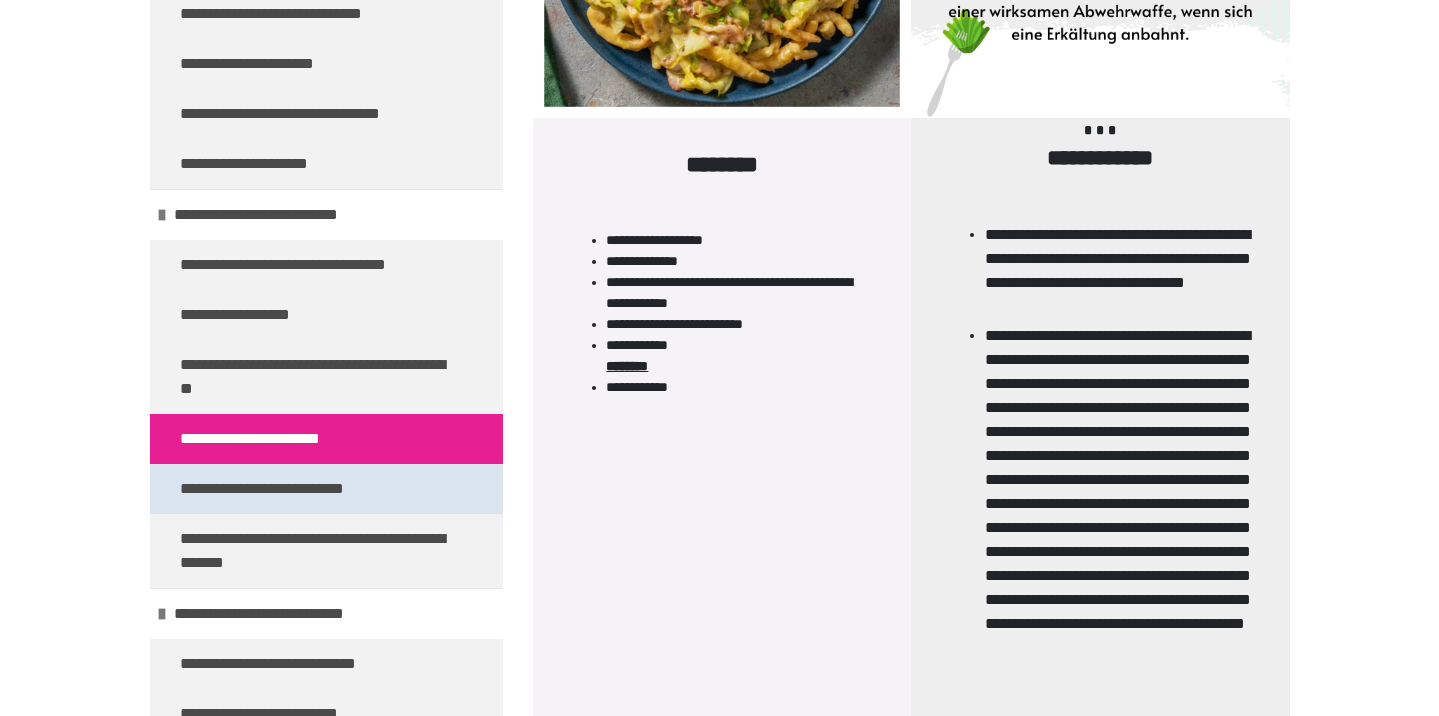click on "**********" at bounding box center [296, 489] 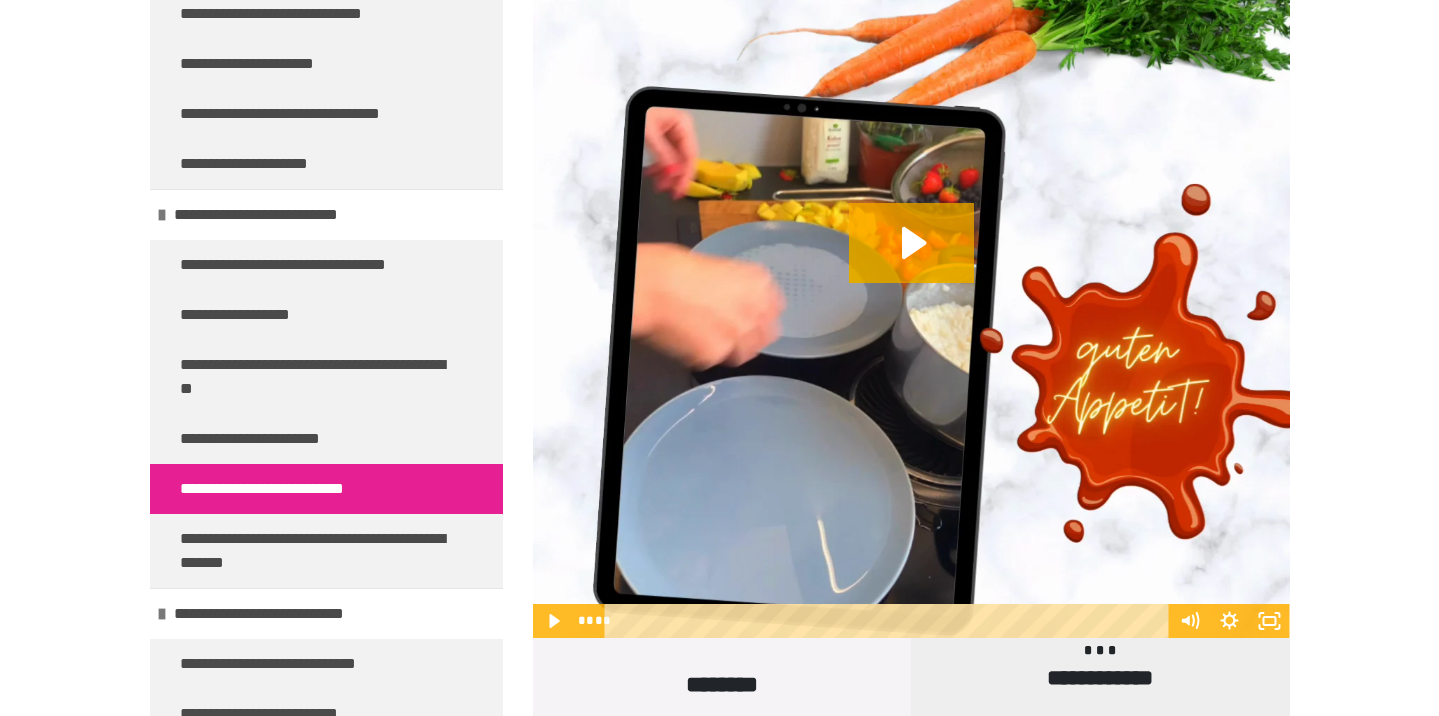 scroll, scrollTop: 1194, scrollLeft: 0, axis: vertical 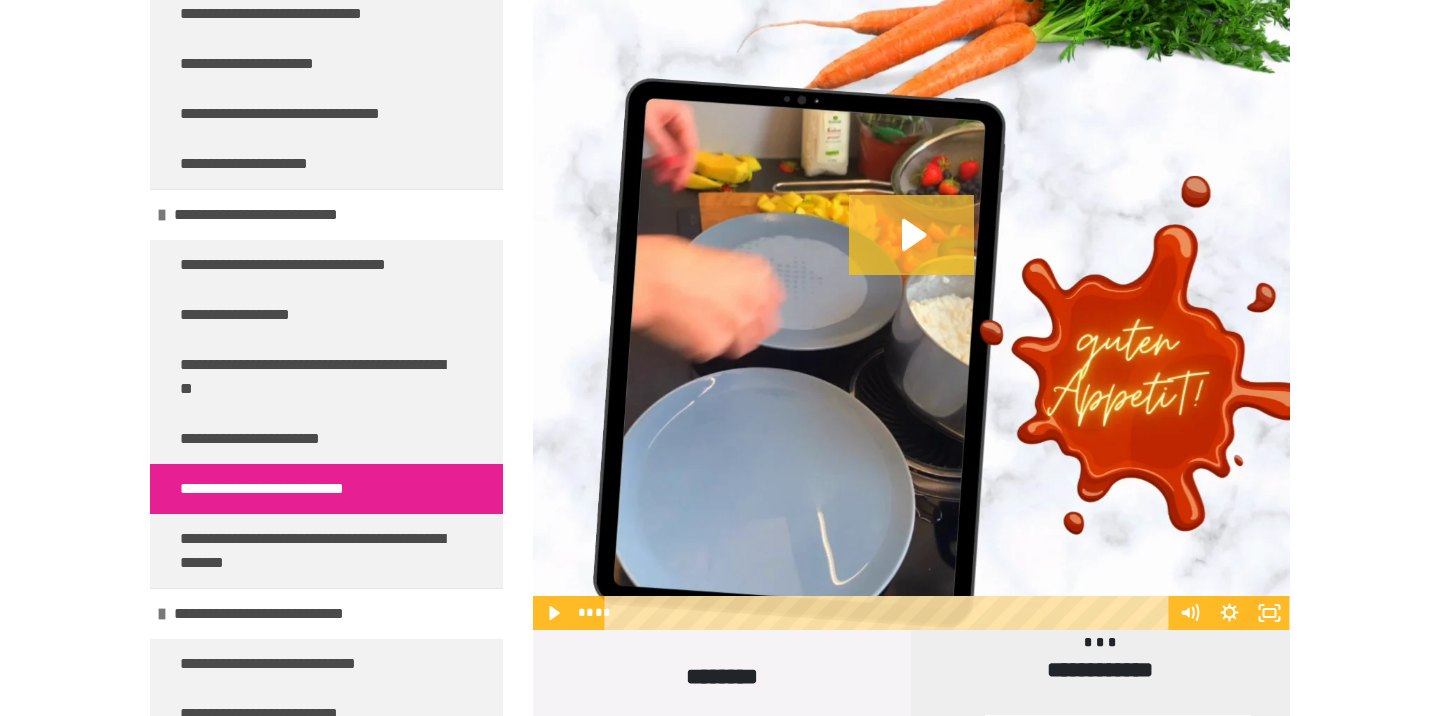 click 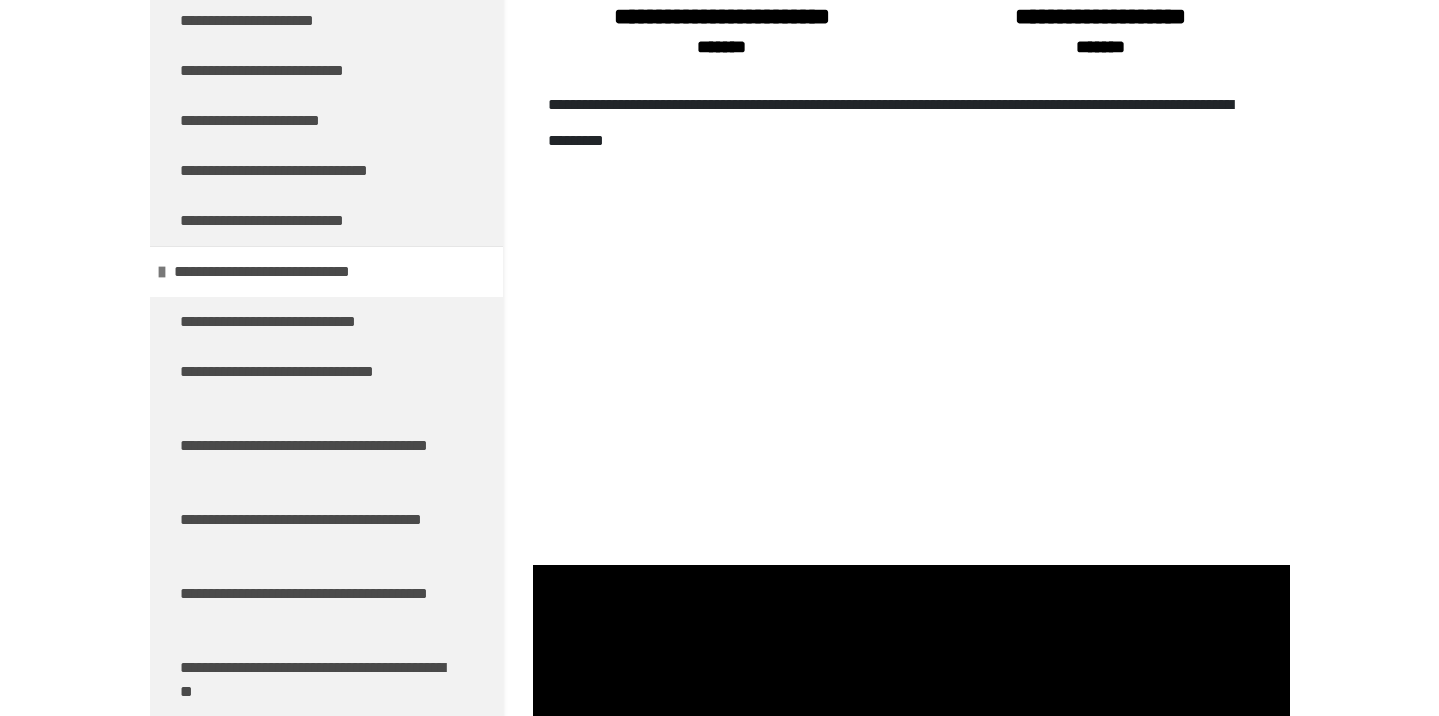 scroll, scrollTop: 262, scrollLeft: 0, axis: vertical 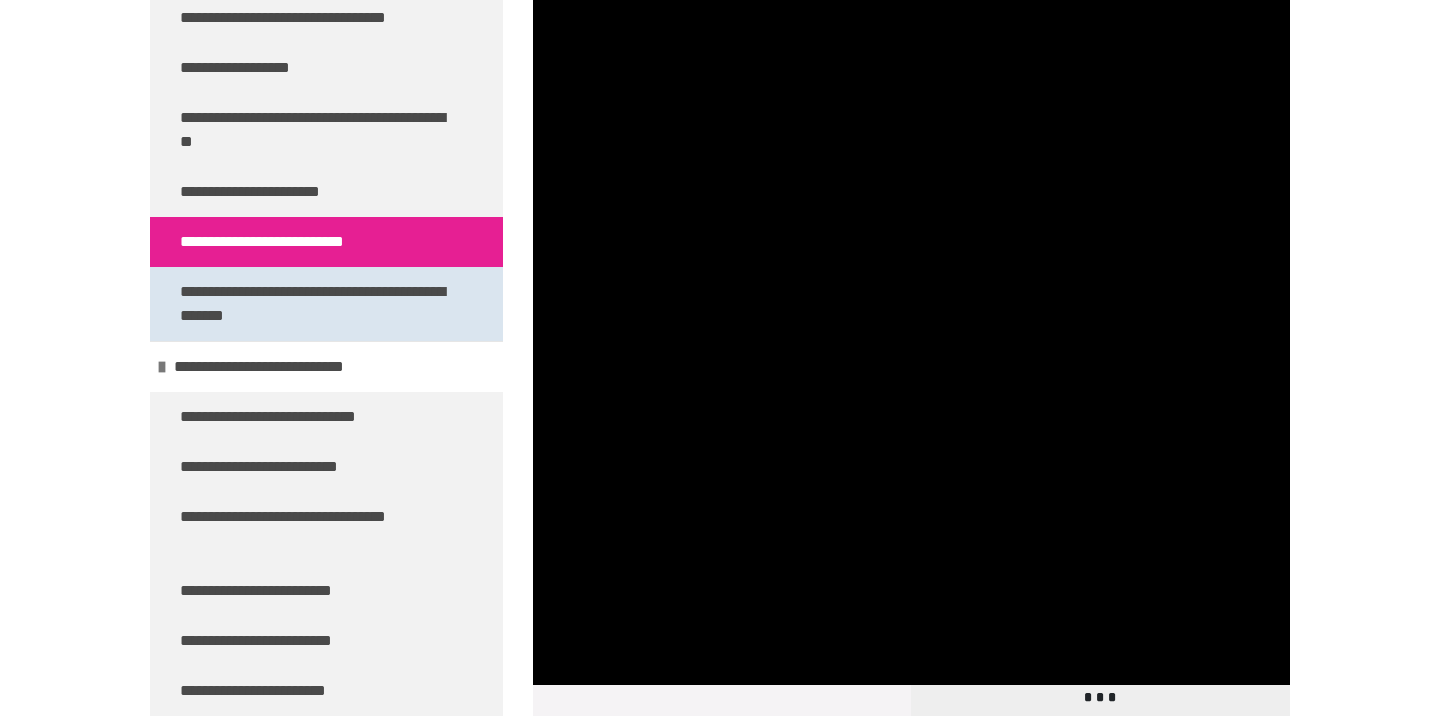 click on "**********" at bounding box center (318, 304) 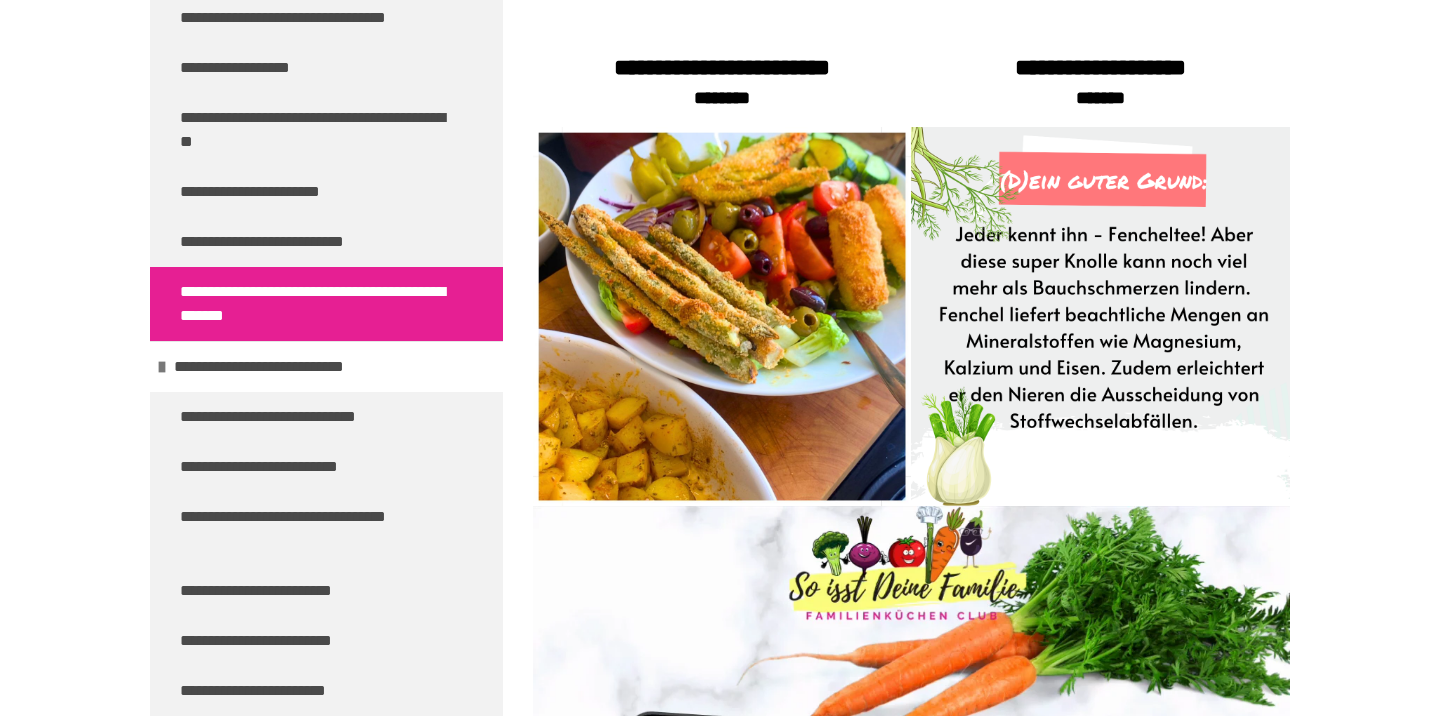 scroll, scrollTop: 501, scrollLeft: 0, axis: vertical 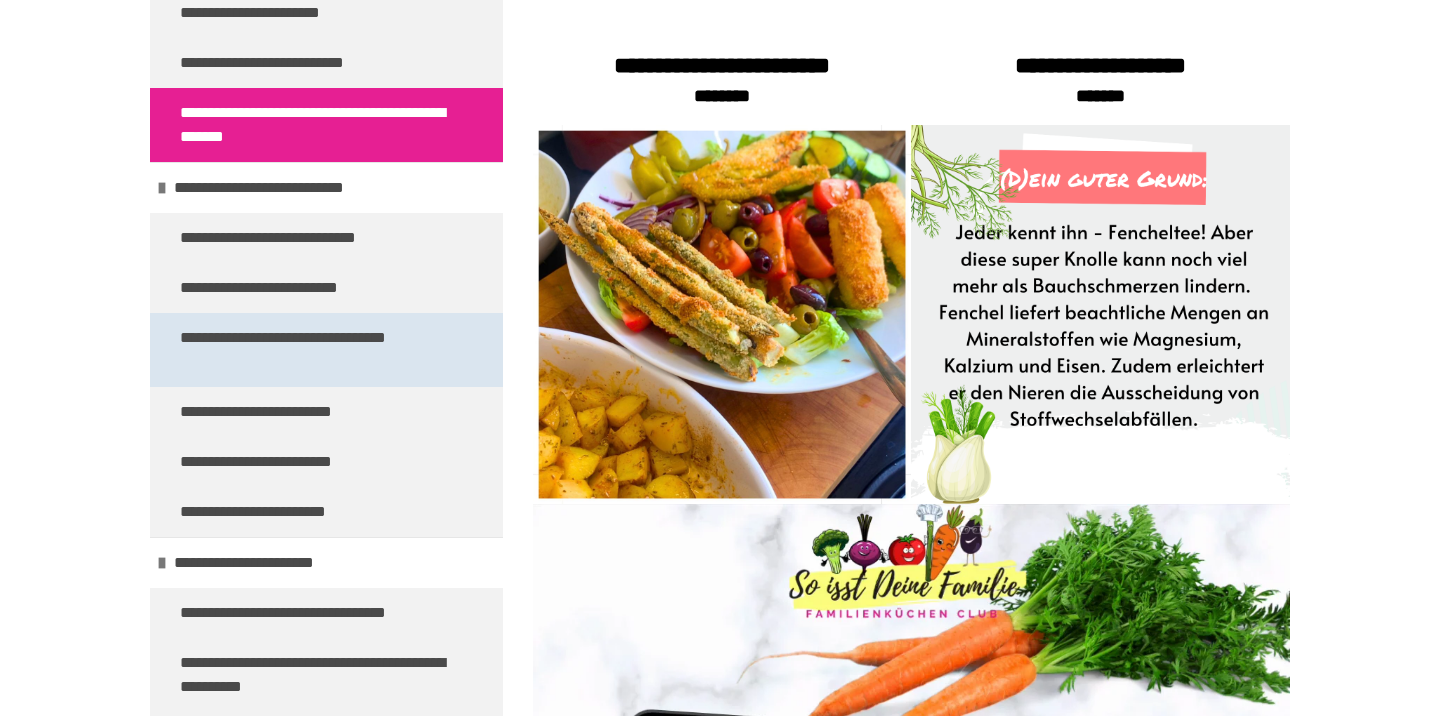 click on "**********" at bounding box center [318, 350] 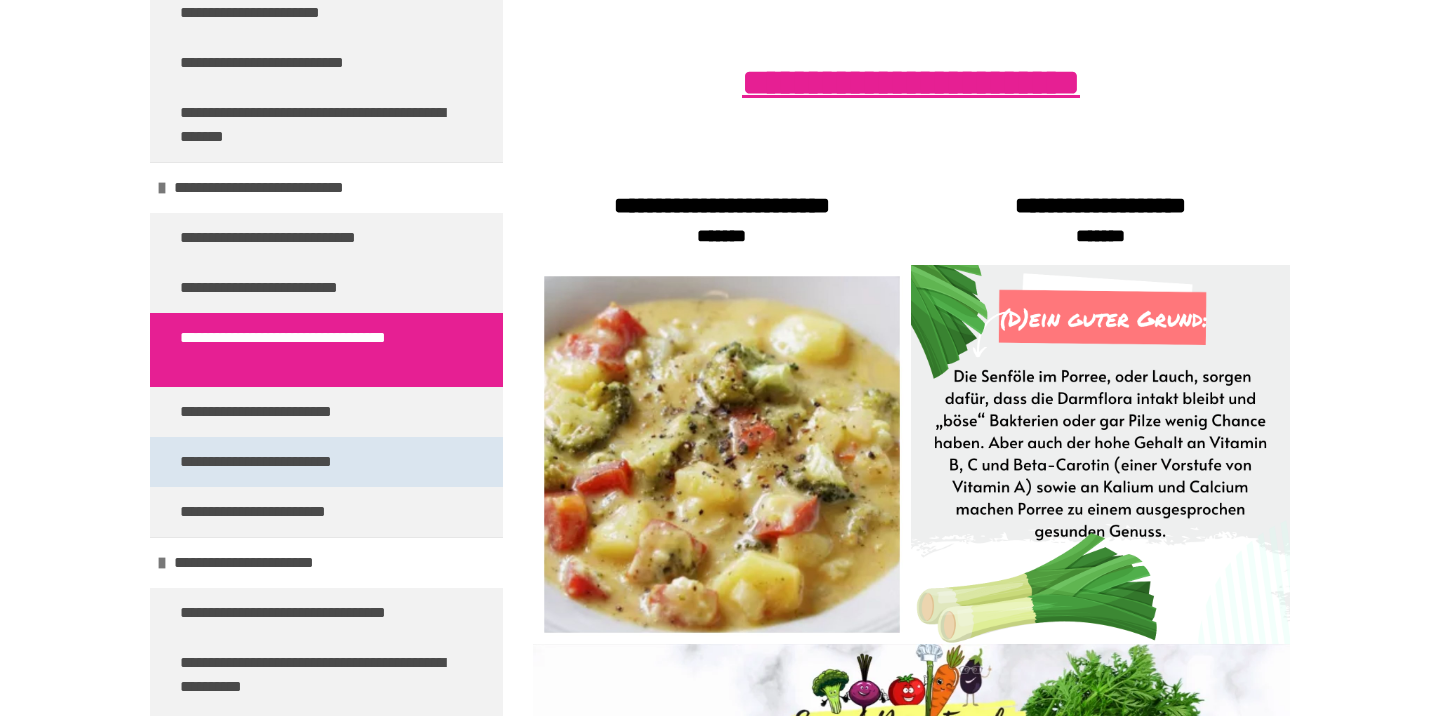 click on "**********" at bounding box center (287, 462) 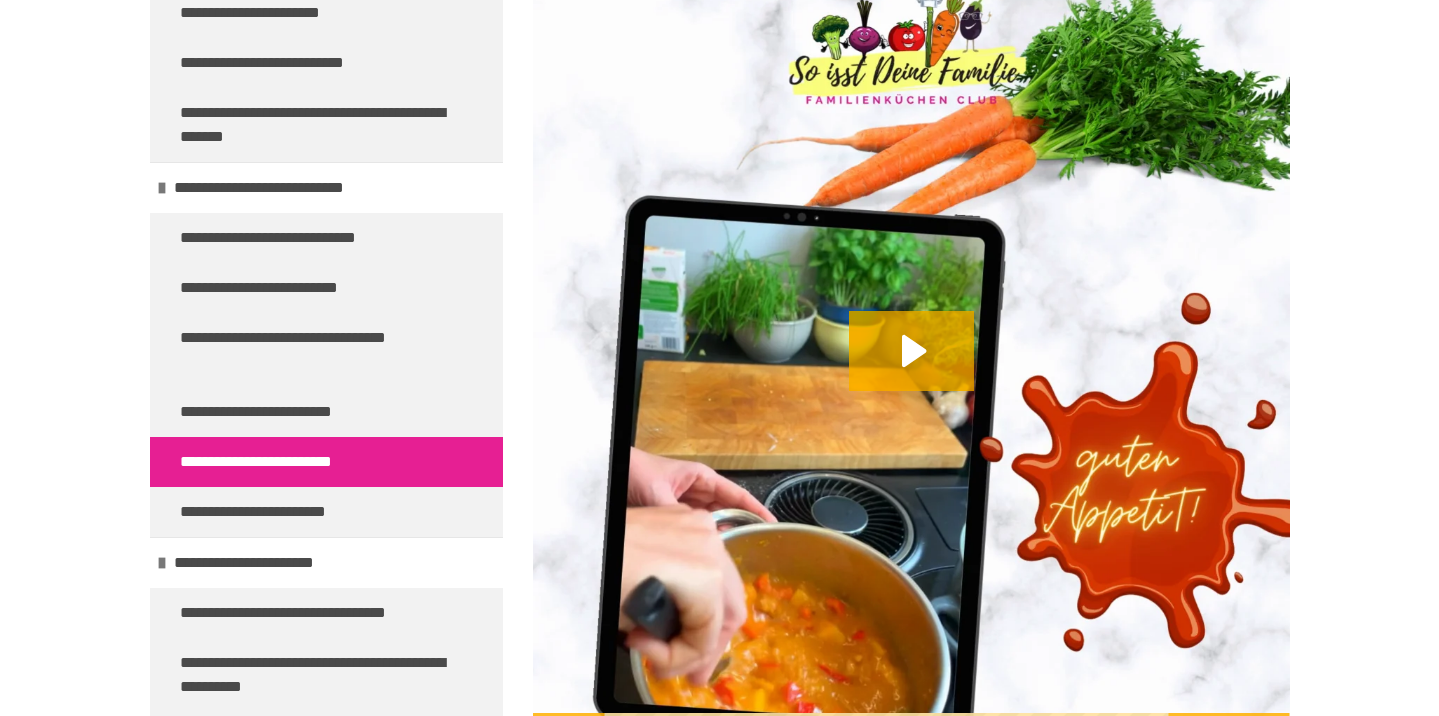 scroll, scrollTop: 1036, scrollLeft: 0, axis: vertical 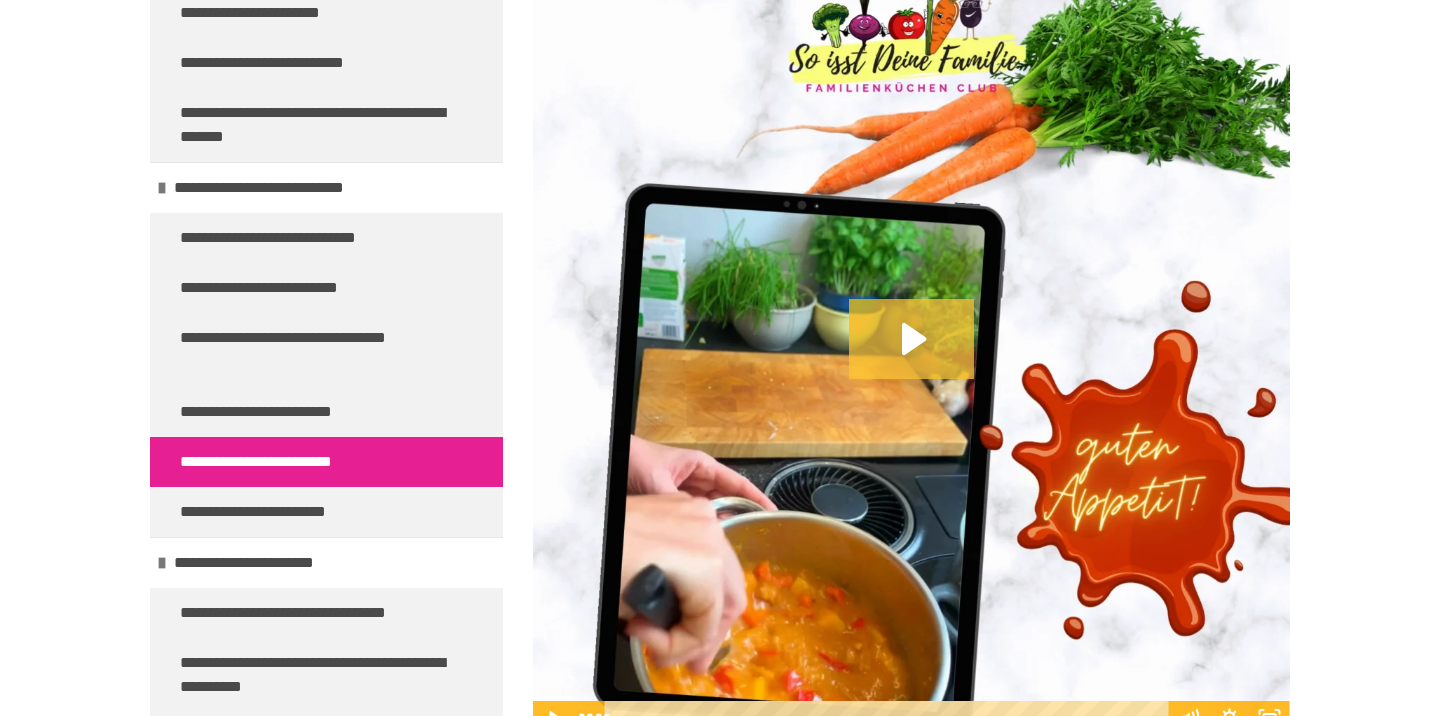 click 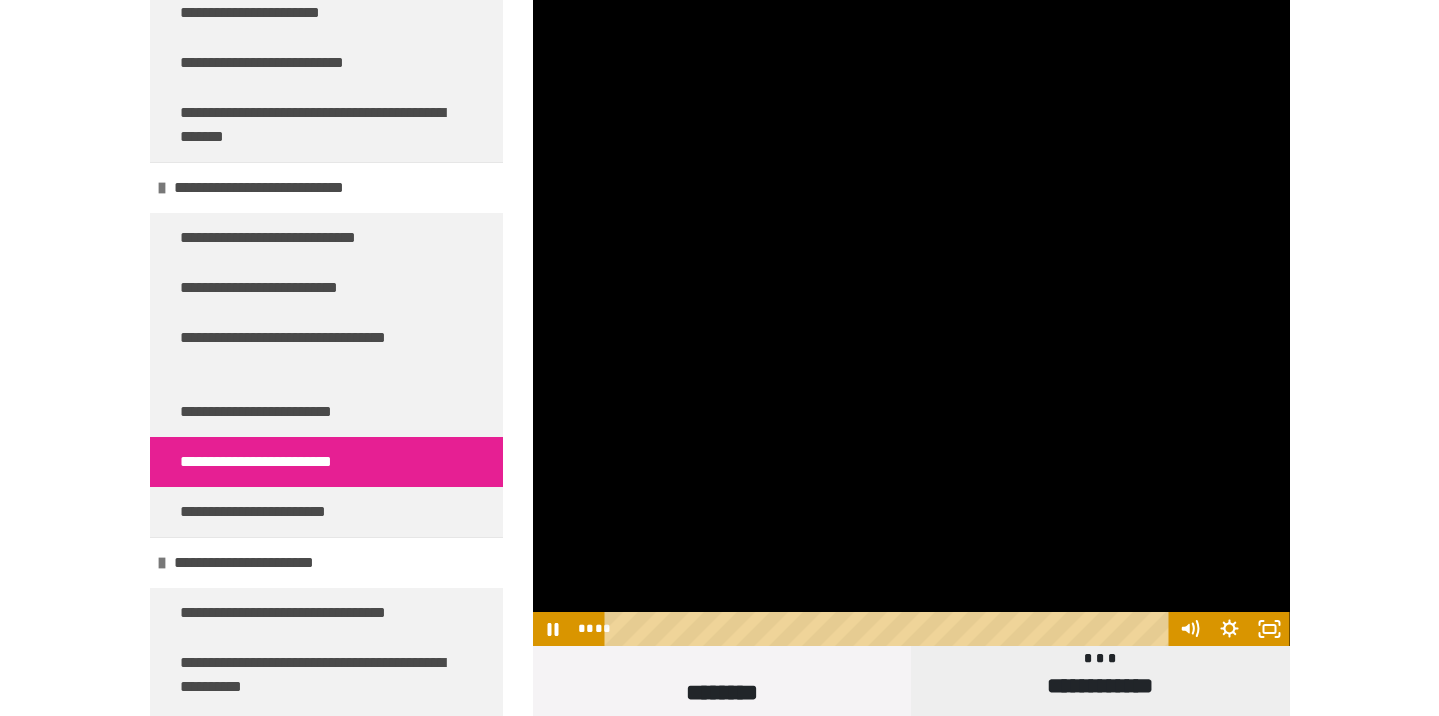 scroll, scrollTop: 1119, scrollLeft: 0, axis: vertical 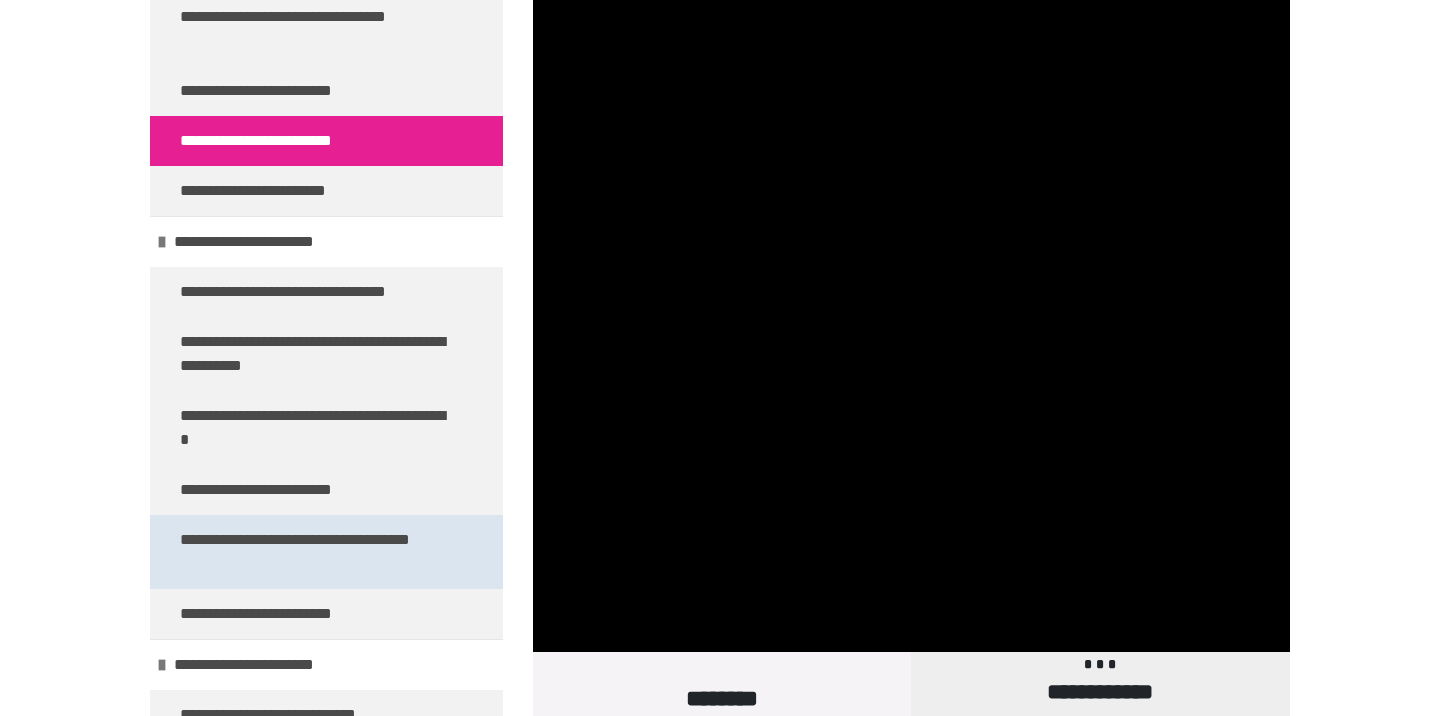 click on "**********" at bounding box center (318, 552) 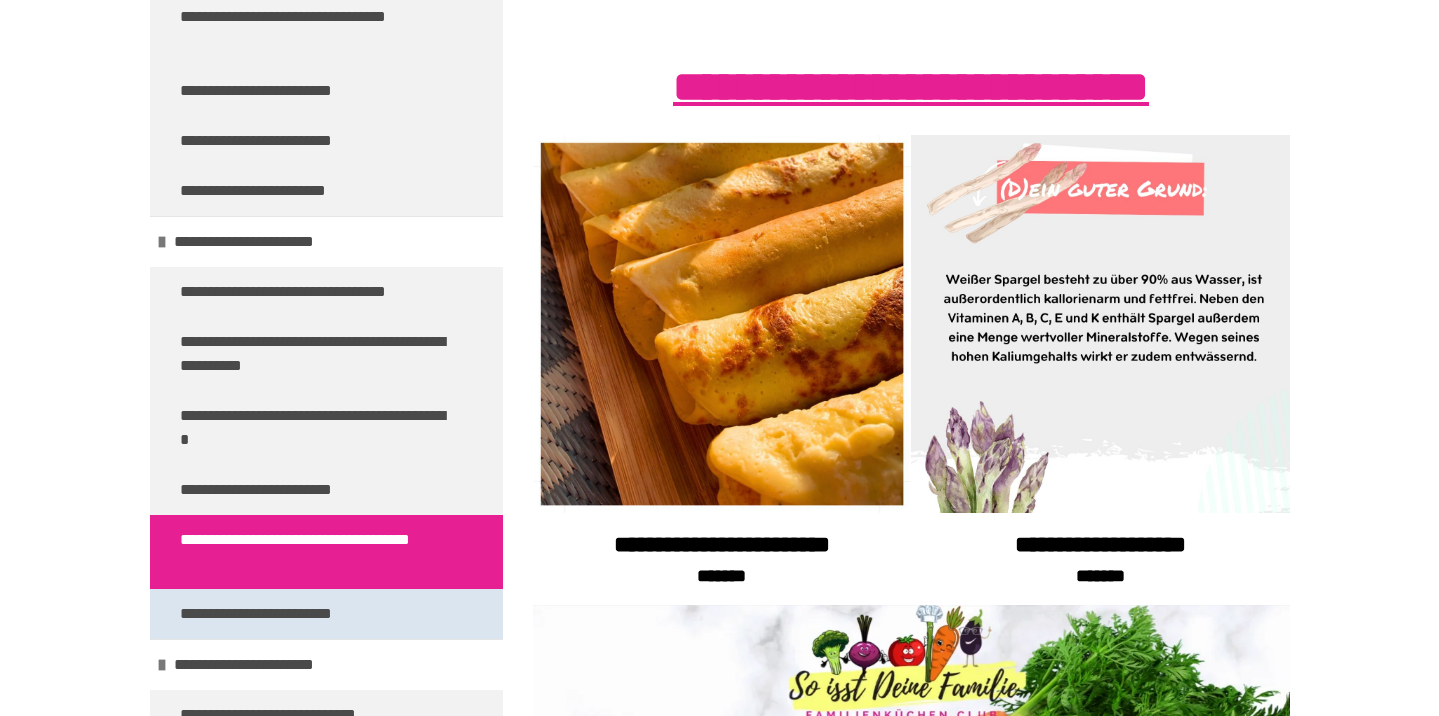 click on "**********" at bounding box center (289, 614) 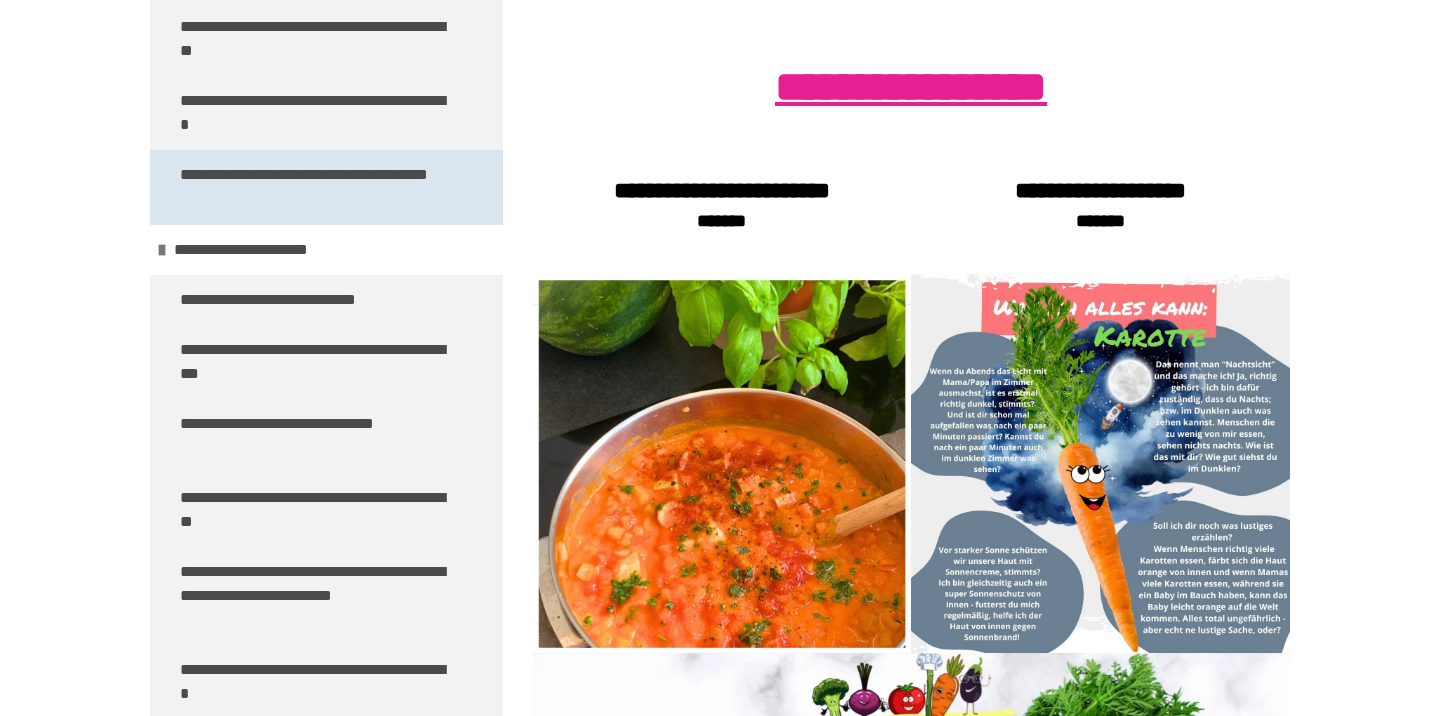 scroll, scrollTop: 3612, scrollLeft: 0, axis: vertical 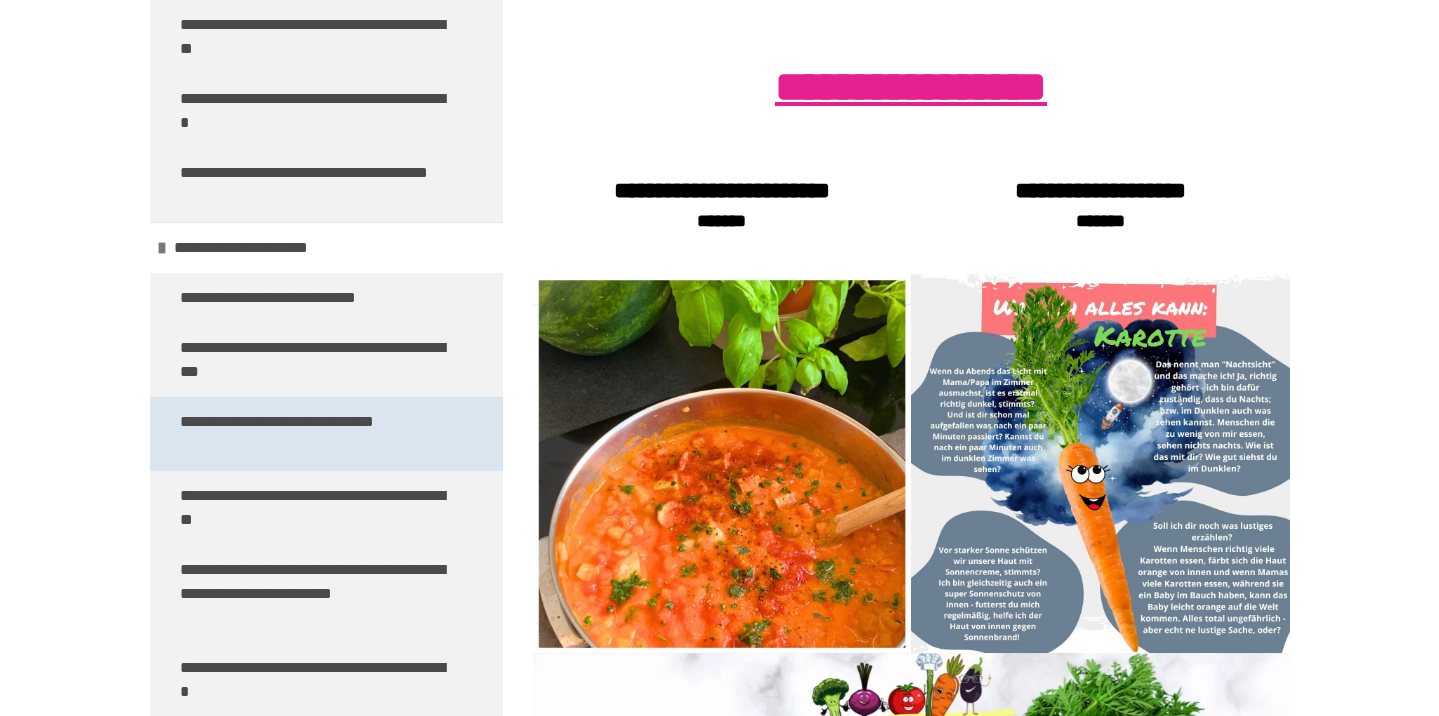 click on "**********" at bounding box center [318, 434] 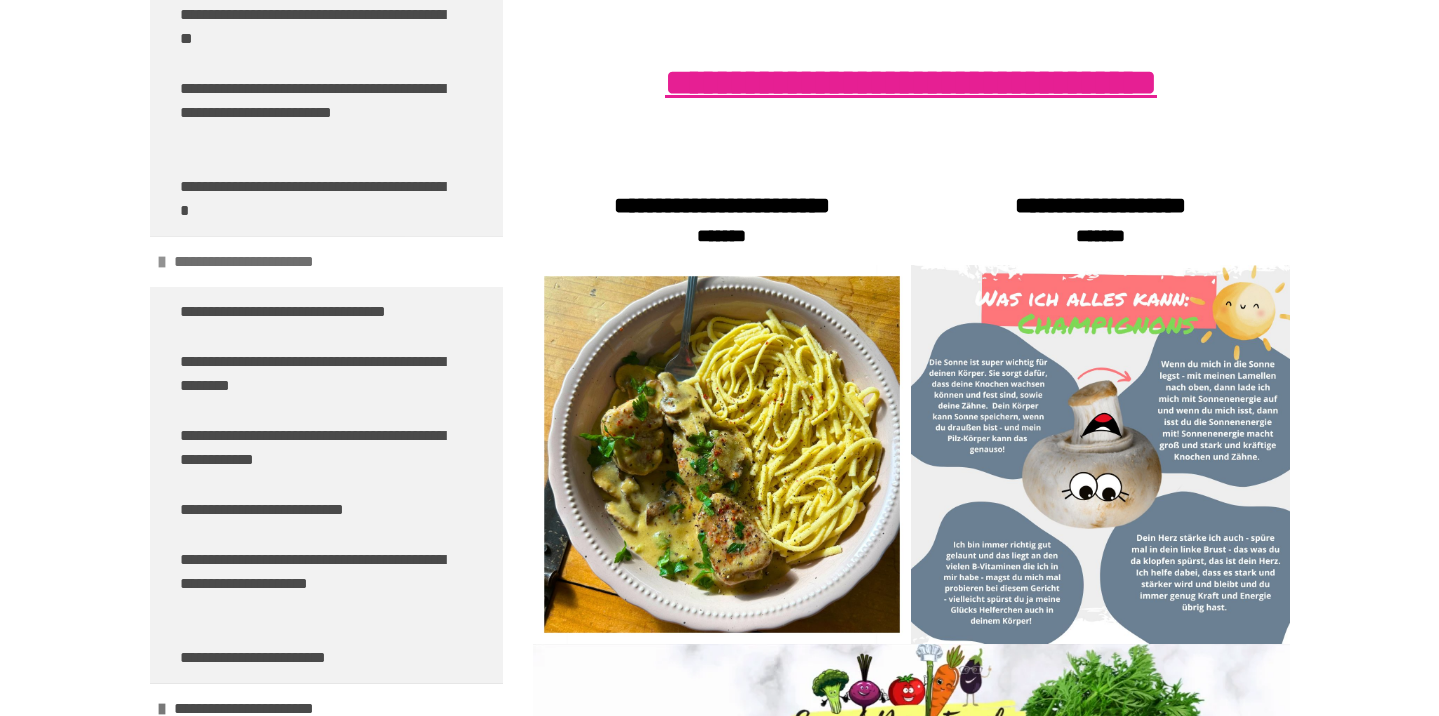 scroll, scrollTop: 4099, scrollLeft: 0, axis: vertical 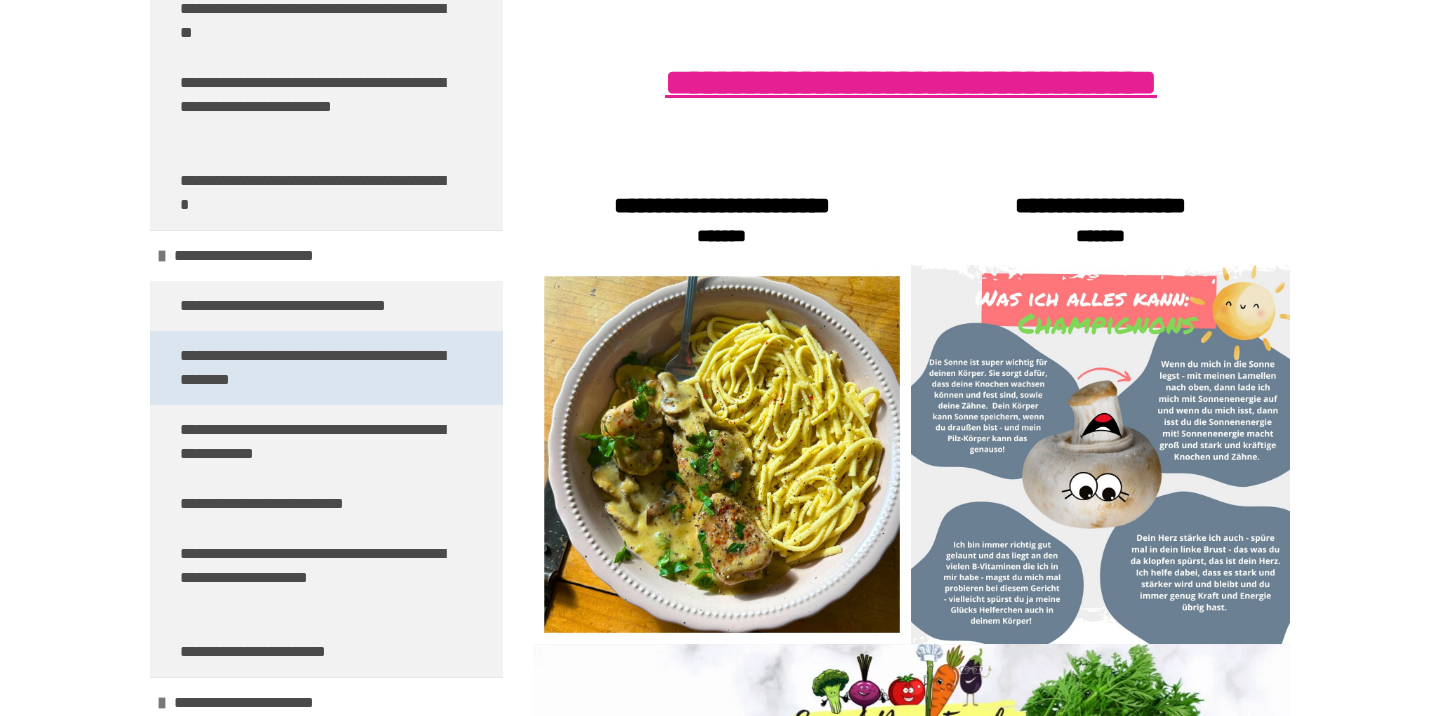 click on "**********" at bounding box center (318, 368) 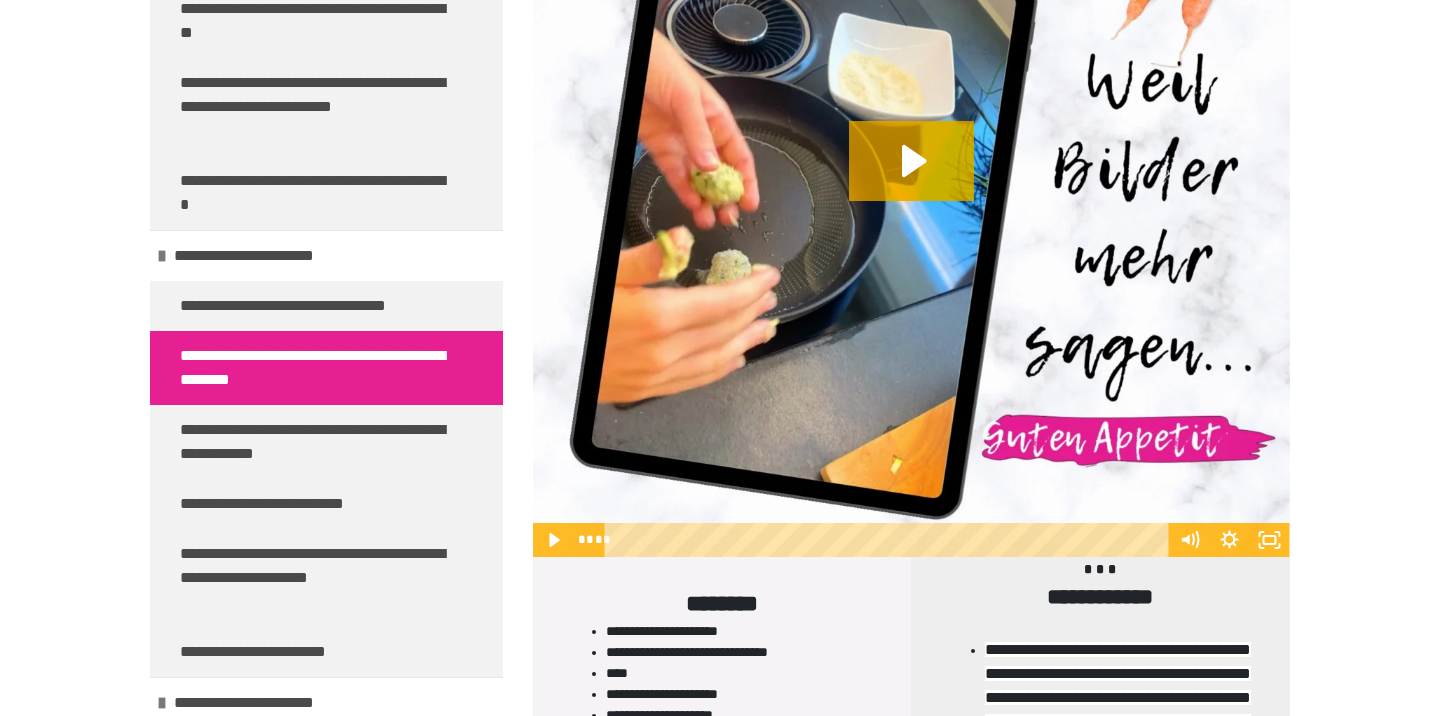 scroll, scrollTop: 1328, scrollLeft: 0, axis: vertical 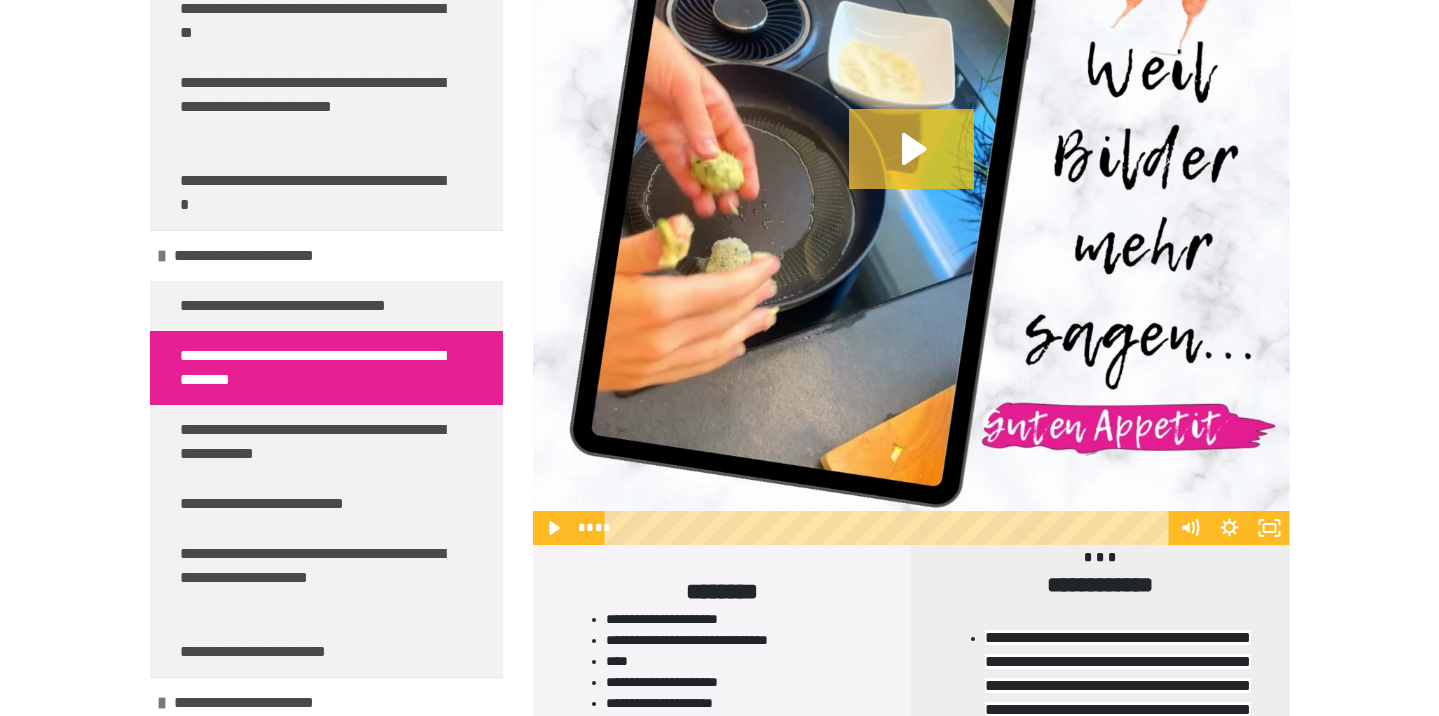 click 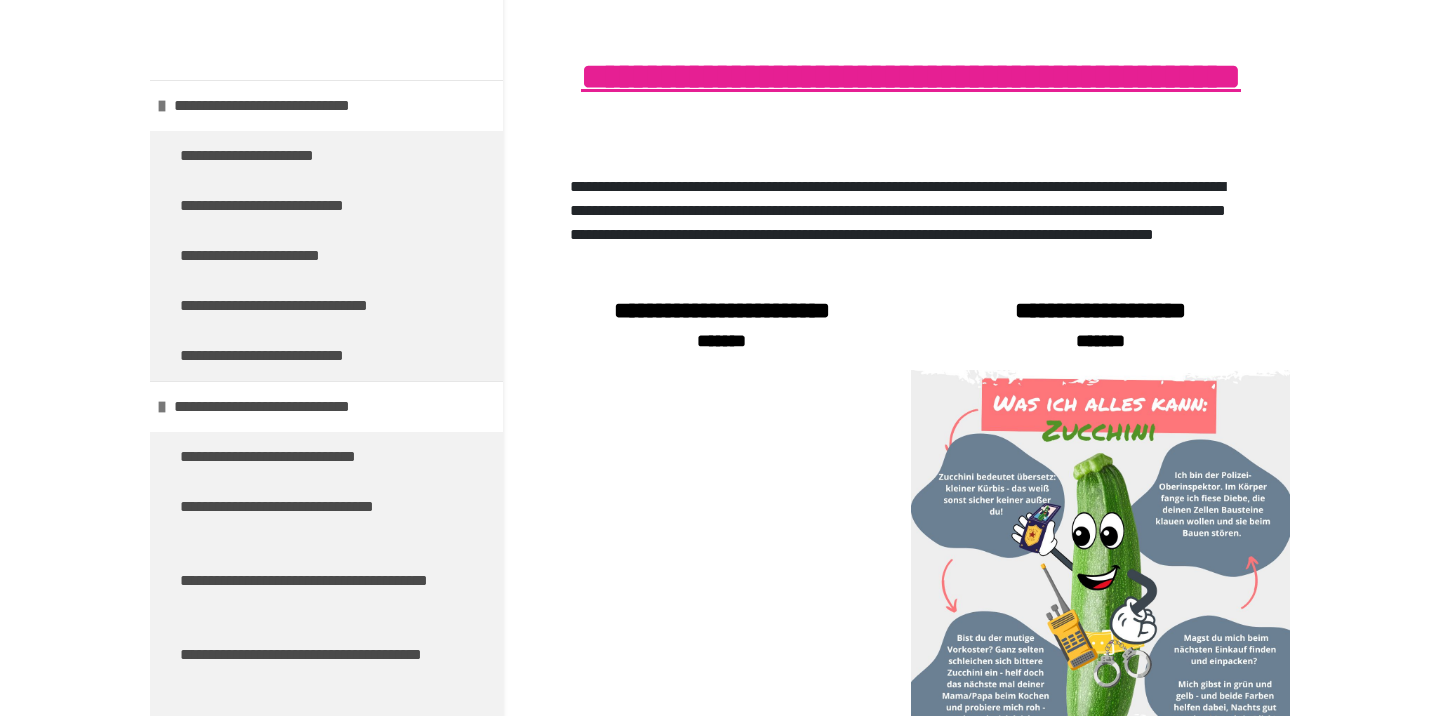 scroll, scrollTop: 350, scrollLeft: 0, axis: vertical 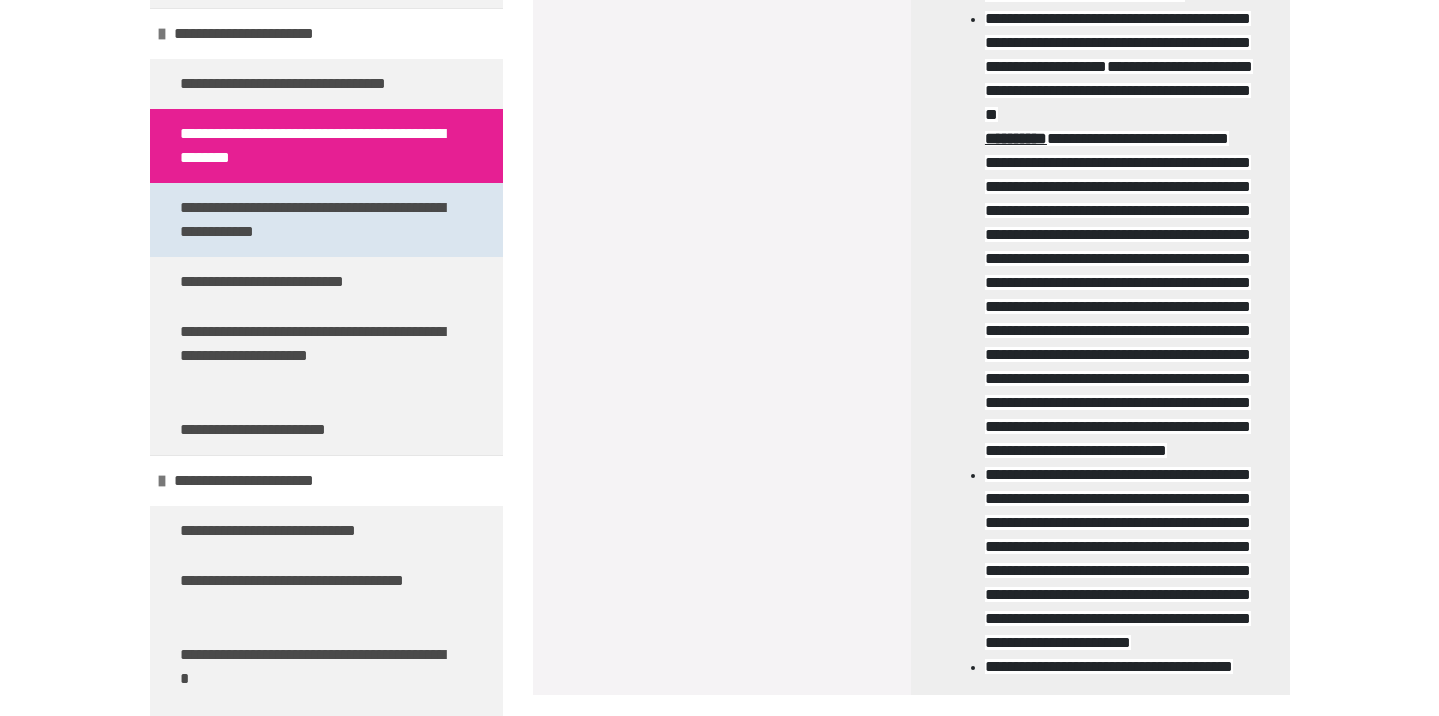click on "**********" at bounding box center (318, 220) 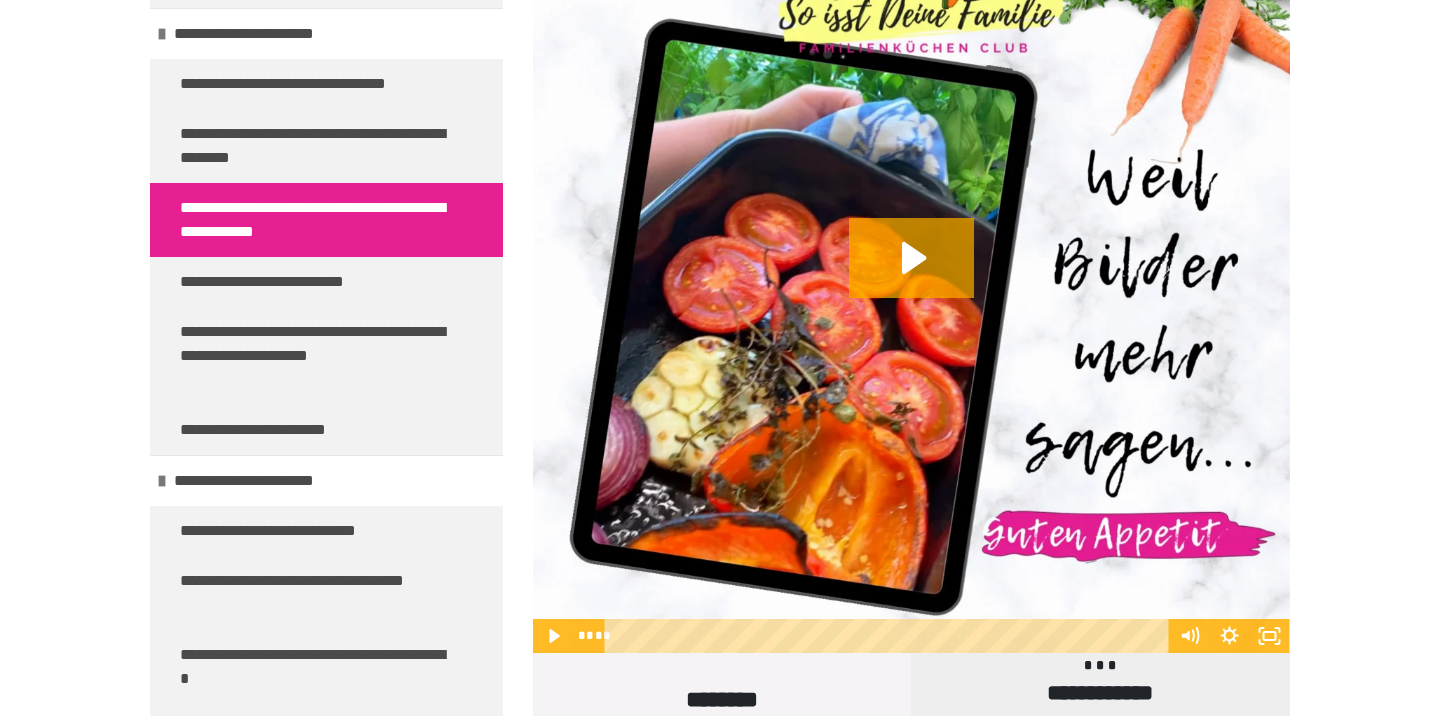 scroll, scrollTop: 1249, scrollLeft: 0, axis: vertical 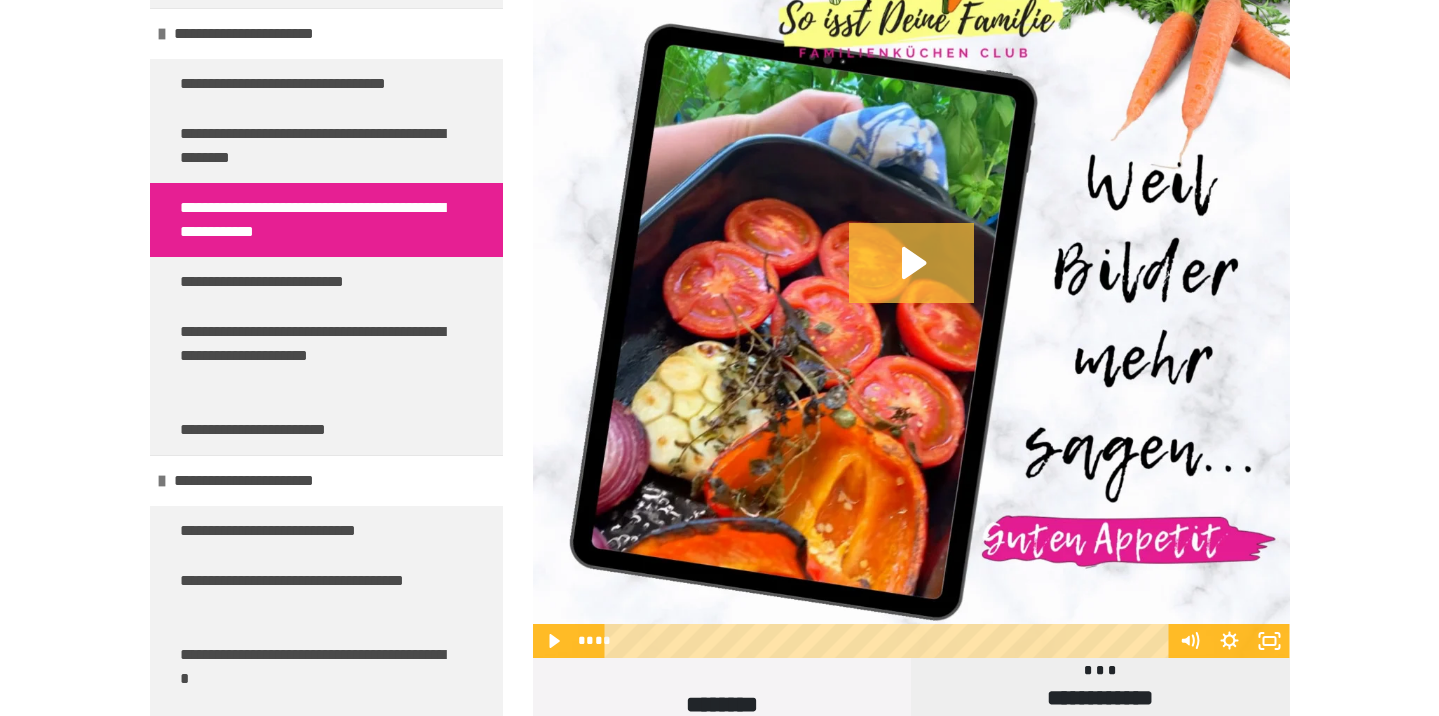 click 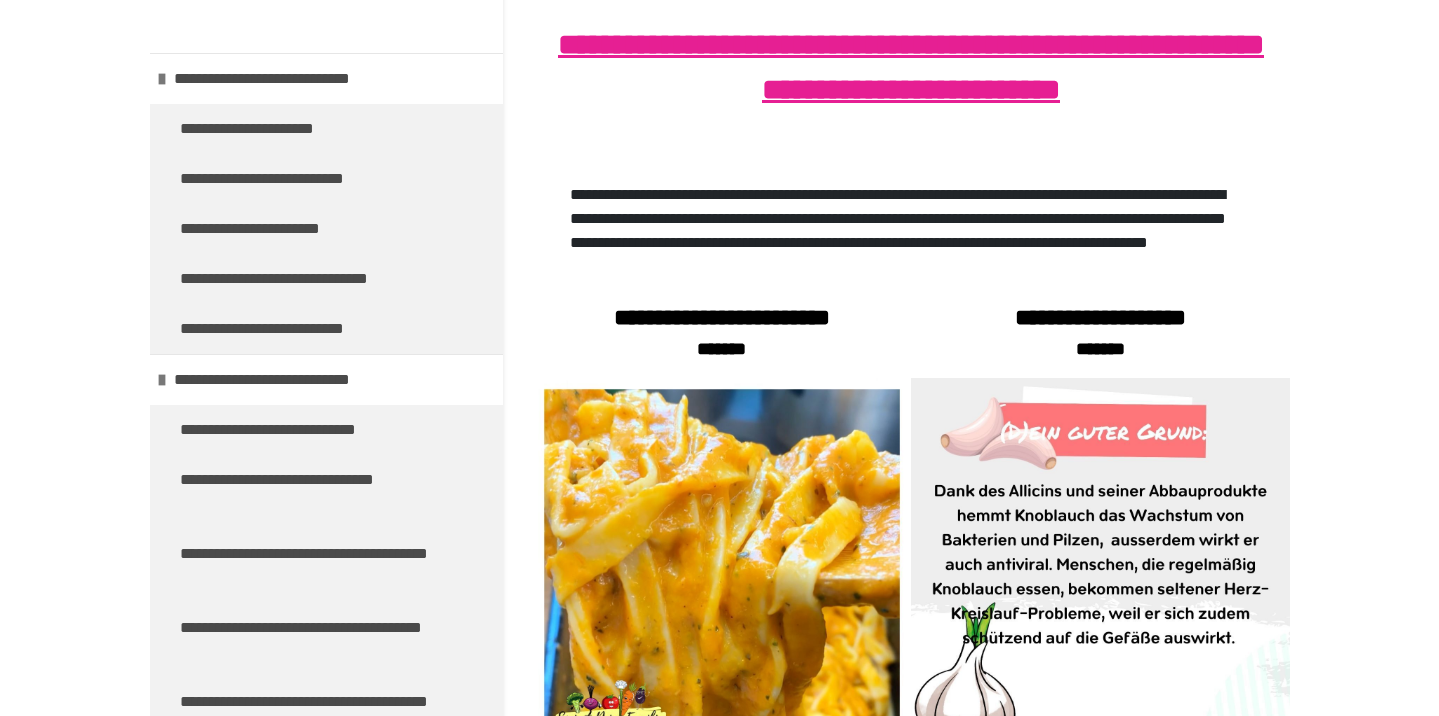 scroll, scrollTop: 336, scrollLeft: 0, axis: vertical 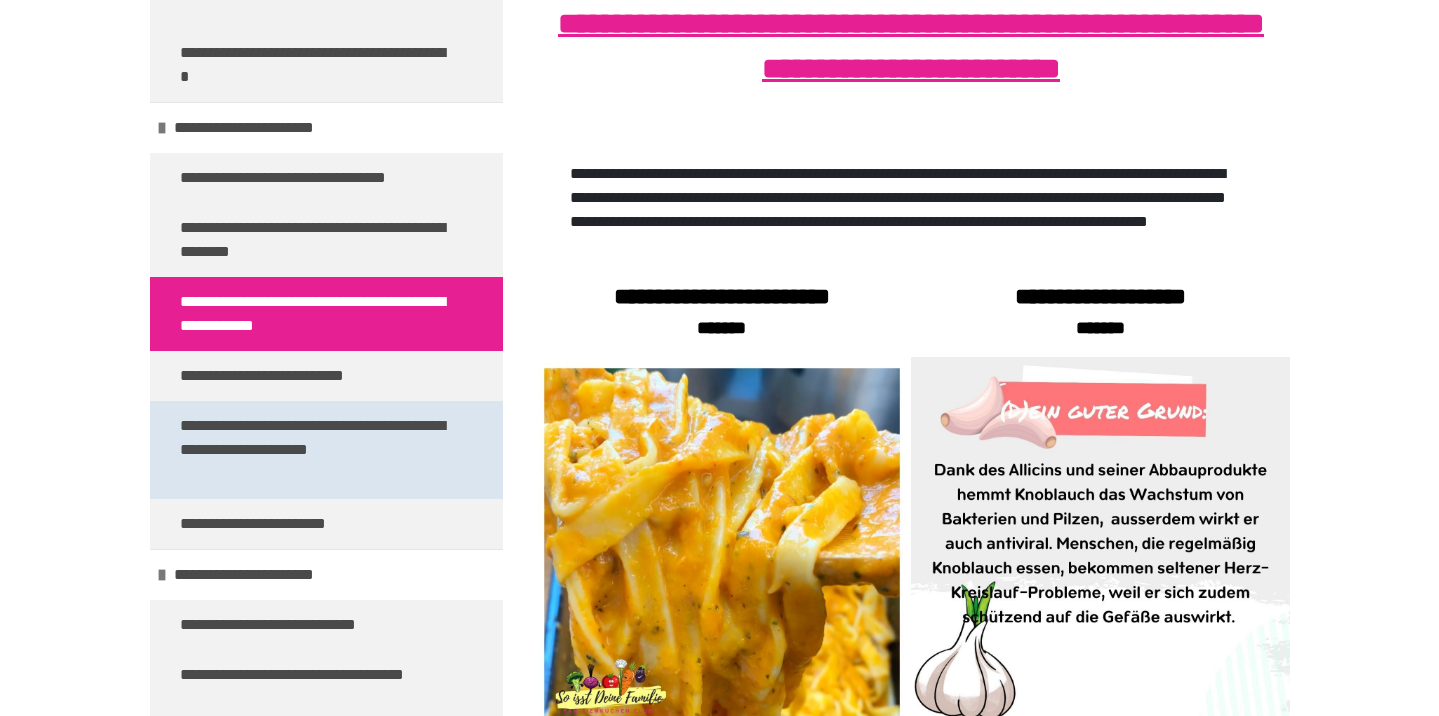 click on "**********" at bounding box center [318, 450] 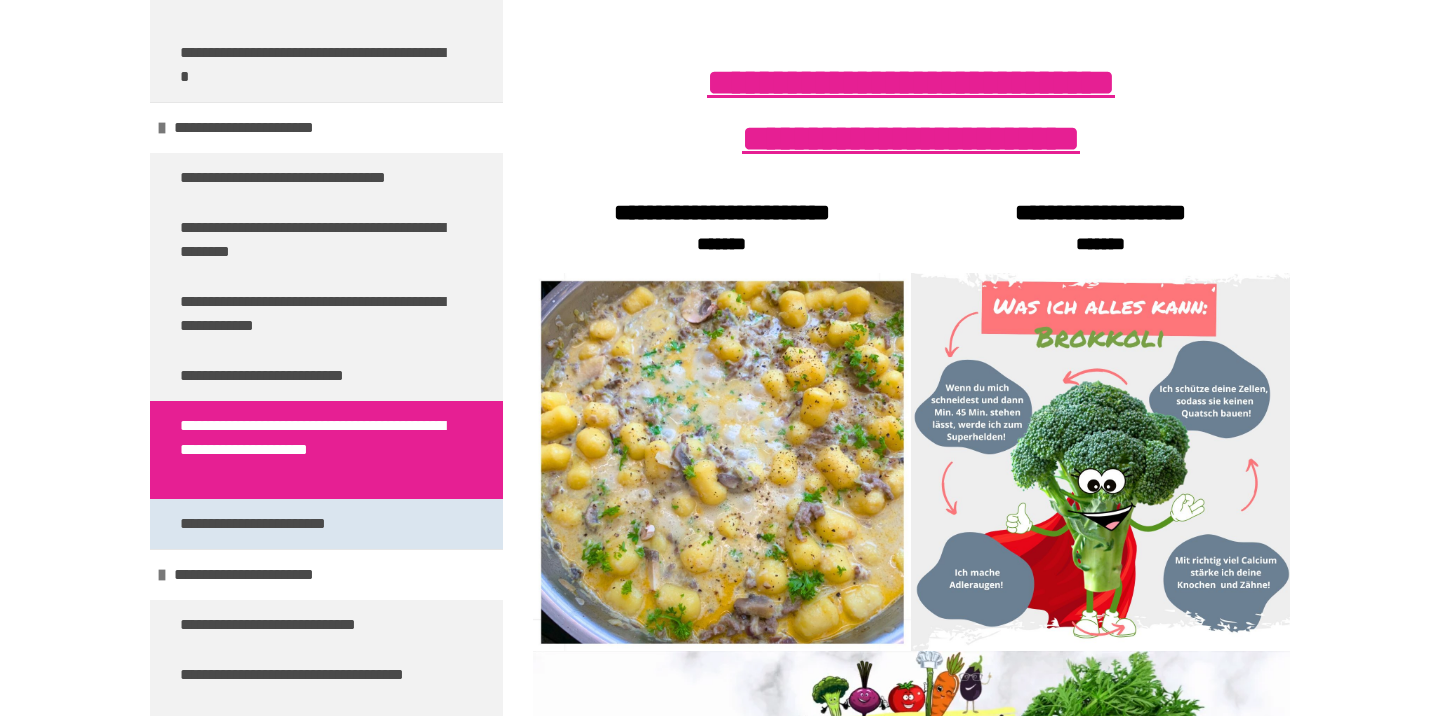 click on "**********" at bounding box center [326, 524] 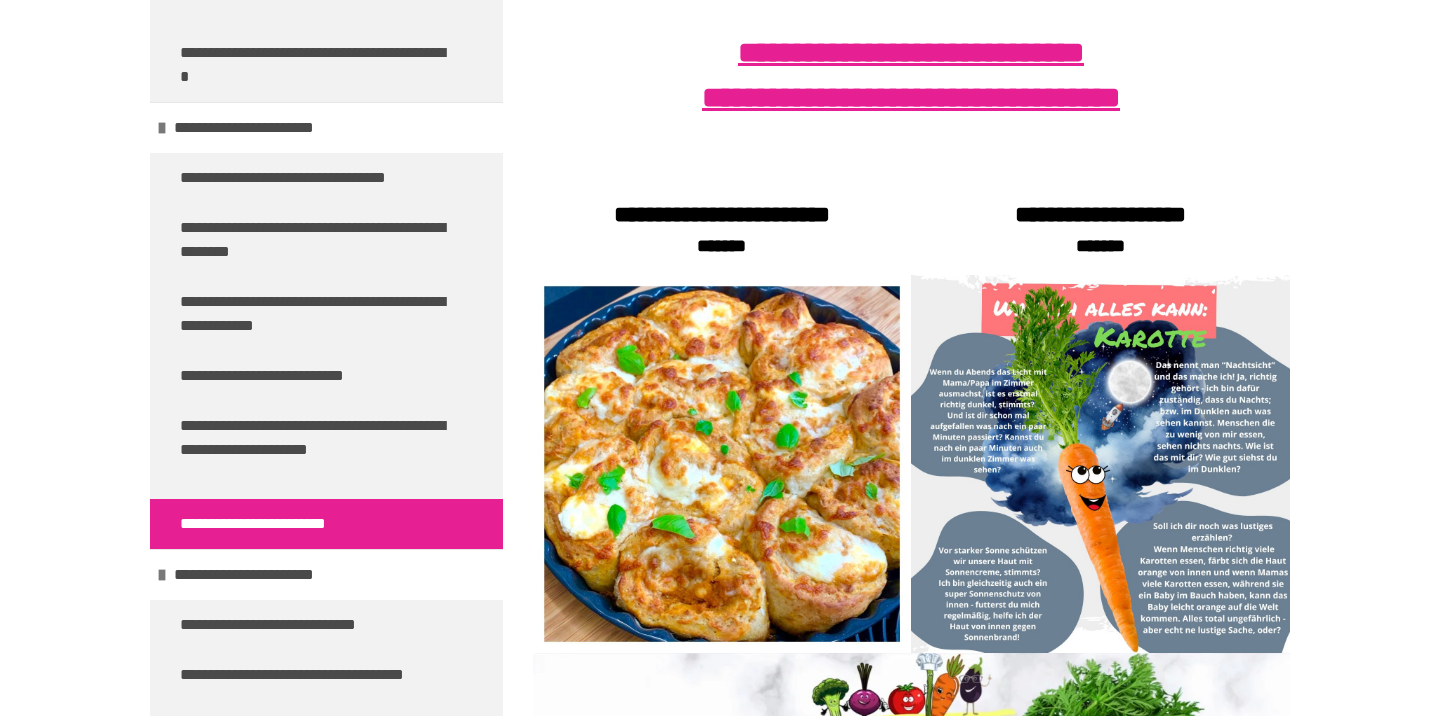 scroll, scrollTop: 385, scrollLeft: 0, axis: vertical 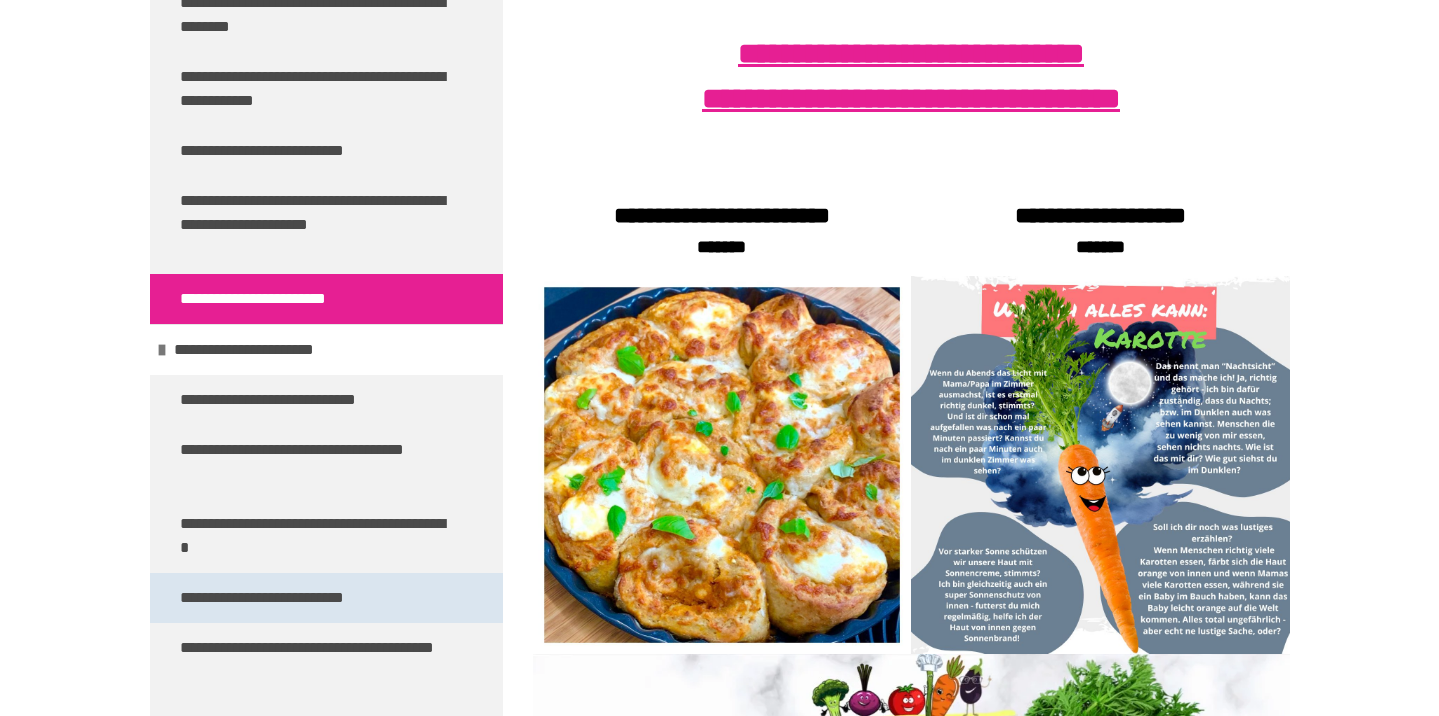 click on "**********" at bounding box center (294, 598) 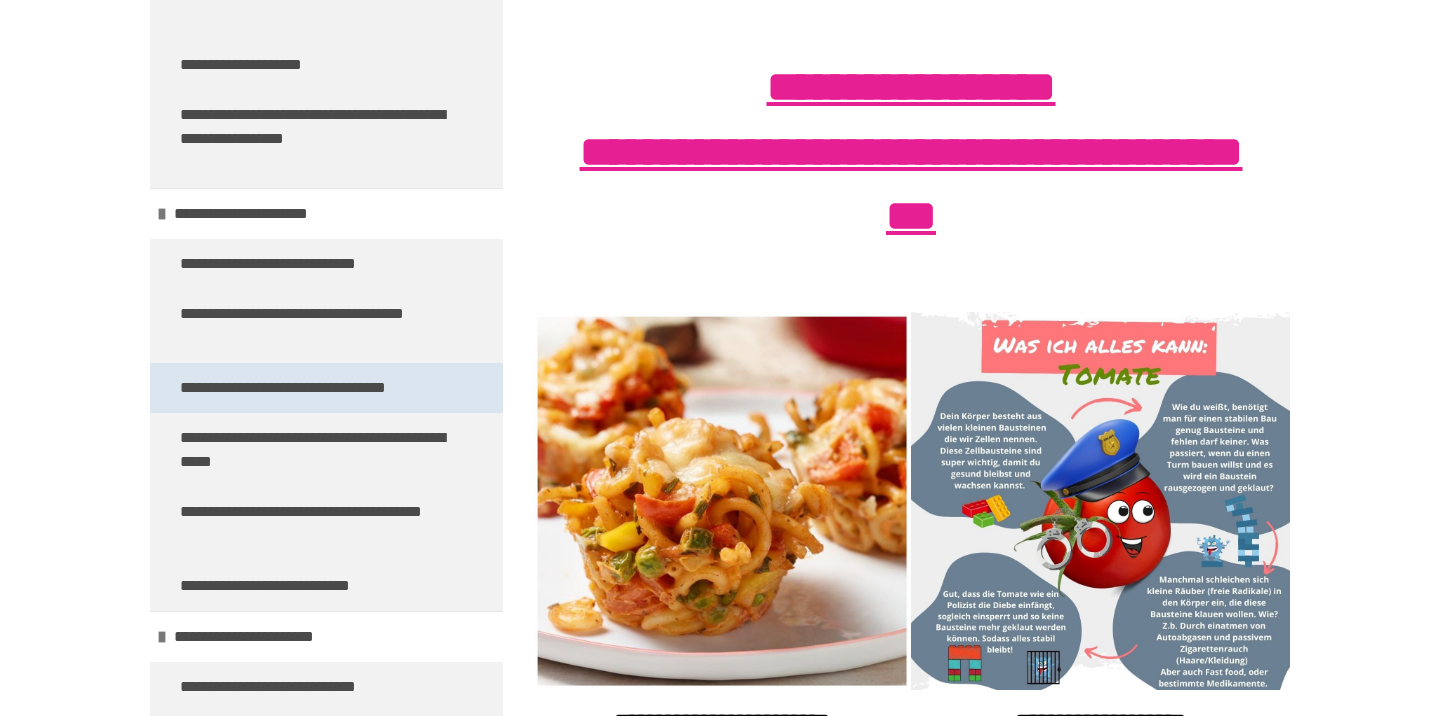 scroll, scrollTop: 5978, scrollLeft: 0, axis: vertical 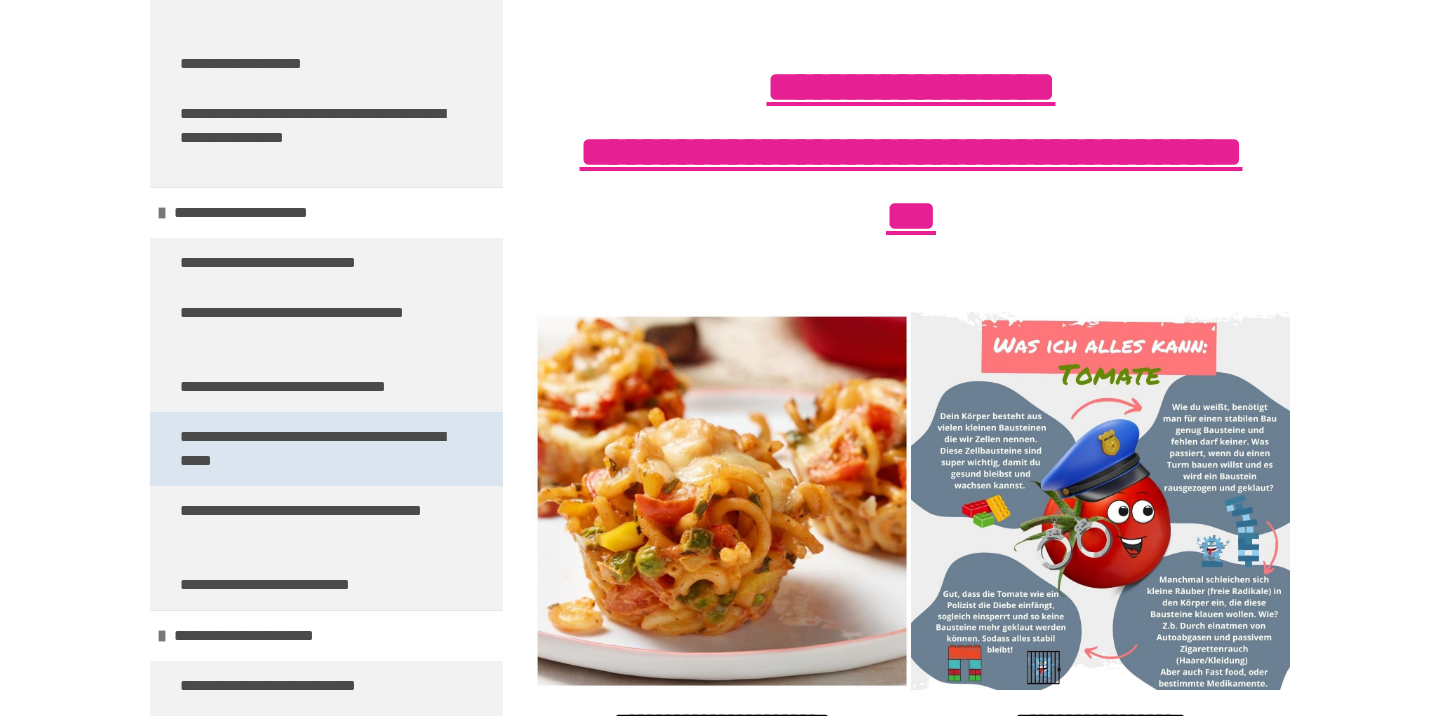 click on "**********" at bounding box center (318, 449) 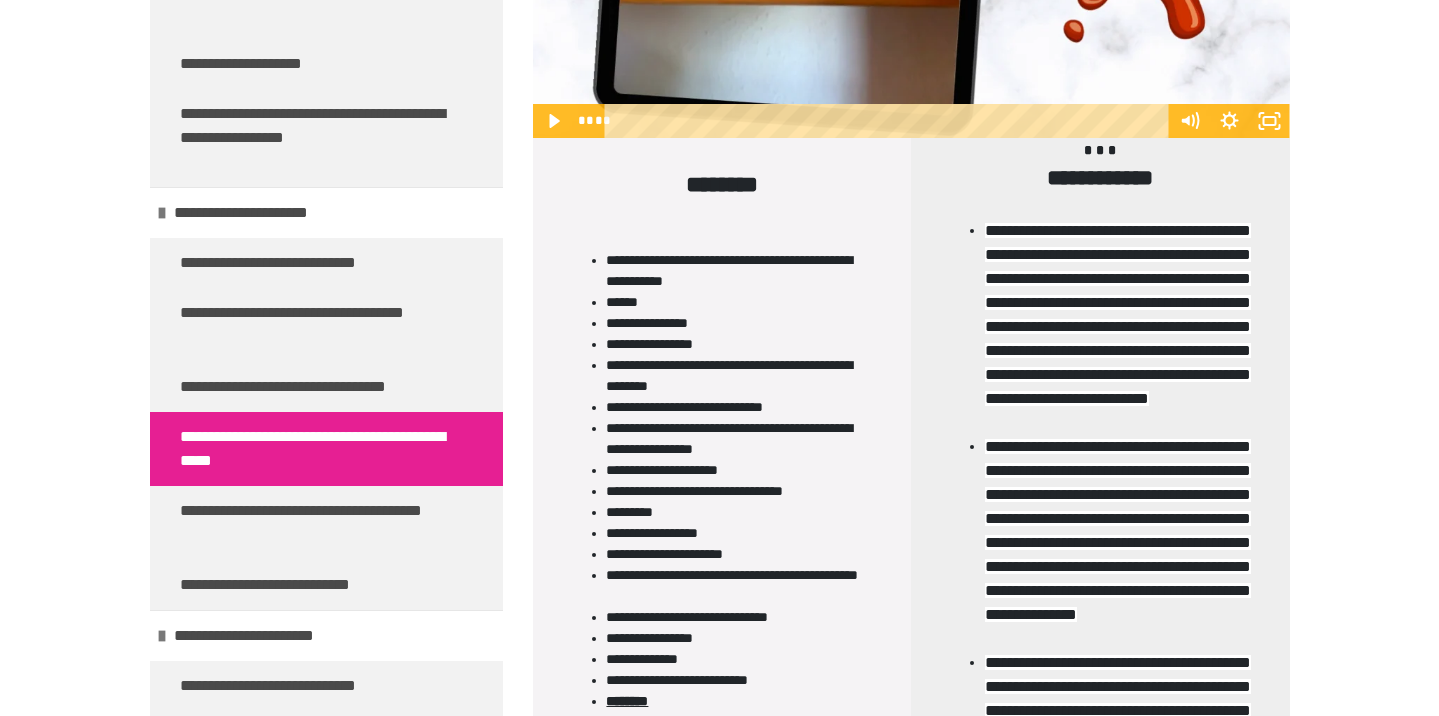 scroll, scrollTop: 1625, scrollLeft: 0, axis: vertical 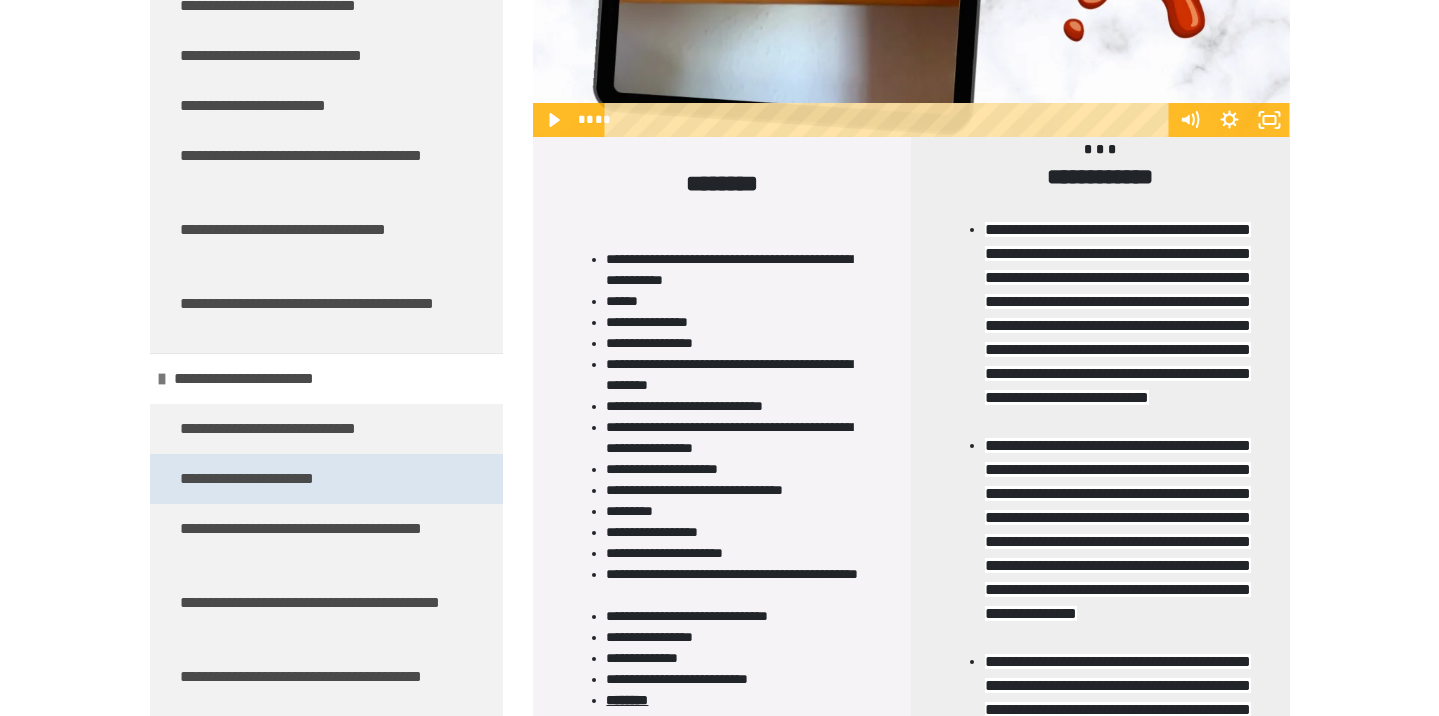 click on "**********" at bounding box center [278, 479] 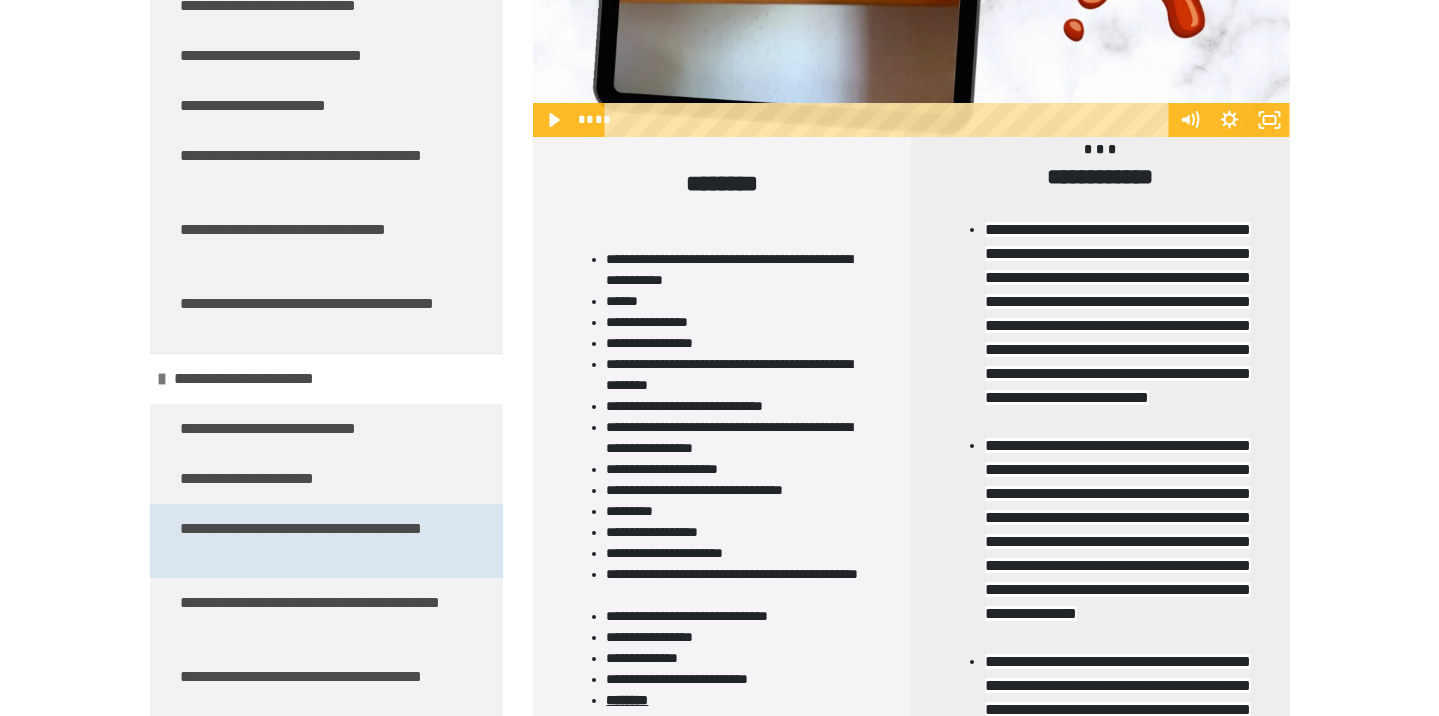 scroll, scrollTop: 361, scrollLeft: 0, axis: vertical 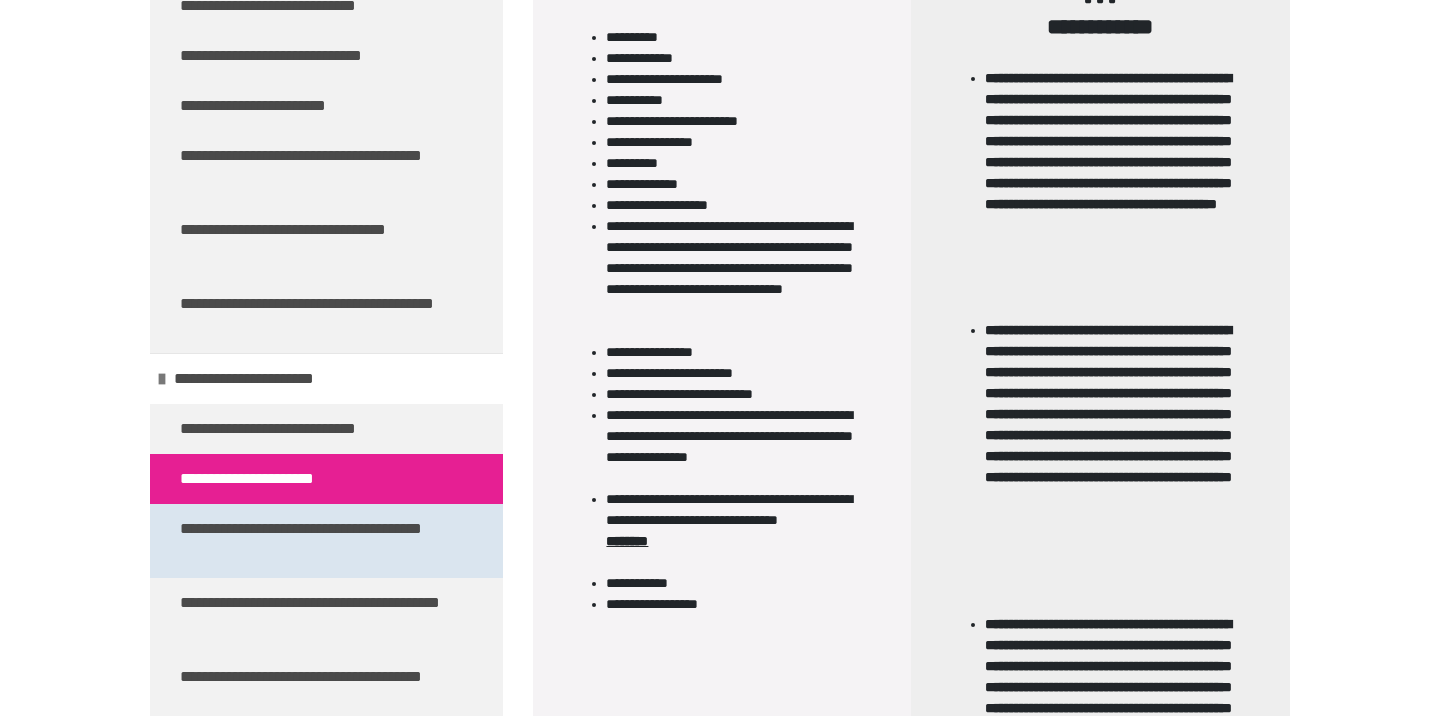 click on "**********" at bounding box center [318, 541] 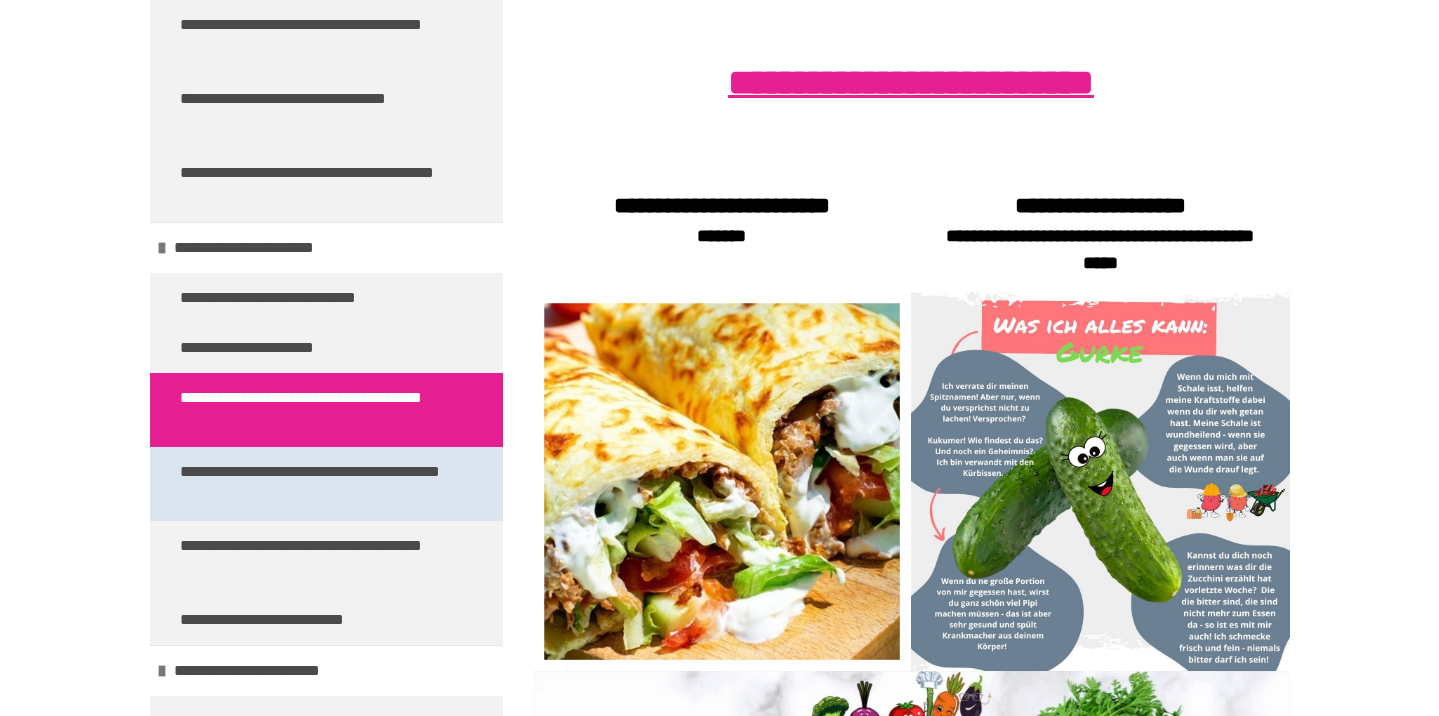 scroll, scrollTop: 6863, scrollLeft: 0, axis: vertical 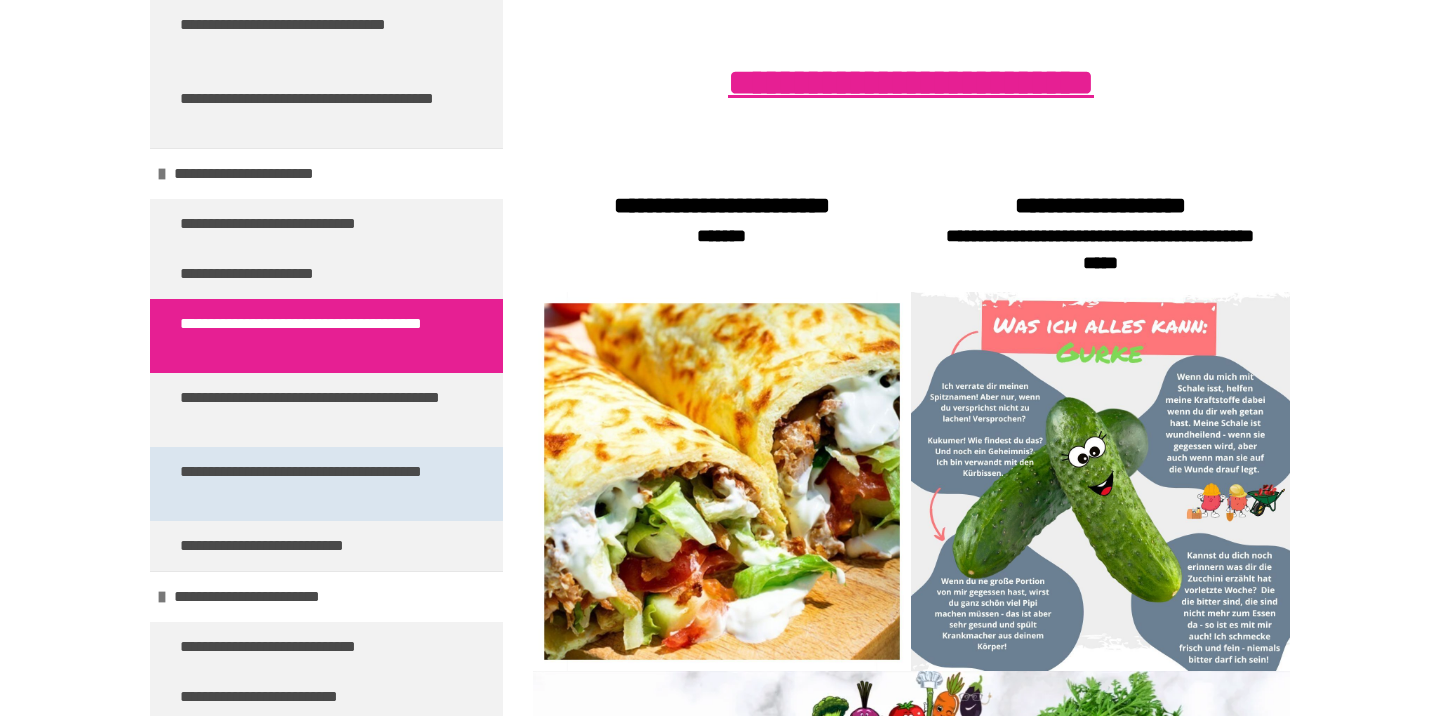 click on "**********" at bounding box center [318, 484] 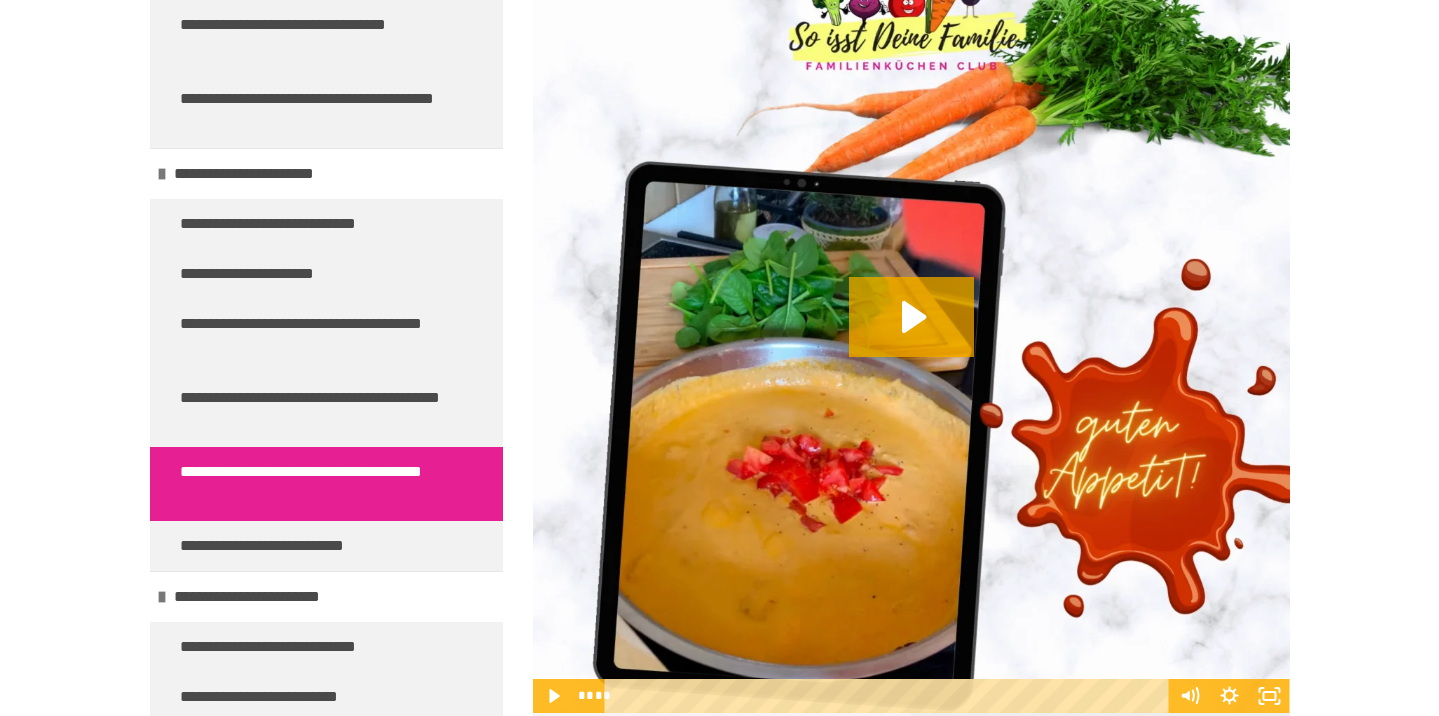 scroll, scrollTop: 1013, scrollLeft: 0, axis: vertical 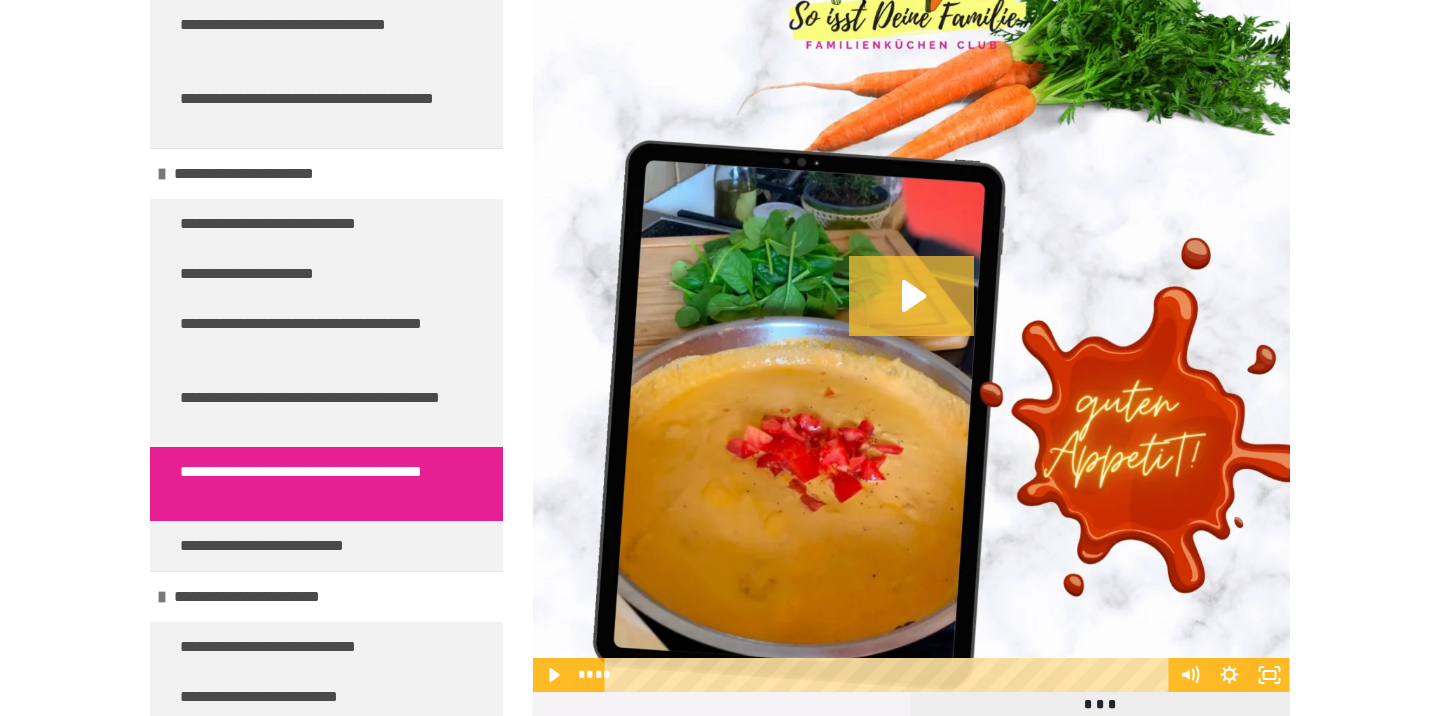 click 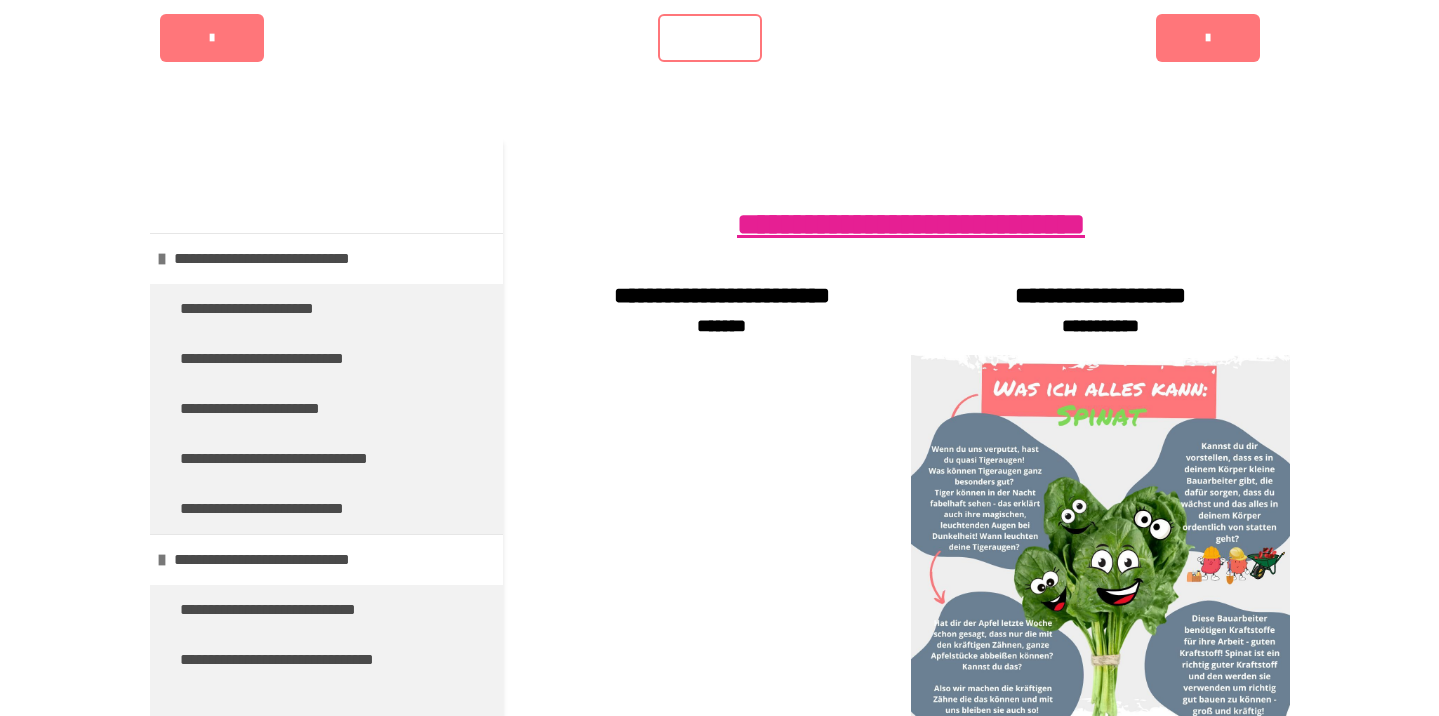 scroll, scrollTop: 247, scrollLeft: 0, axis: vertical 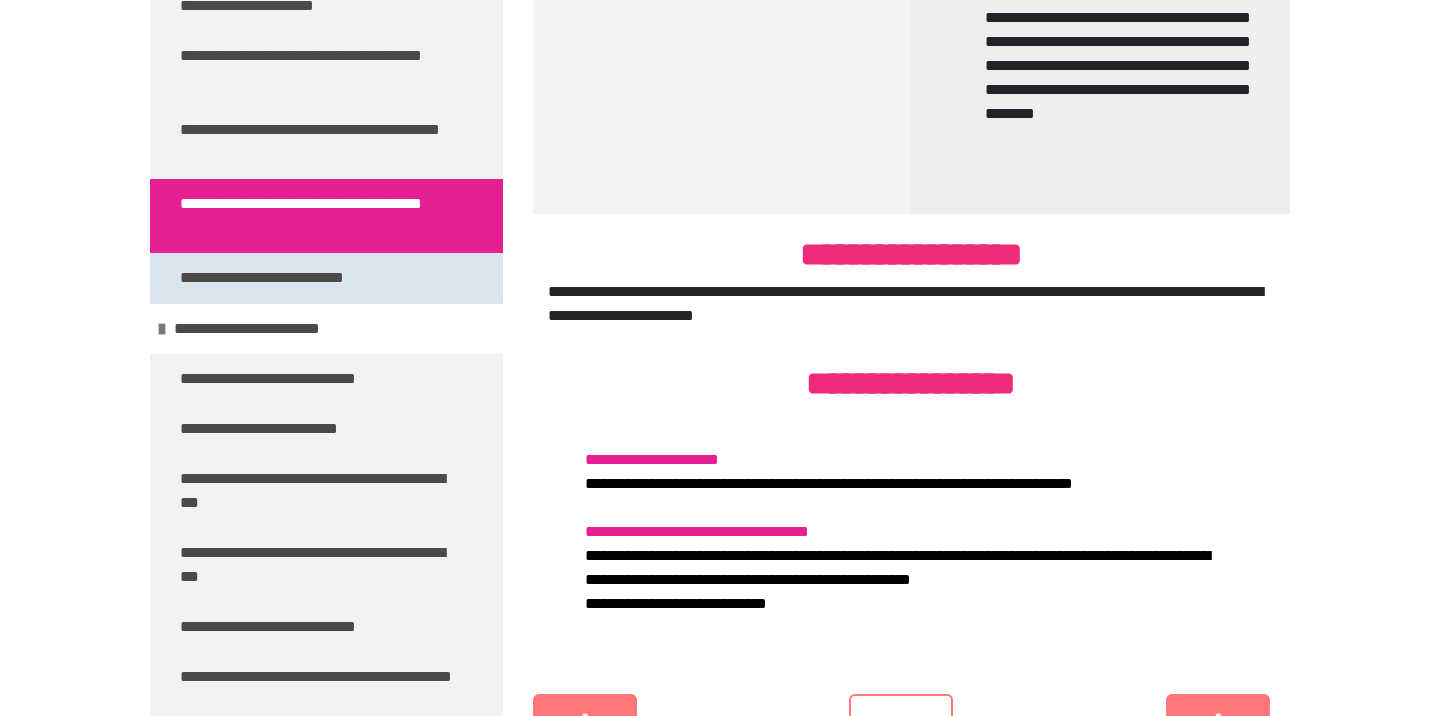 click on "**********" at bounding box center (293, 278) 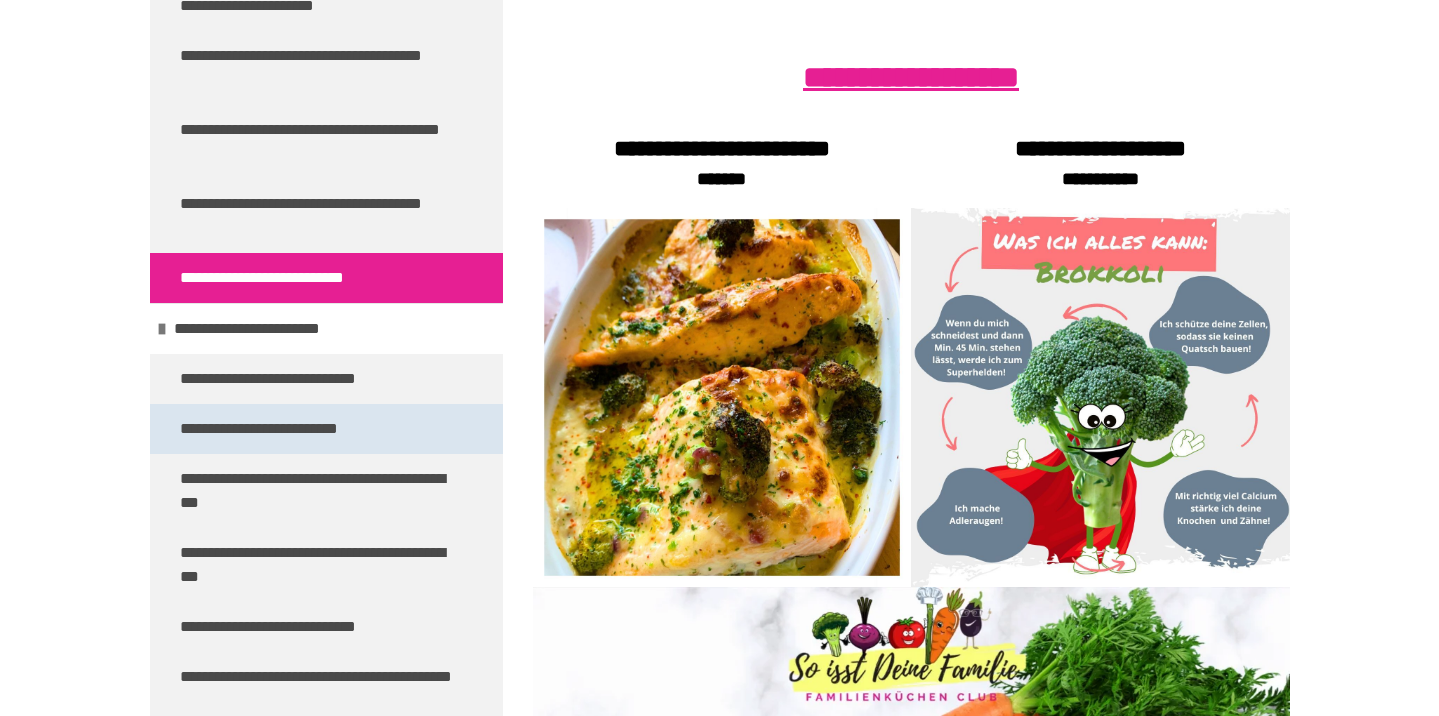 click on "**********" at bounding box center (302, 429) 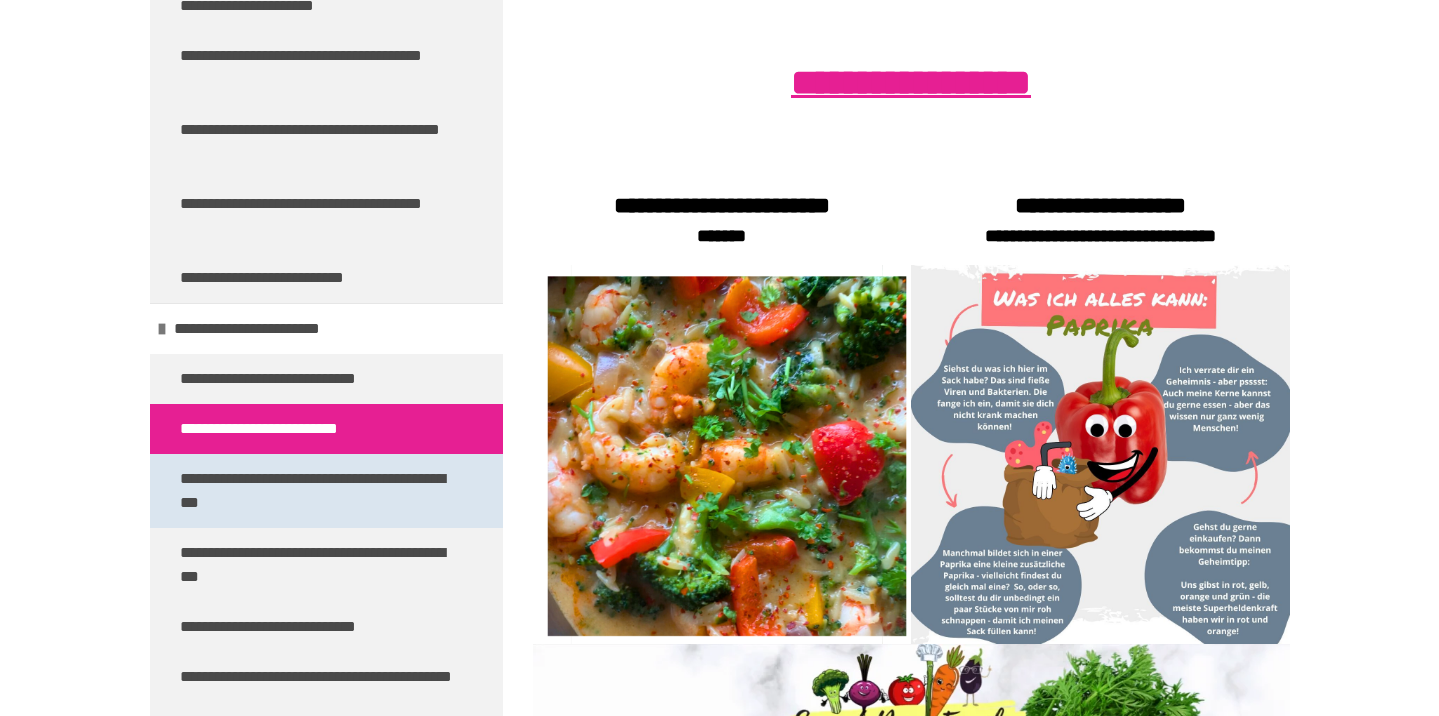 click on "**********" at bounding box center [318, 491] 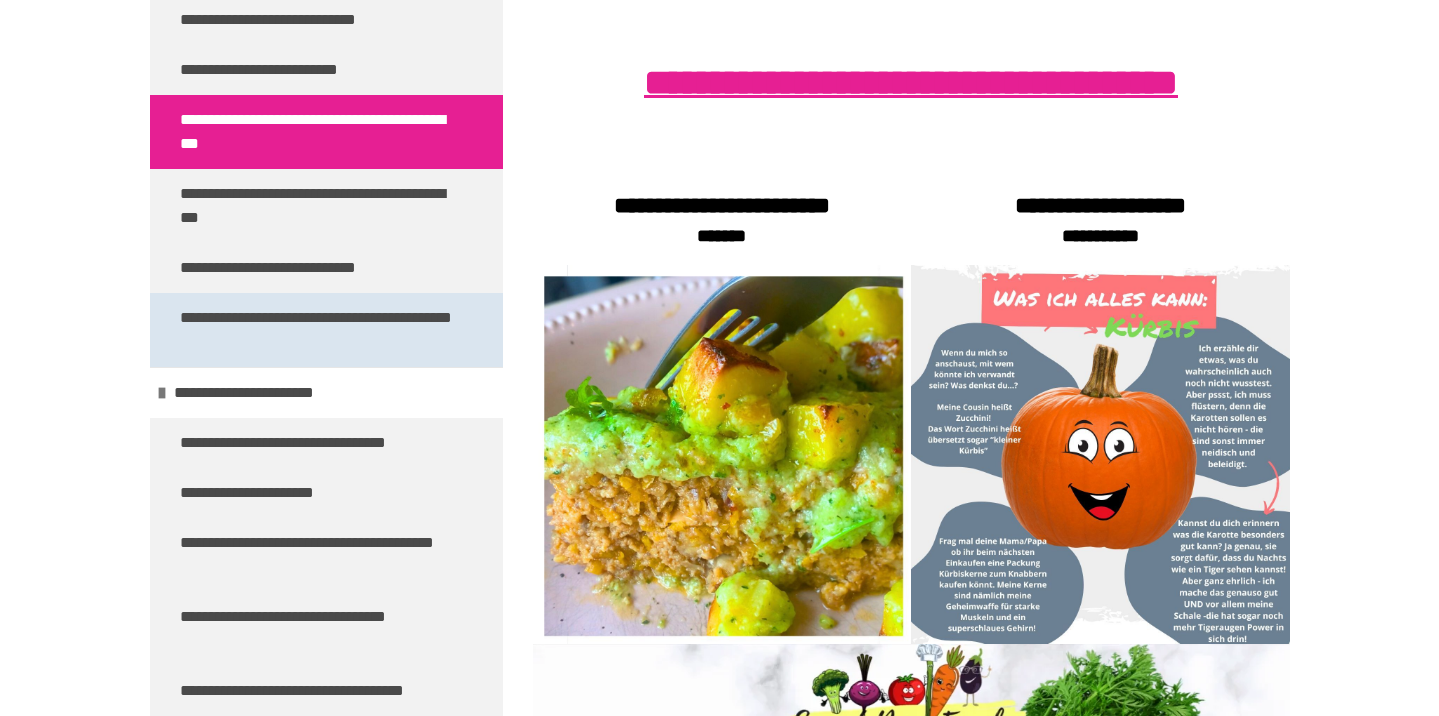 scroll, scrollTop: 7494, scrollLeft: 0, axis: vertical 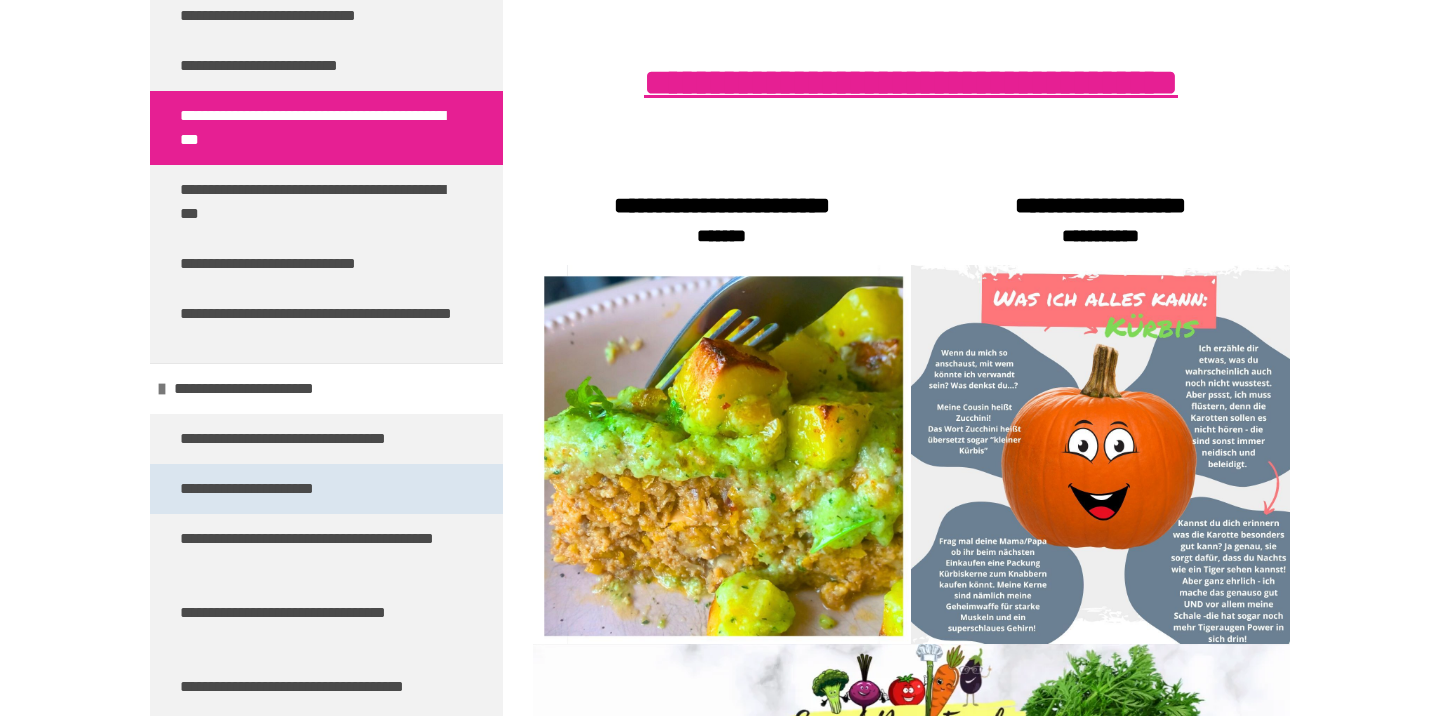 click on "**********" at bounding box center [281, 489] 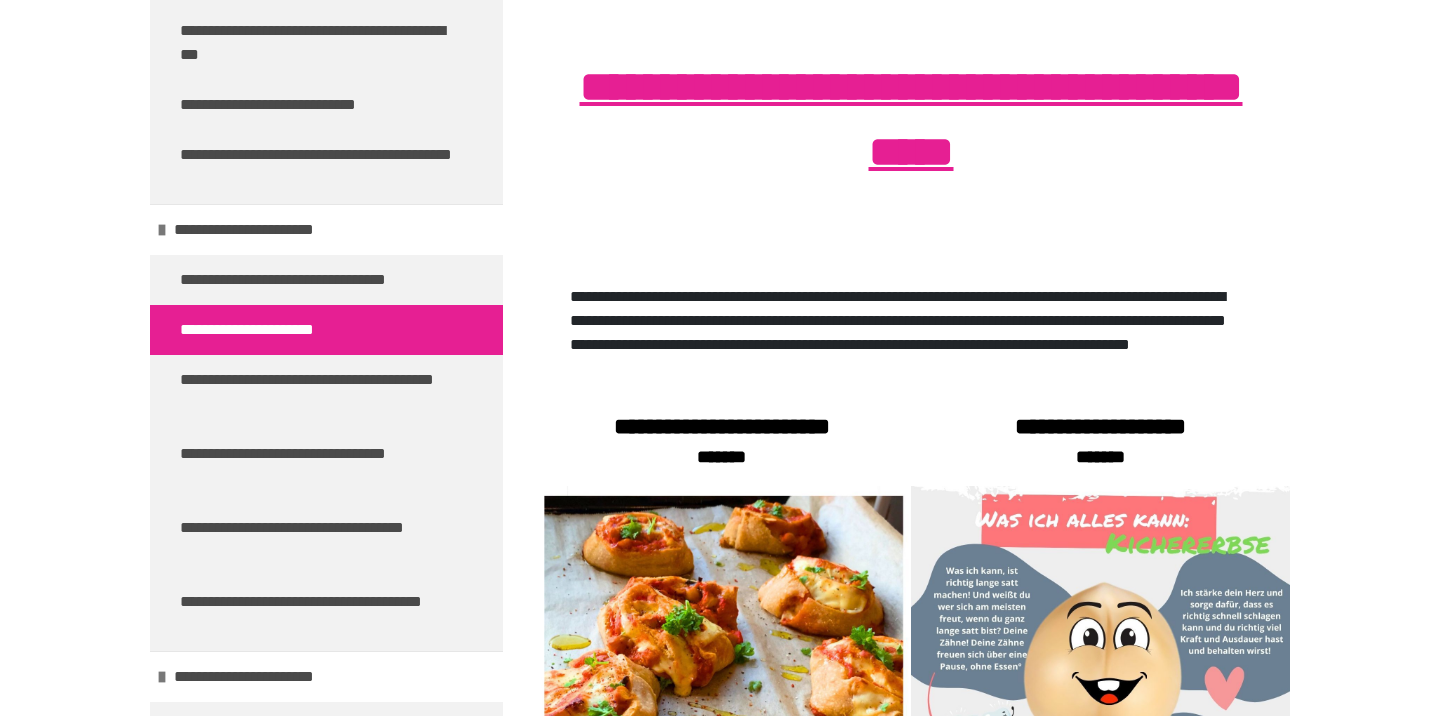 scroll, scrollTop: 7664, scrollLeft: 0, axis: vertical 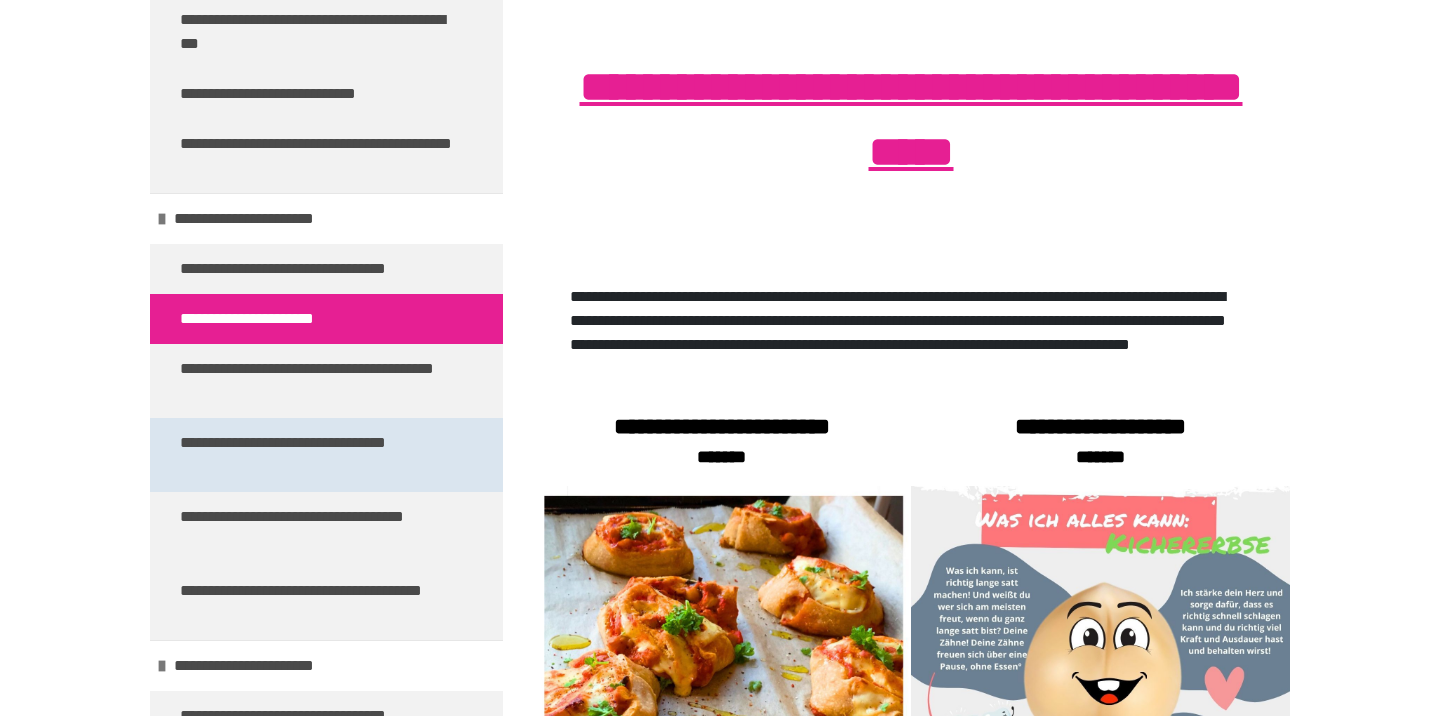 click on "**********" at bounding box center (318, 455) 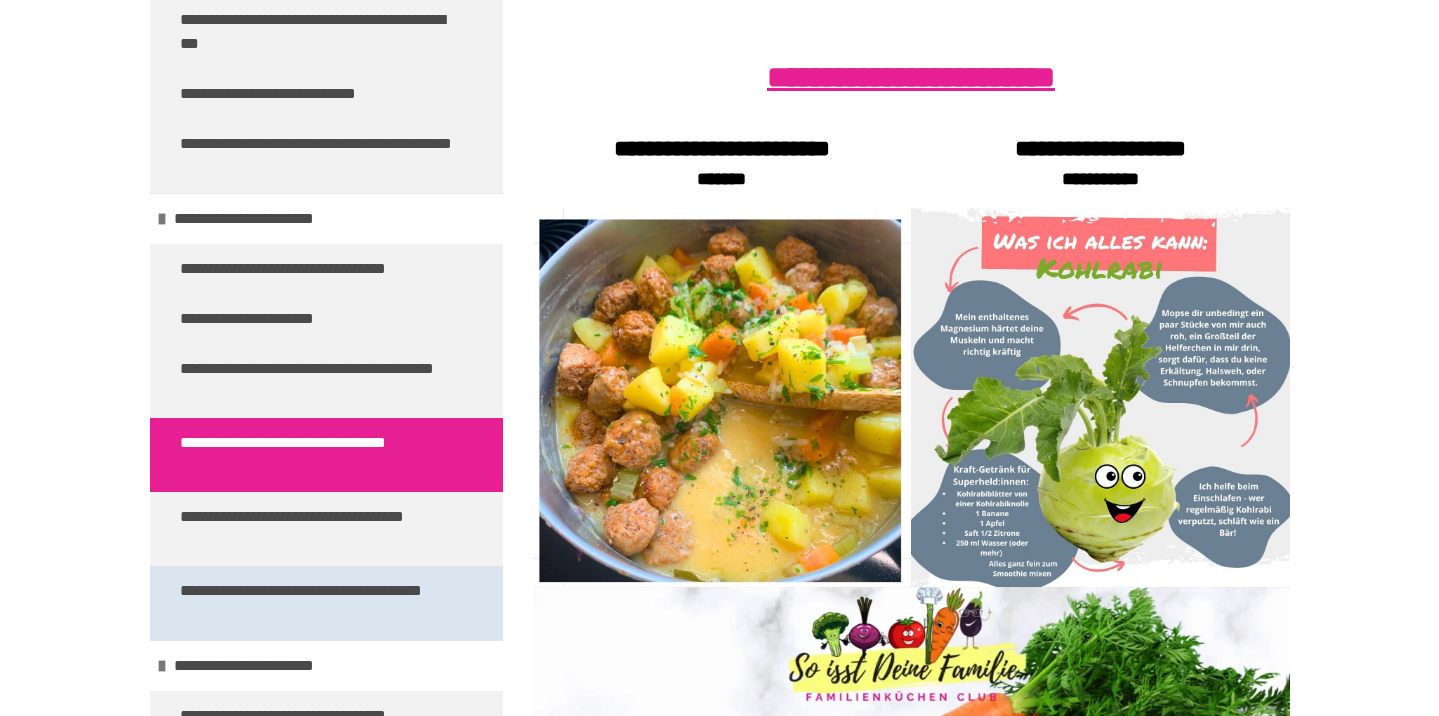 click on "**********" at bounding box center (318, 603) 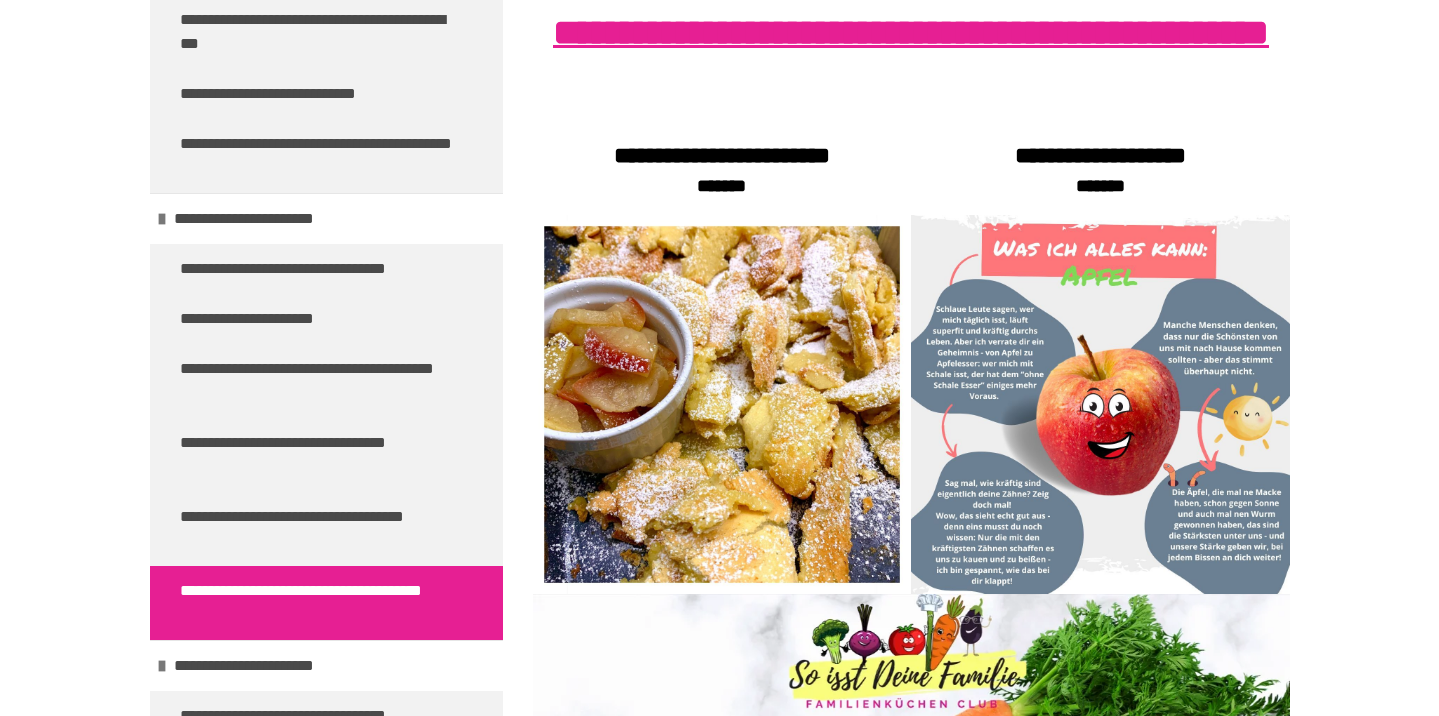 scroll, scrollTop: 401, scrollLeft: 0, axis: vertical 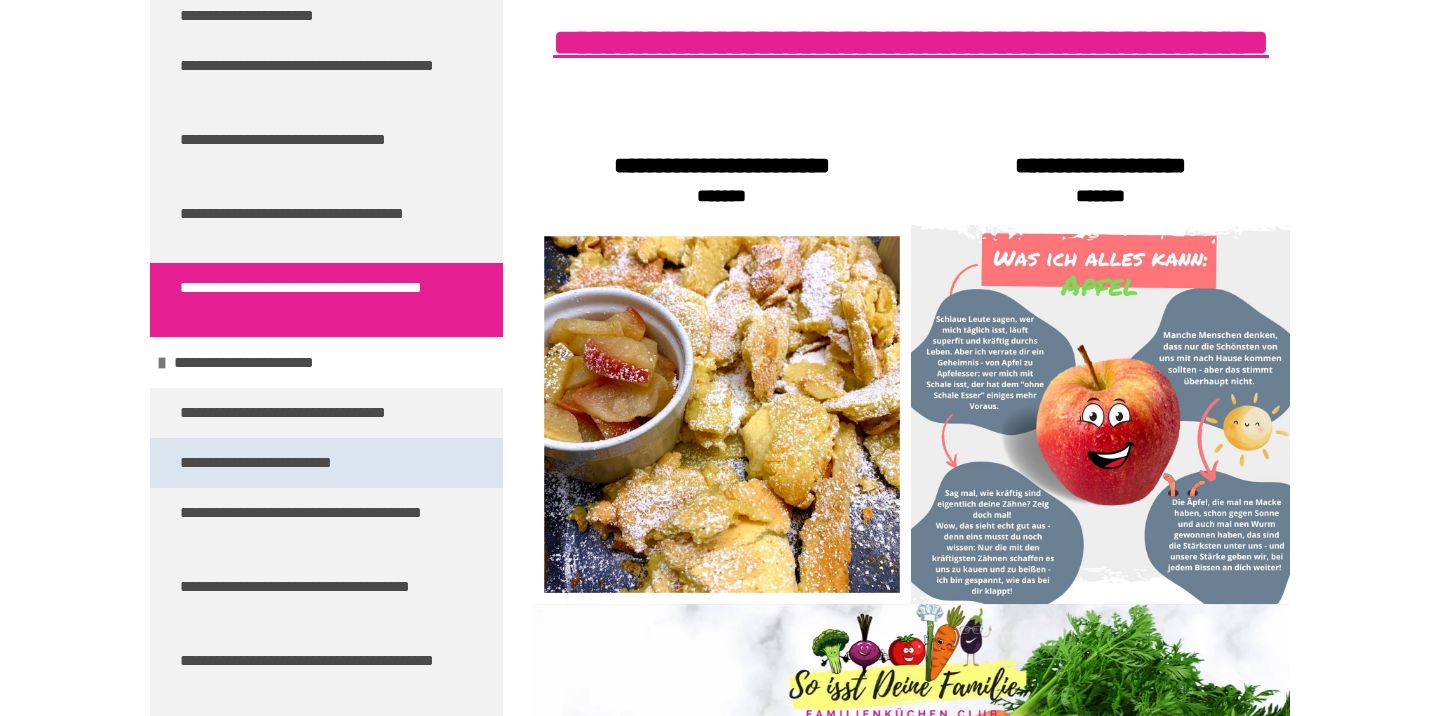 click on "**********" at bounding box center (326, 463) 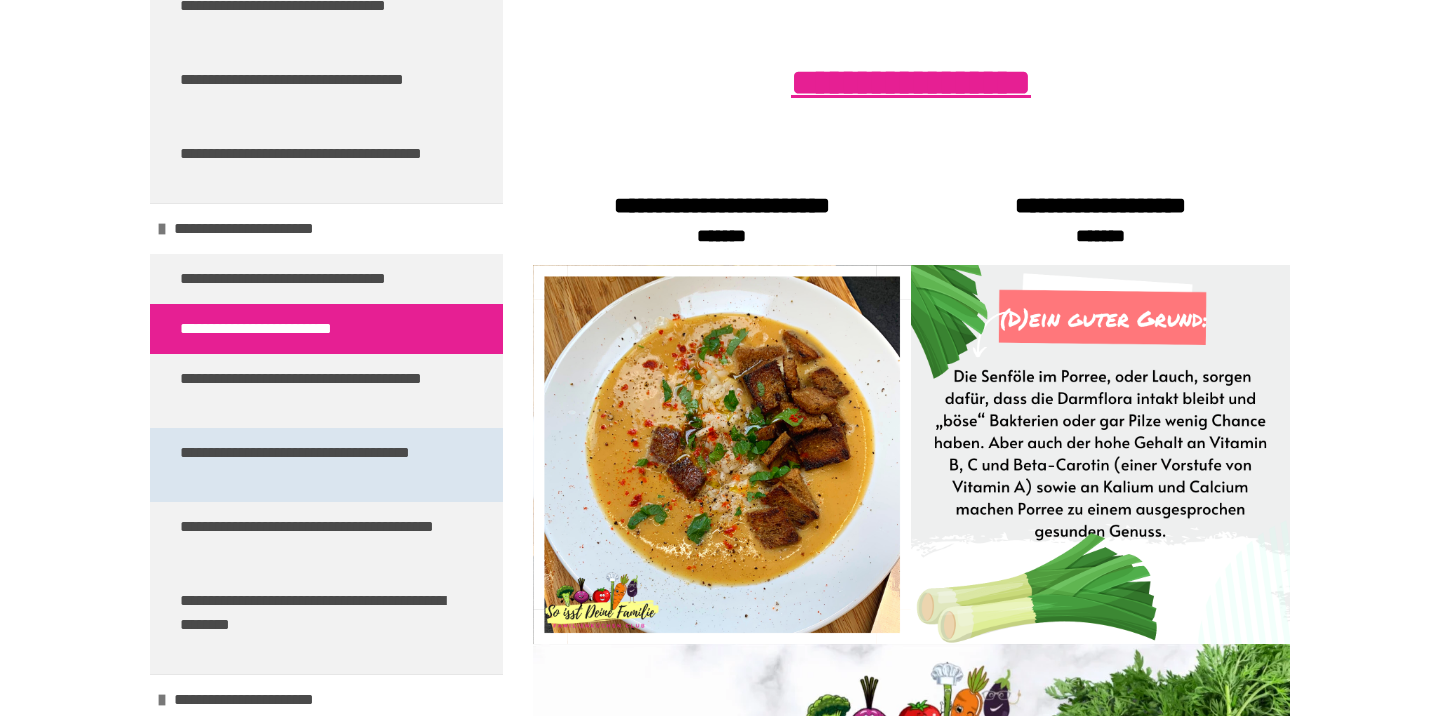 scroll, scrollTop: 8105, scrollLeft: 0, axis: vertical 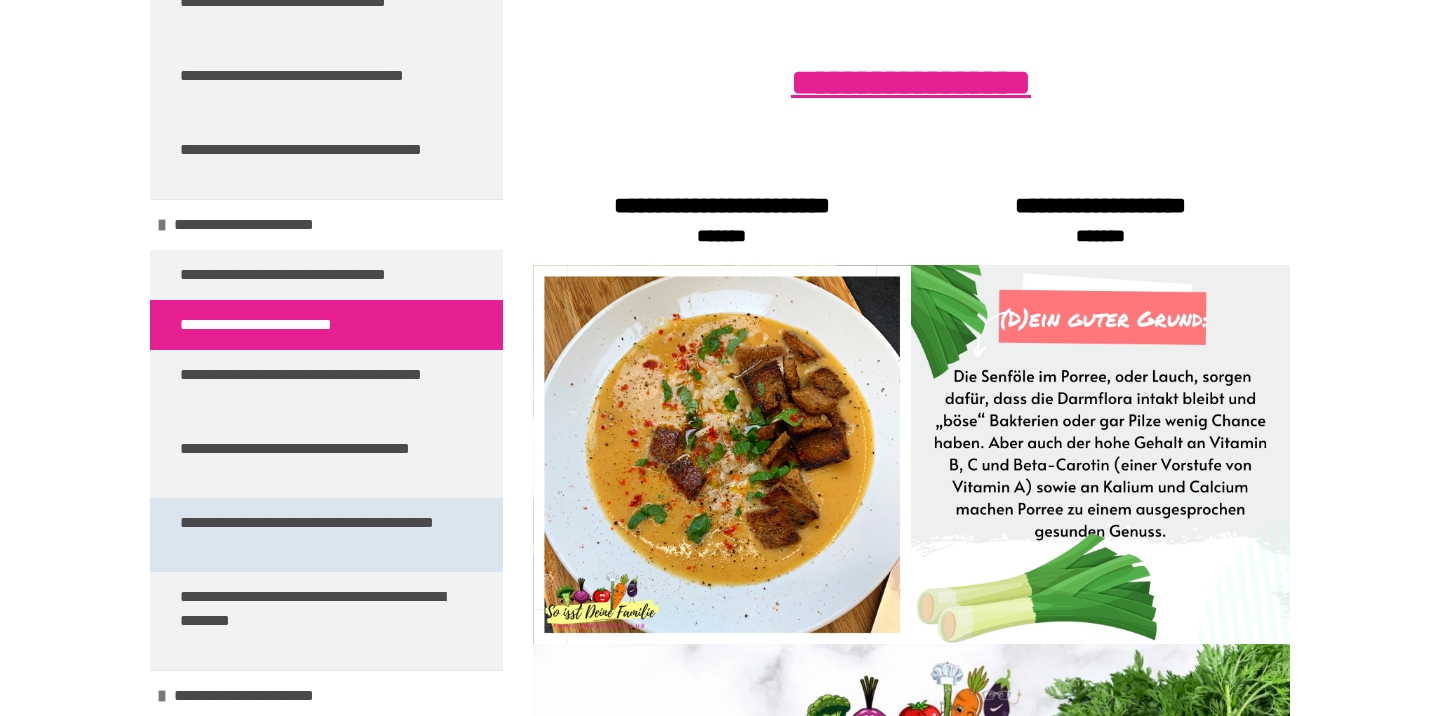 click on "**********" at bounding box center [318, 535] 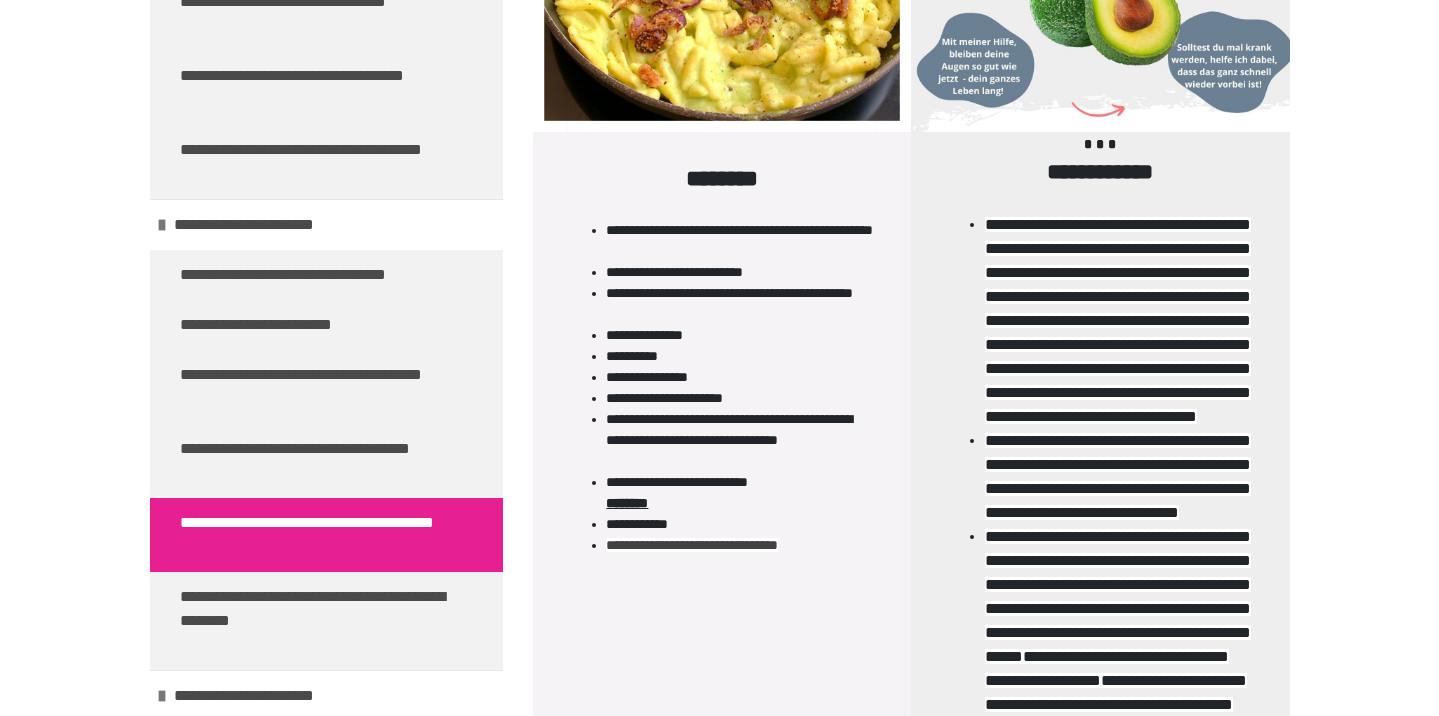 scroll, scrollTop: 888, scrollLeft: 0, axis: vertical 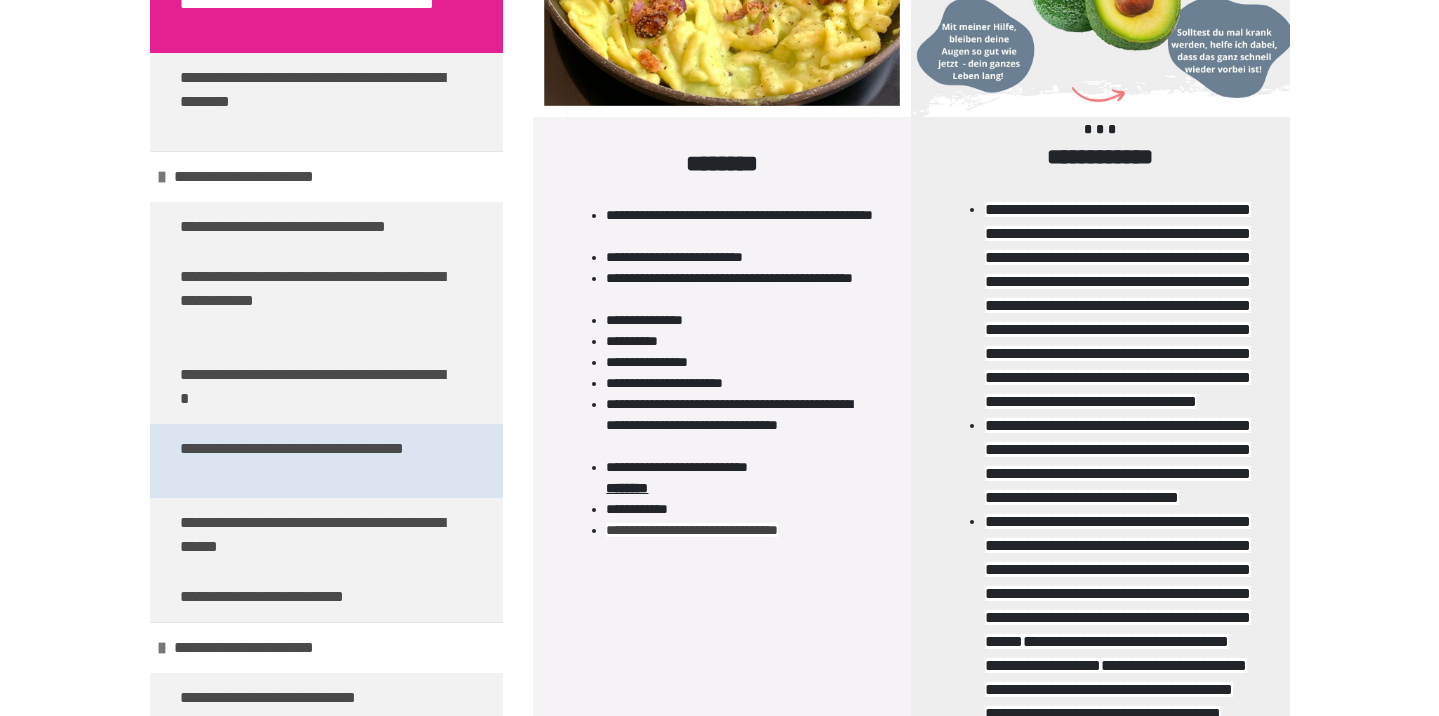 click on "**********" at bounding box center (318, 461) 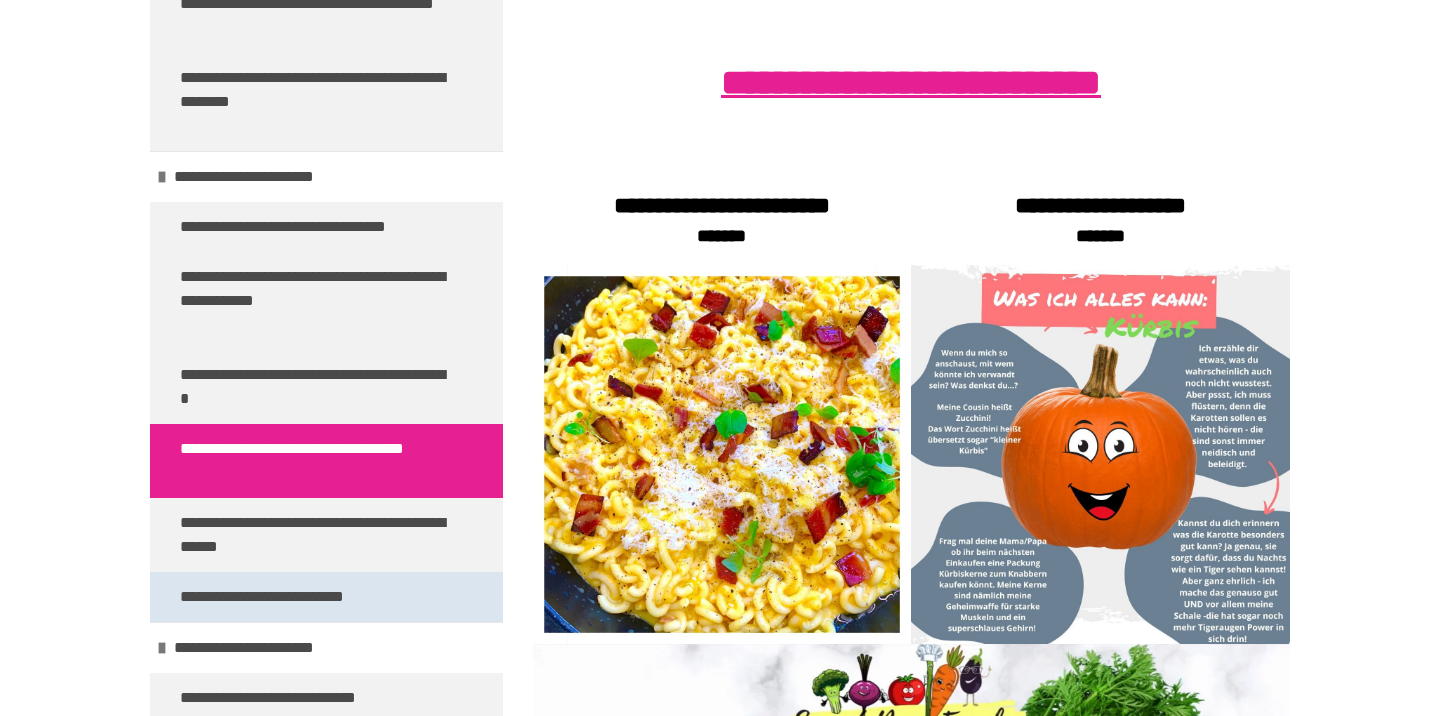 click on "**********" at bounding box center (299, 597) 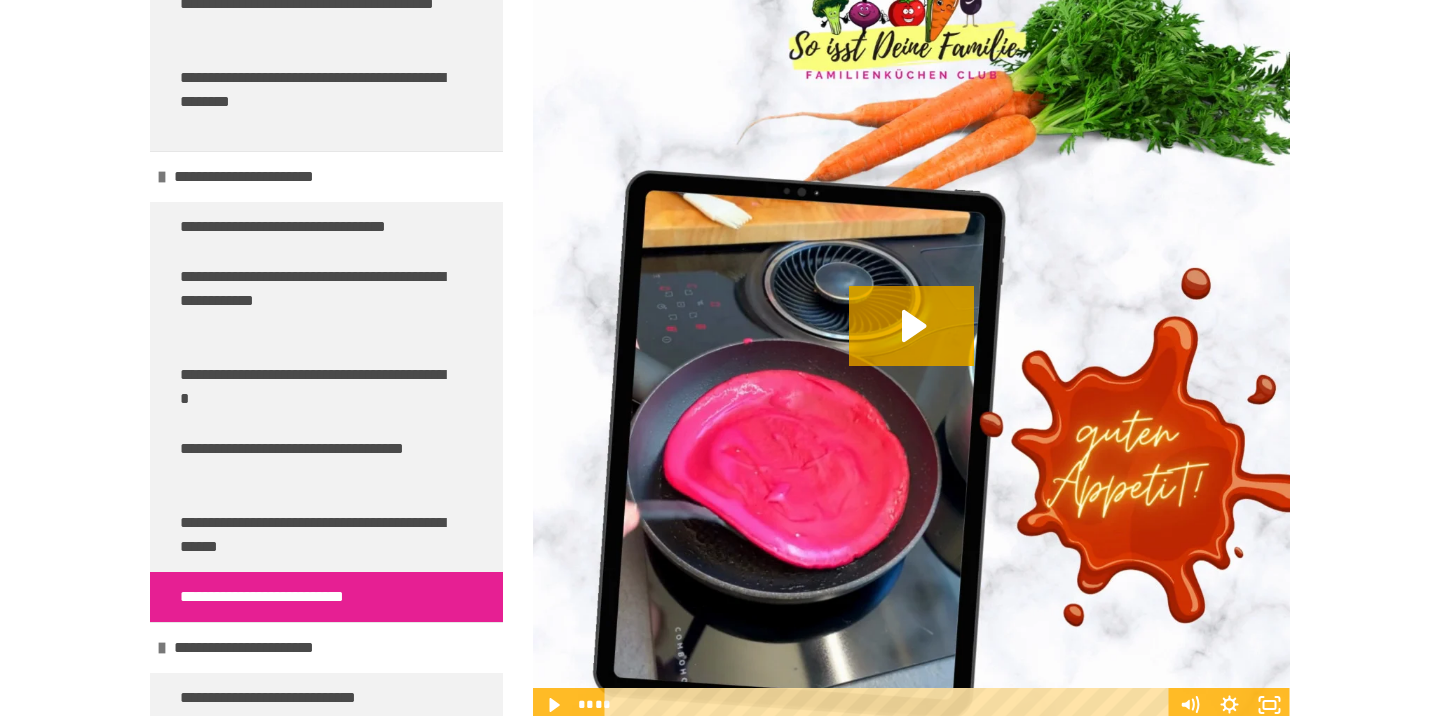 scroll, scrollTop: 1014, scrollLeft: 0, axis: vertical 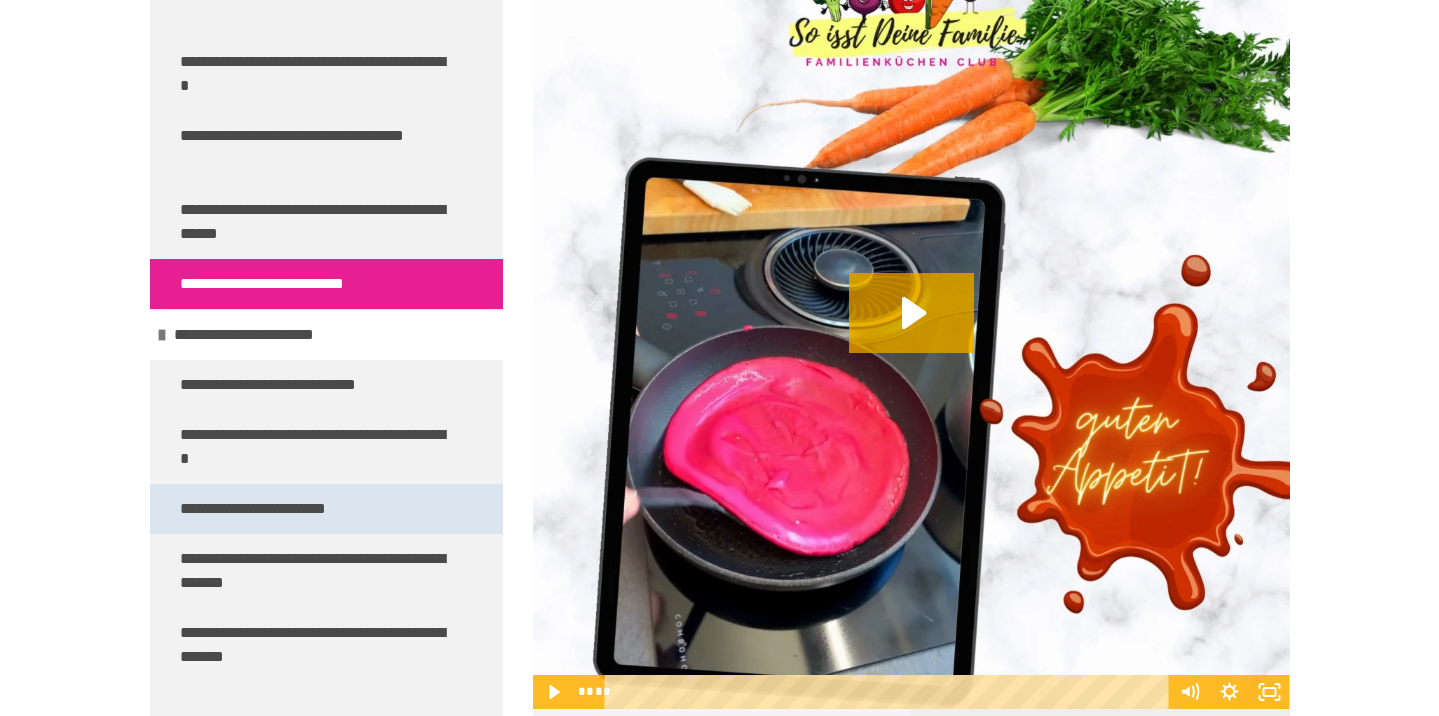 click on "**********" at bounding box center (284, 509) 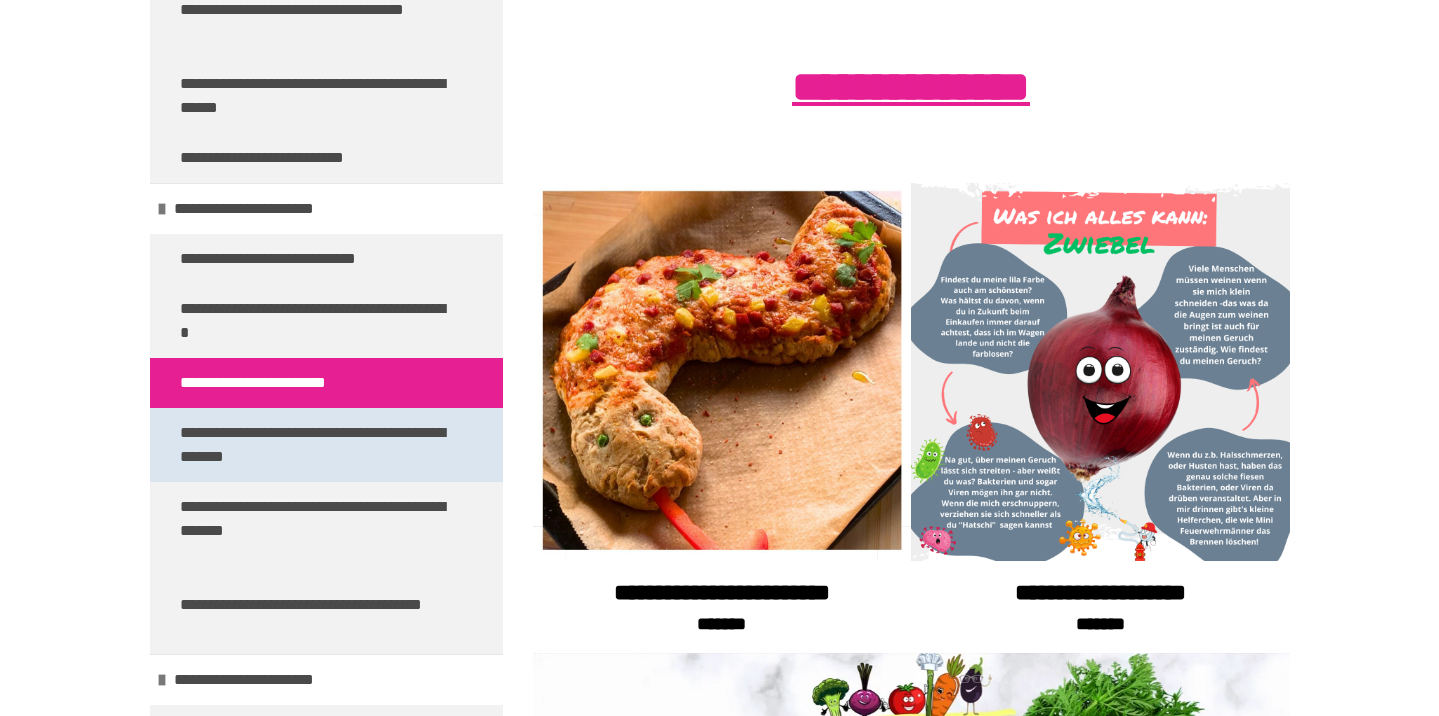 scroll, scrollTop: 9112, scrollLeft: 0, axis: vertical 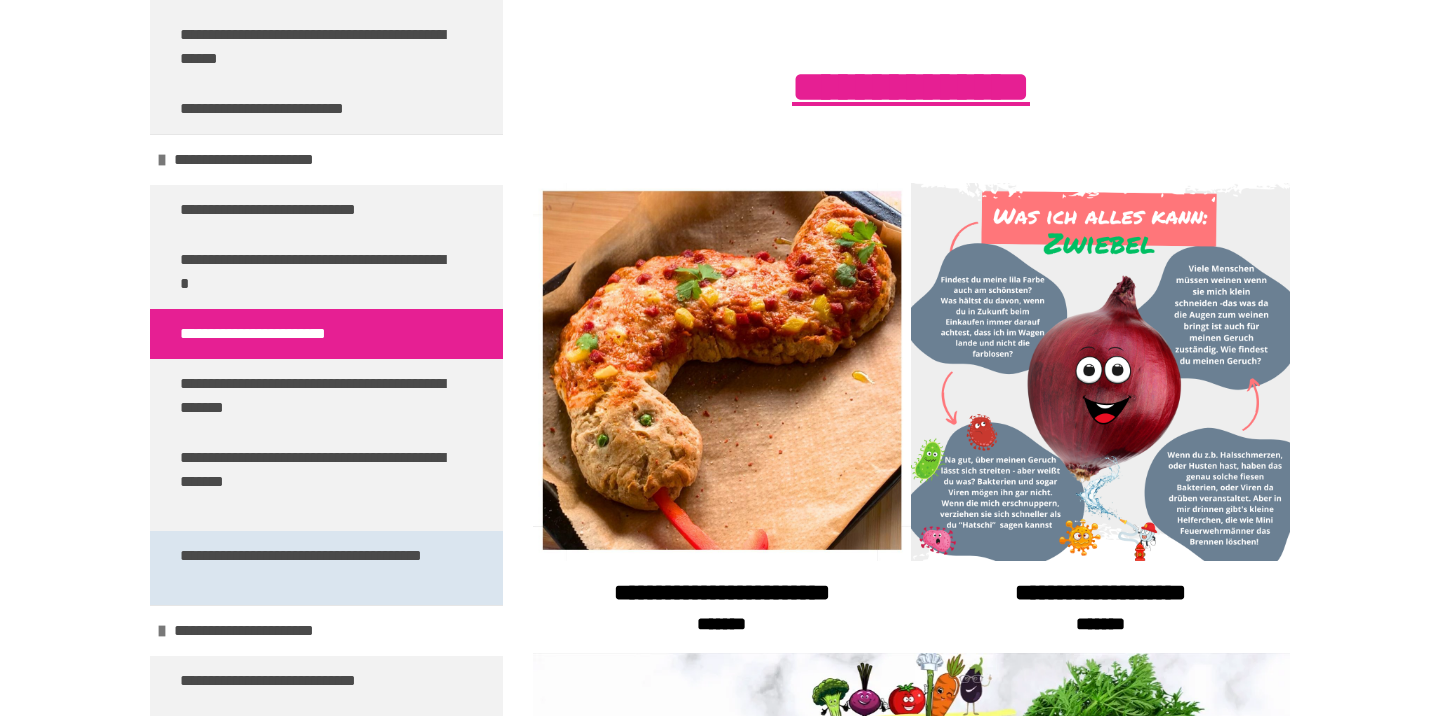 click on "**********" at bounding box center (318, 568) 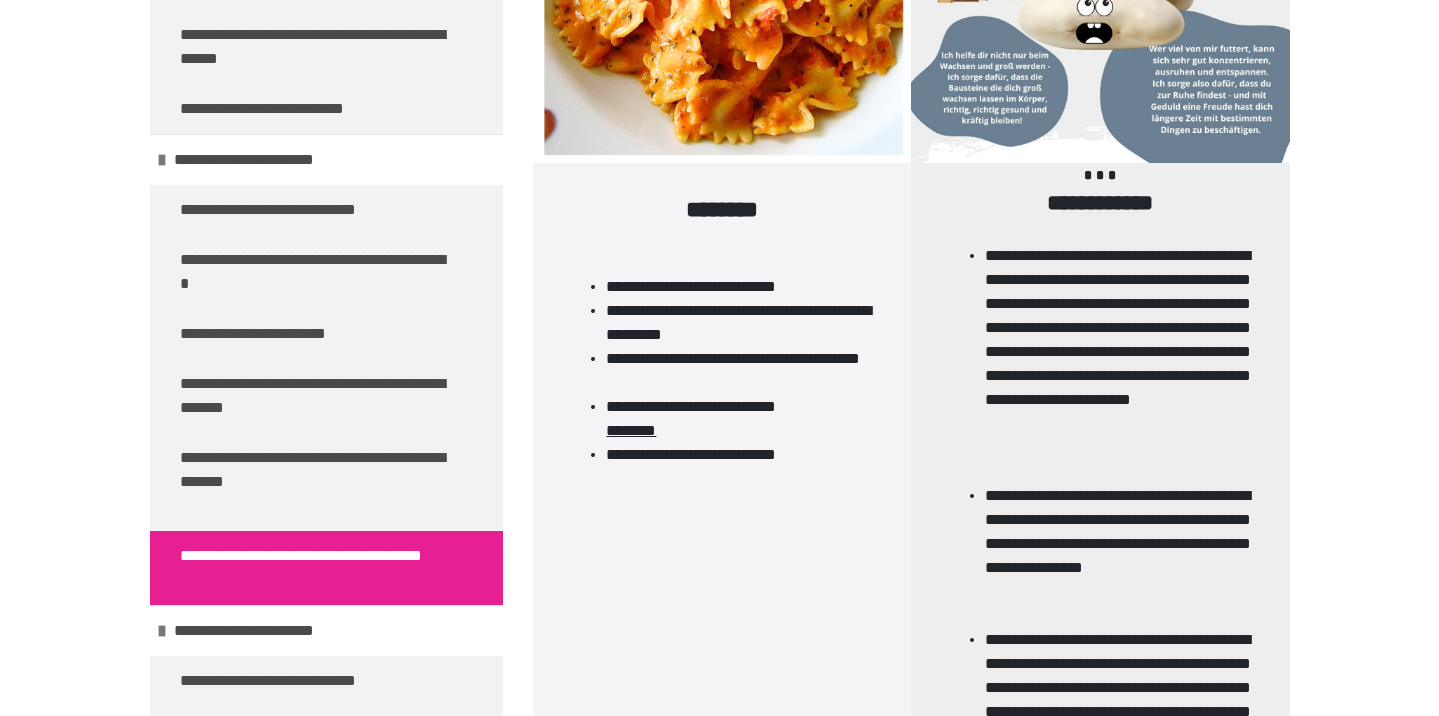 scroll, scrollTop: 857, scrollLeft: 0, axis: vertical 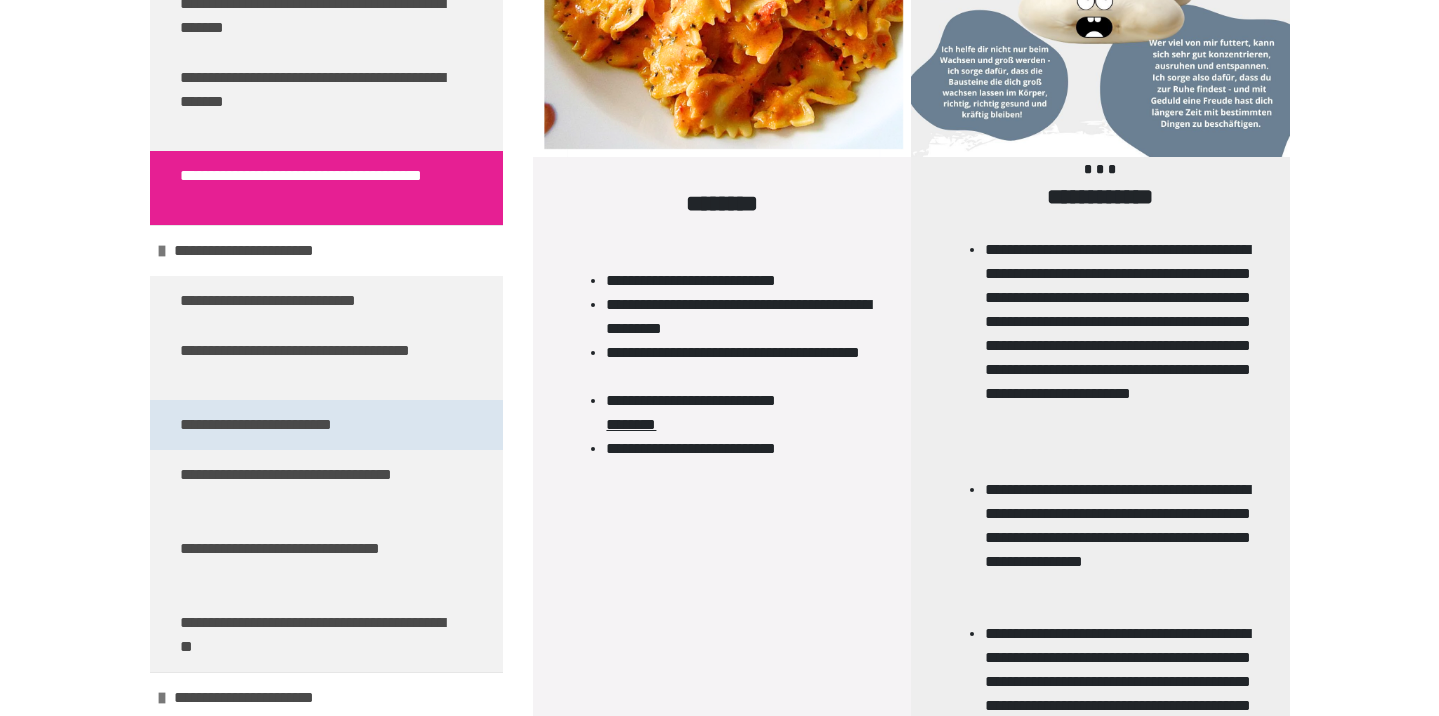 click on "**********" at bounding box center (290, 425) 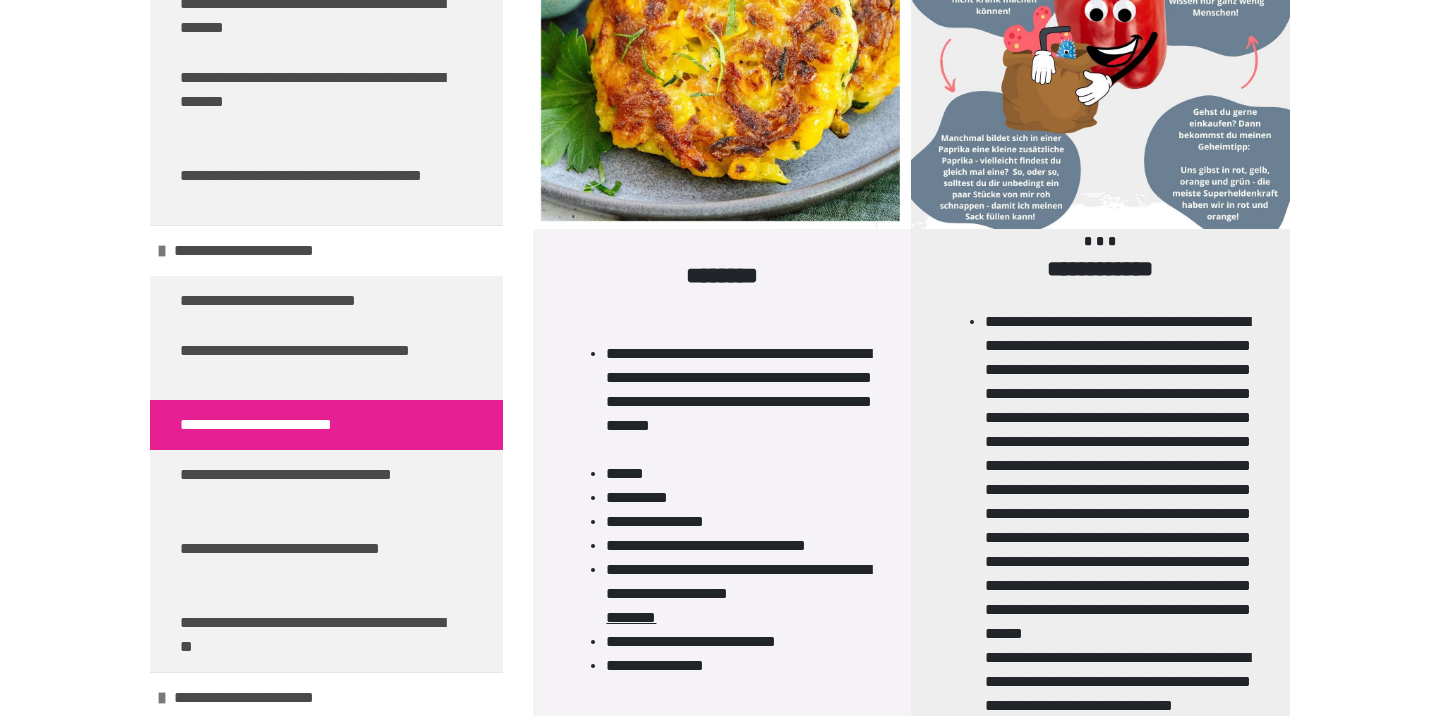 scroll, scrollTop: 802, scrollLeft: 0, axis: vertical 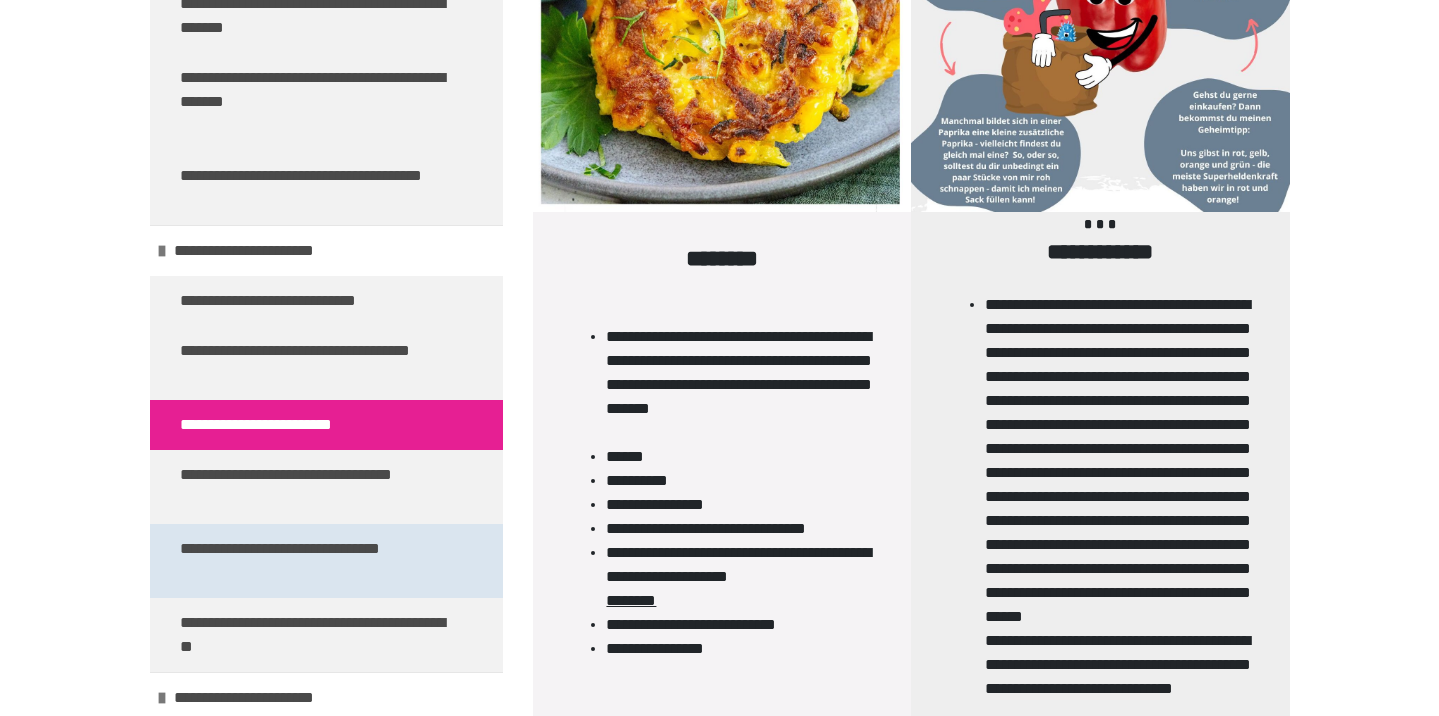 click on "**********" at bounding box center [318, 561] 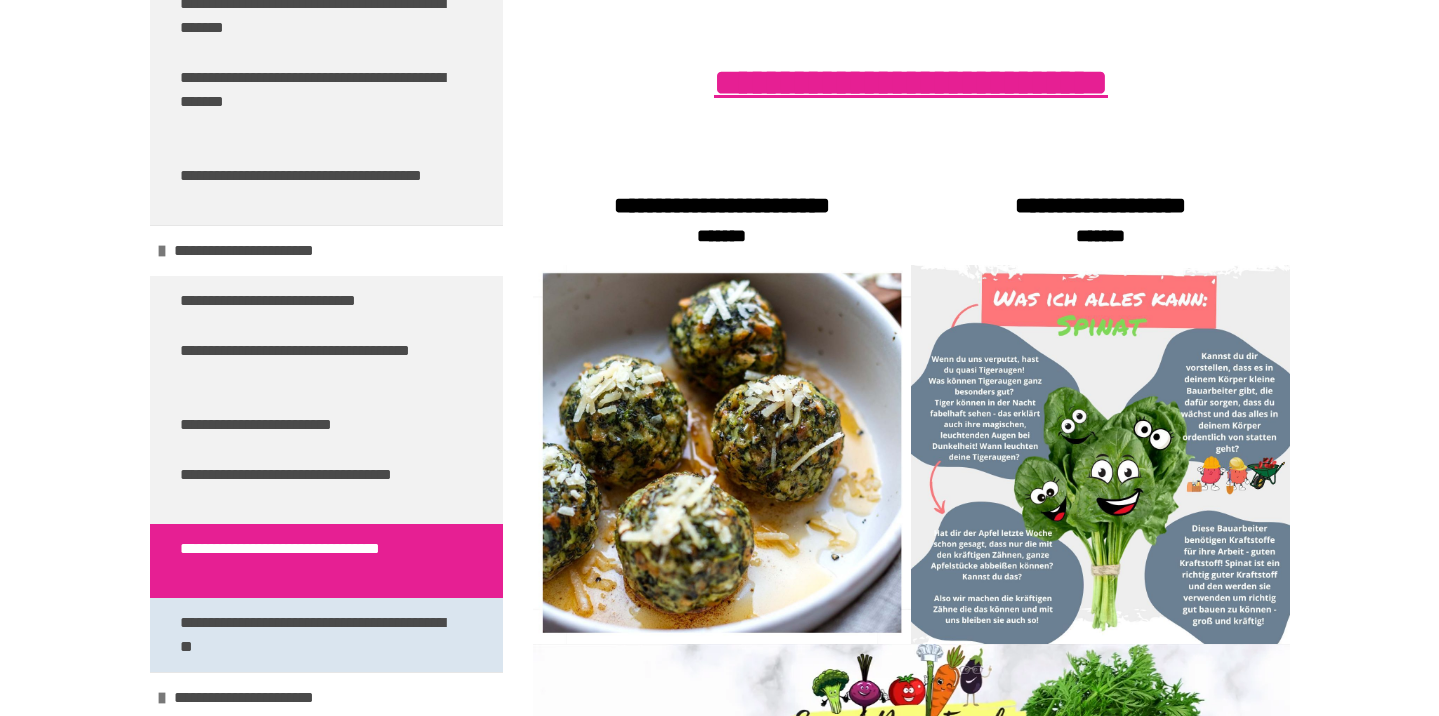 click on "**********" at bounding box center [318, 635] 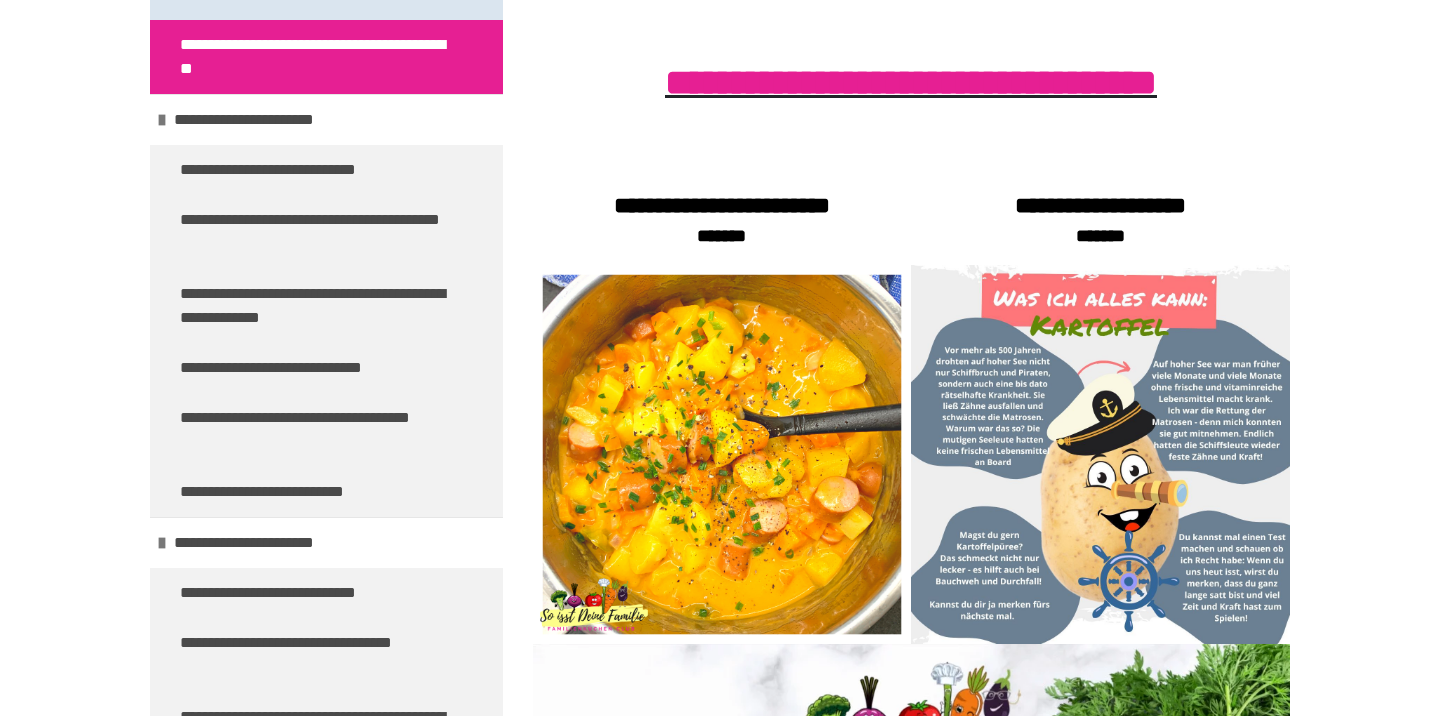 scroll, scrollTop: 10099, scrollLeft: 0, axis: vertical 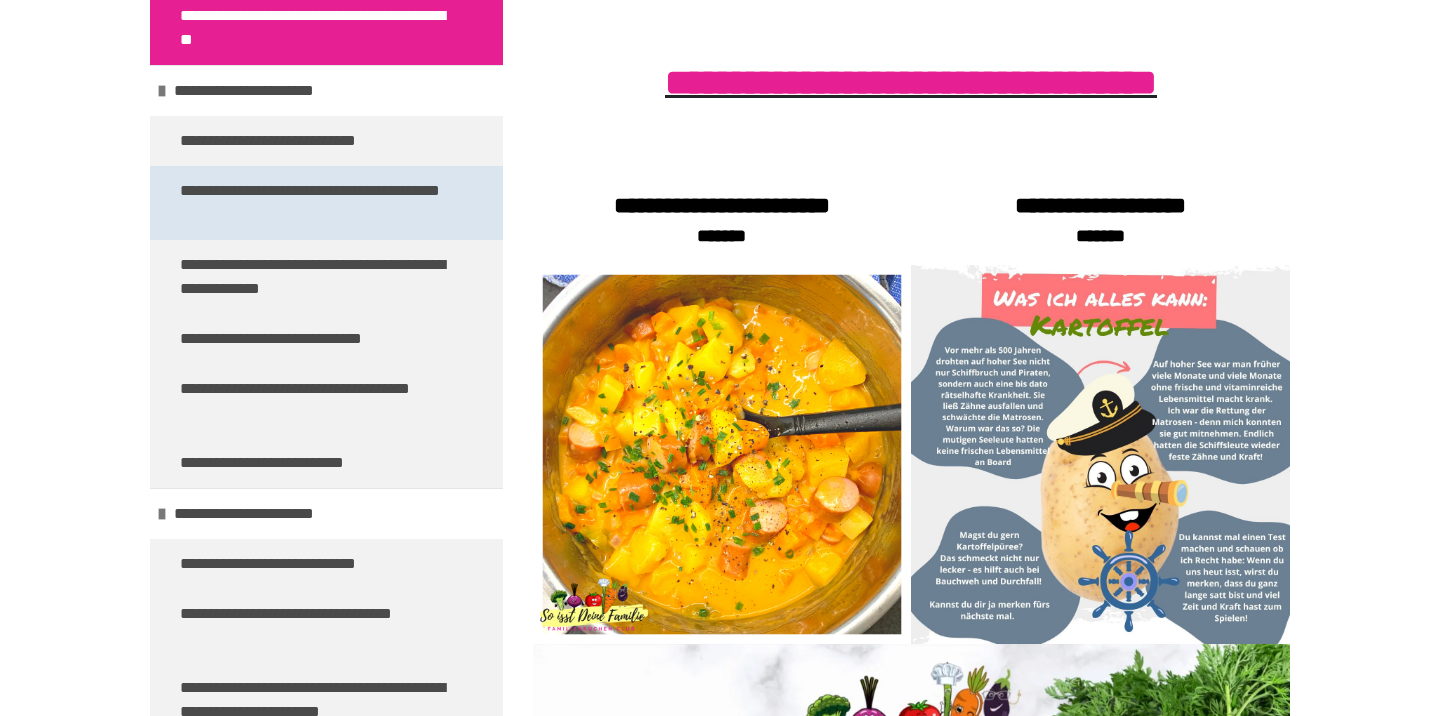 click on "**********" at bounding box center (318, 203) 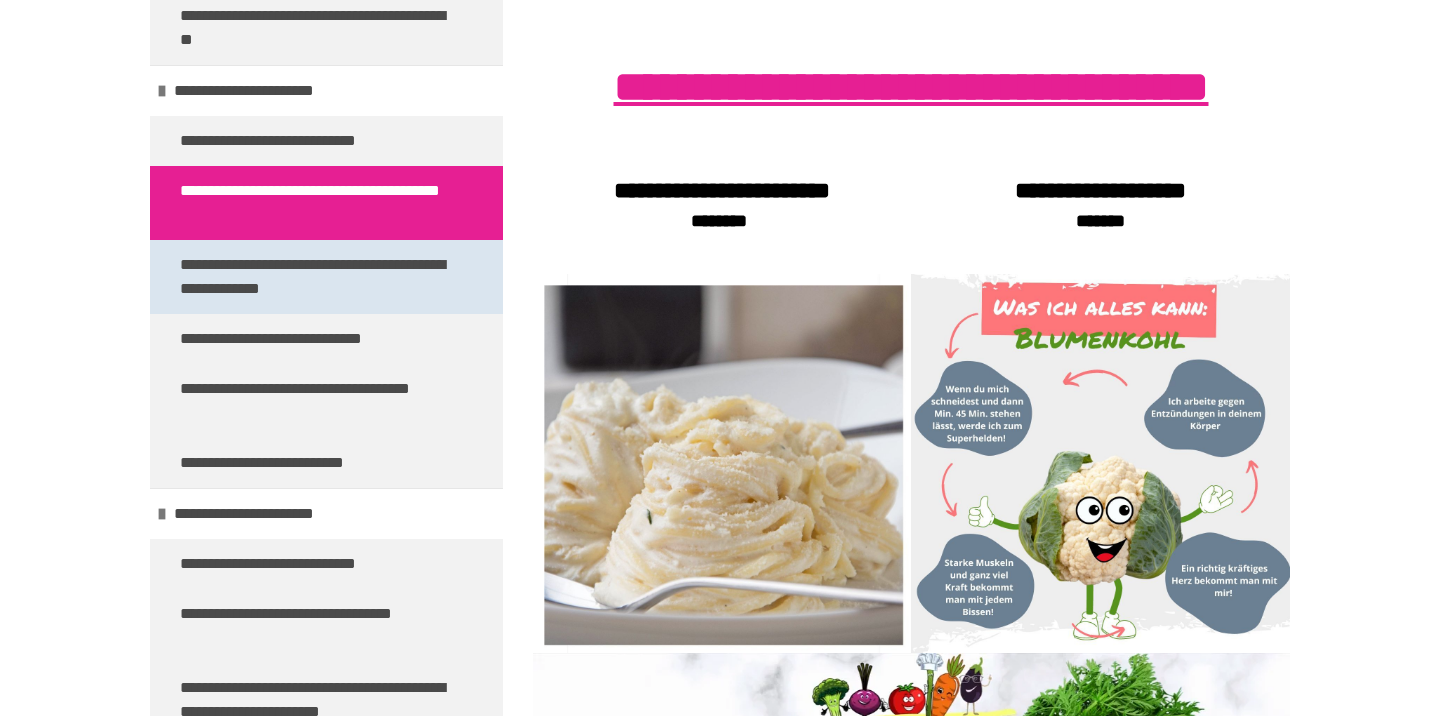 click on "**********" at bounding box center (318, 277) 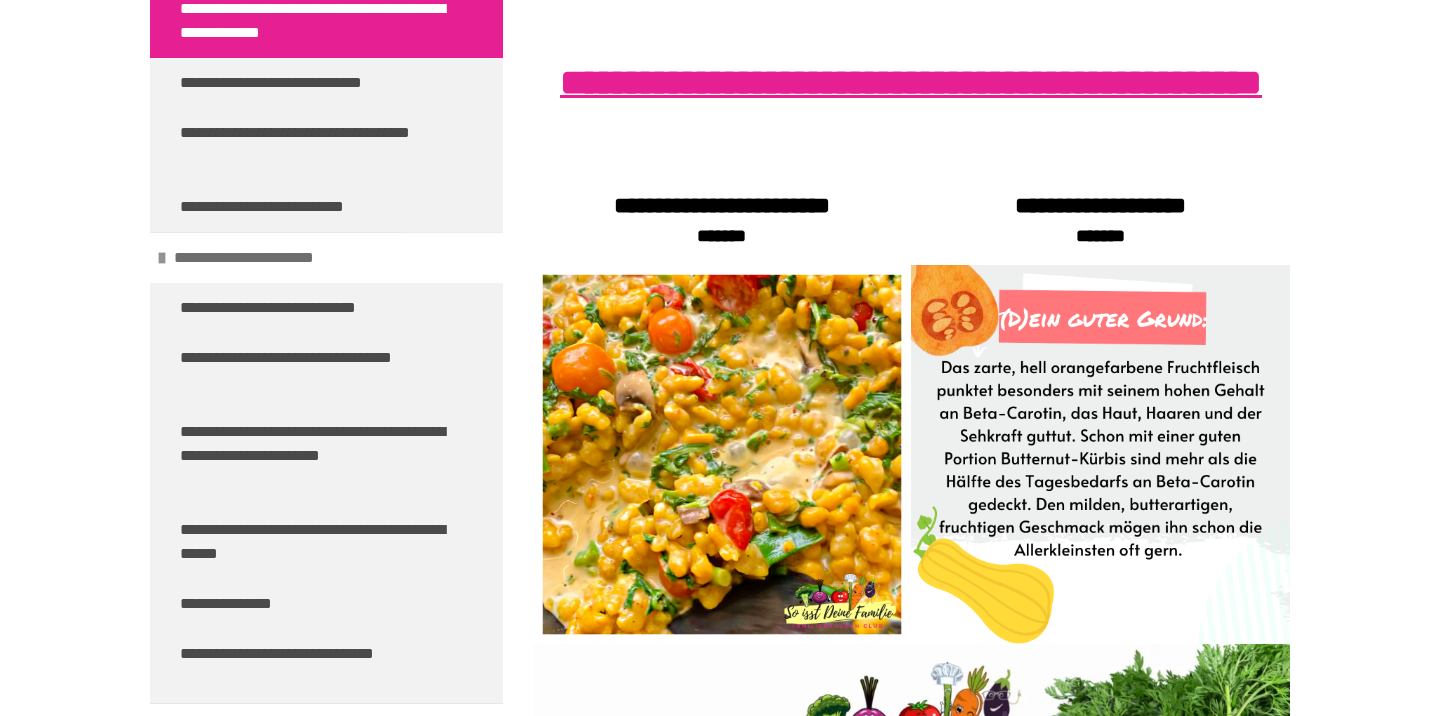 scroll, scrollTop: 10379, scrollLeft: 0, axis: vertical 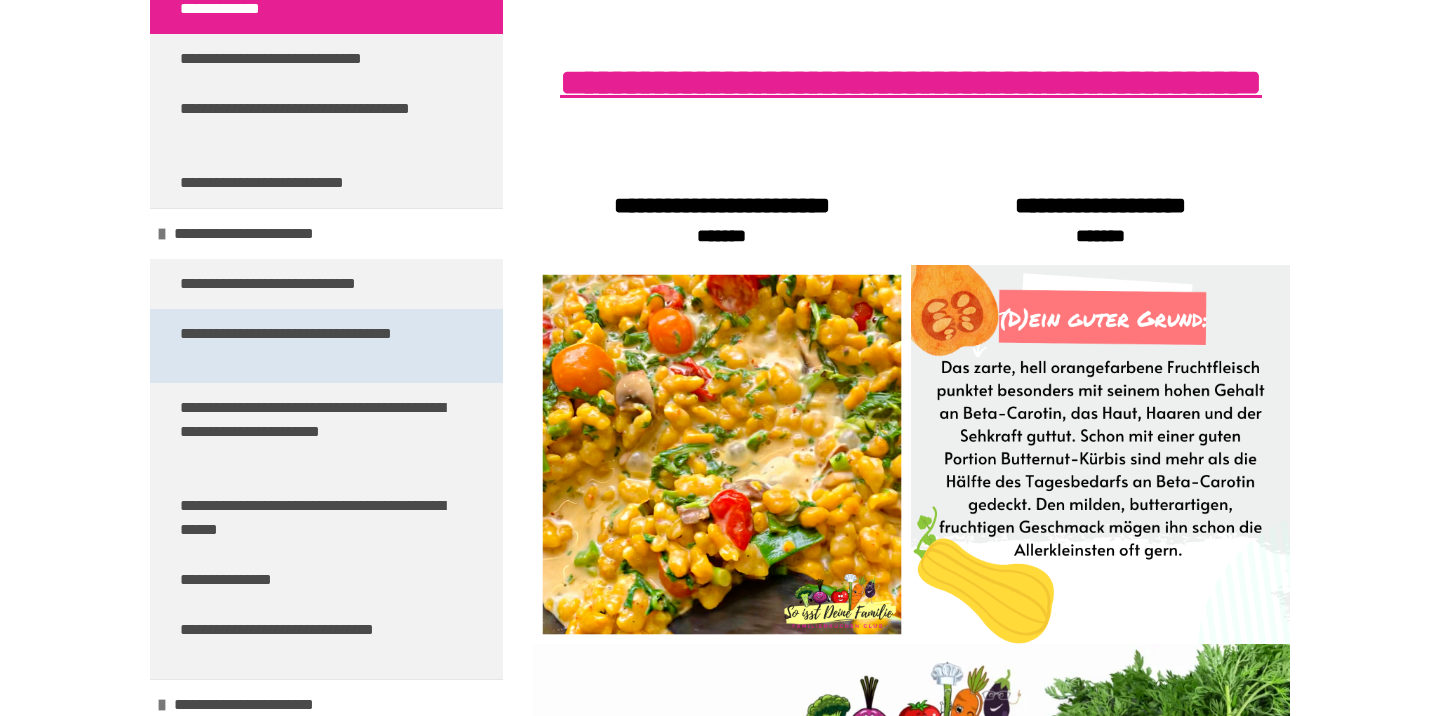 click on "**********" at bounding box center [318, 346] 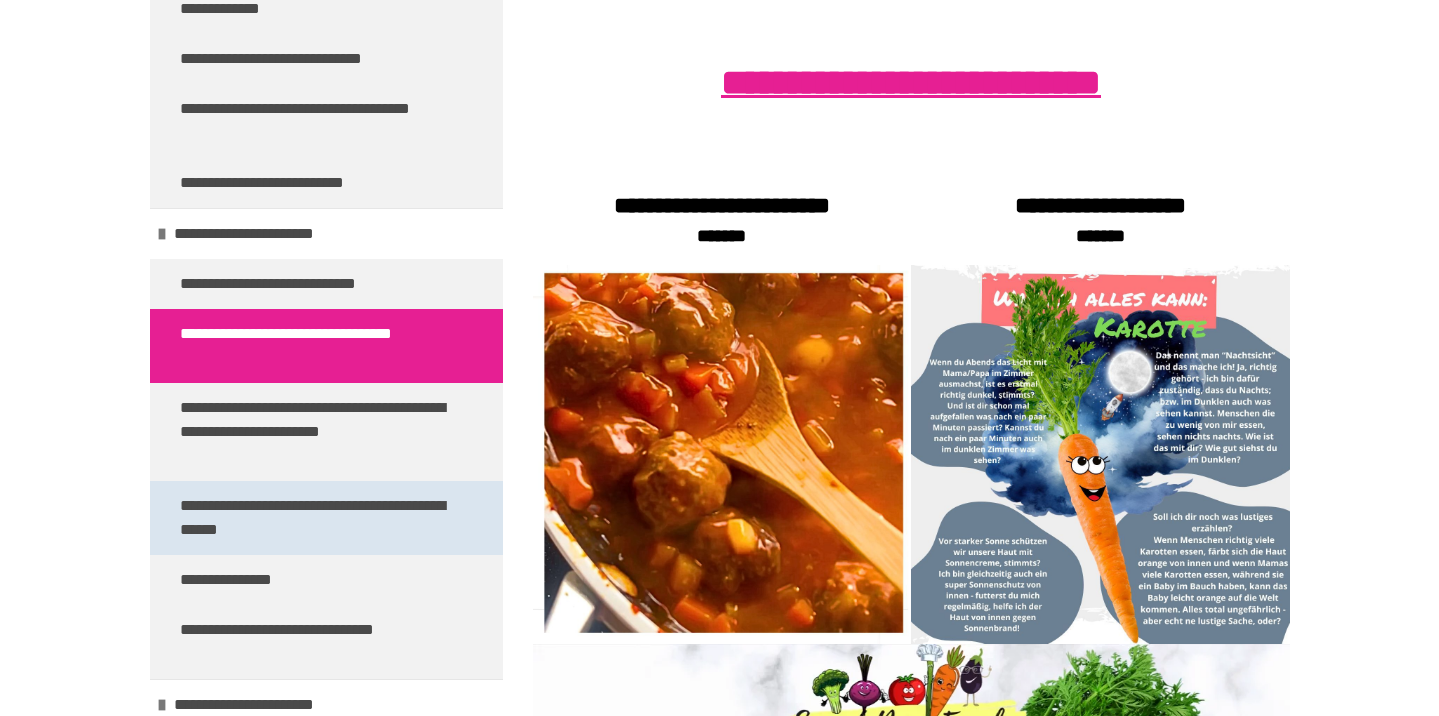 click on "**********" at bounding box center [318, 518] 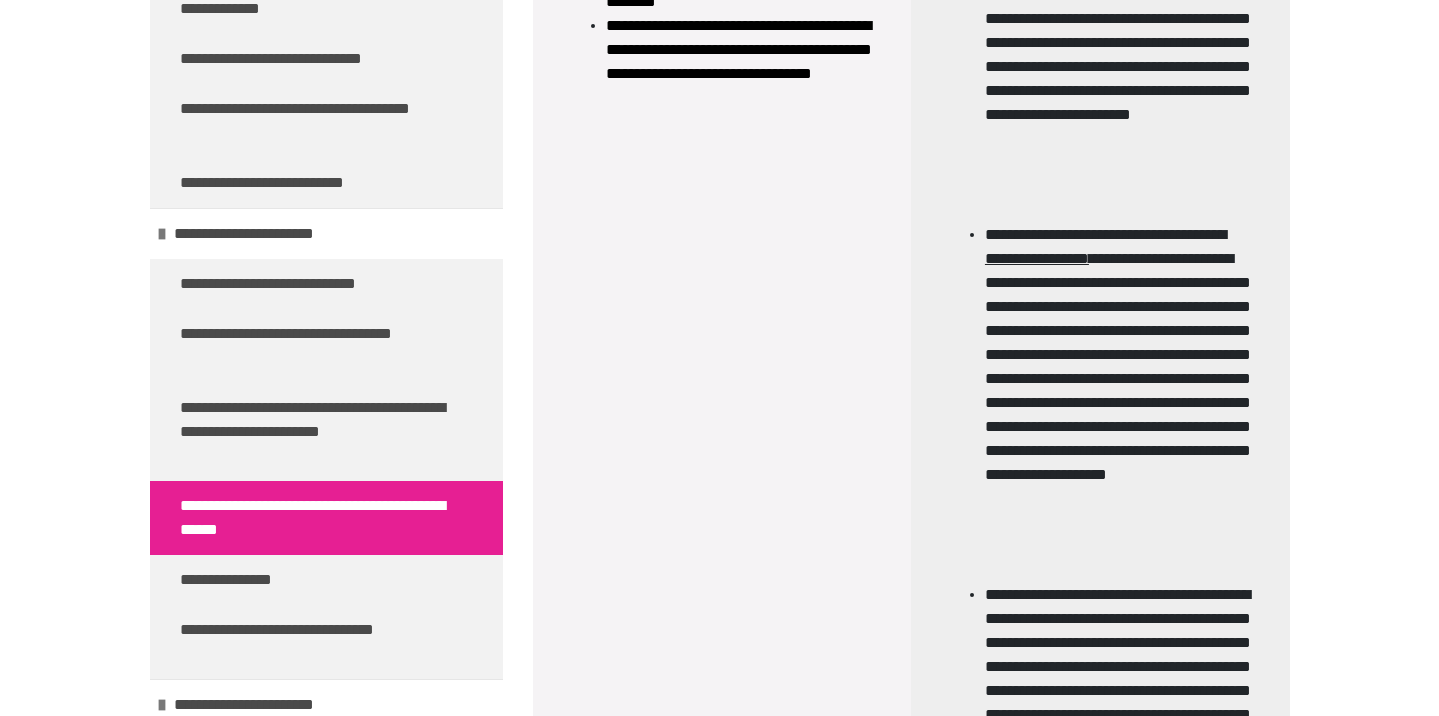 scroll, scrollTop: 2142, scrollLeft: 0, axis: vertical 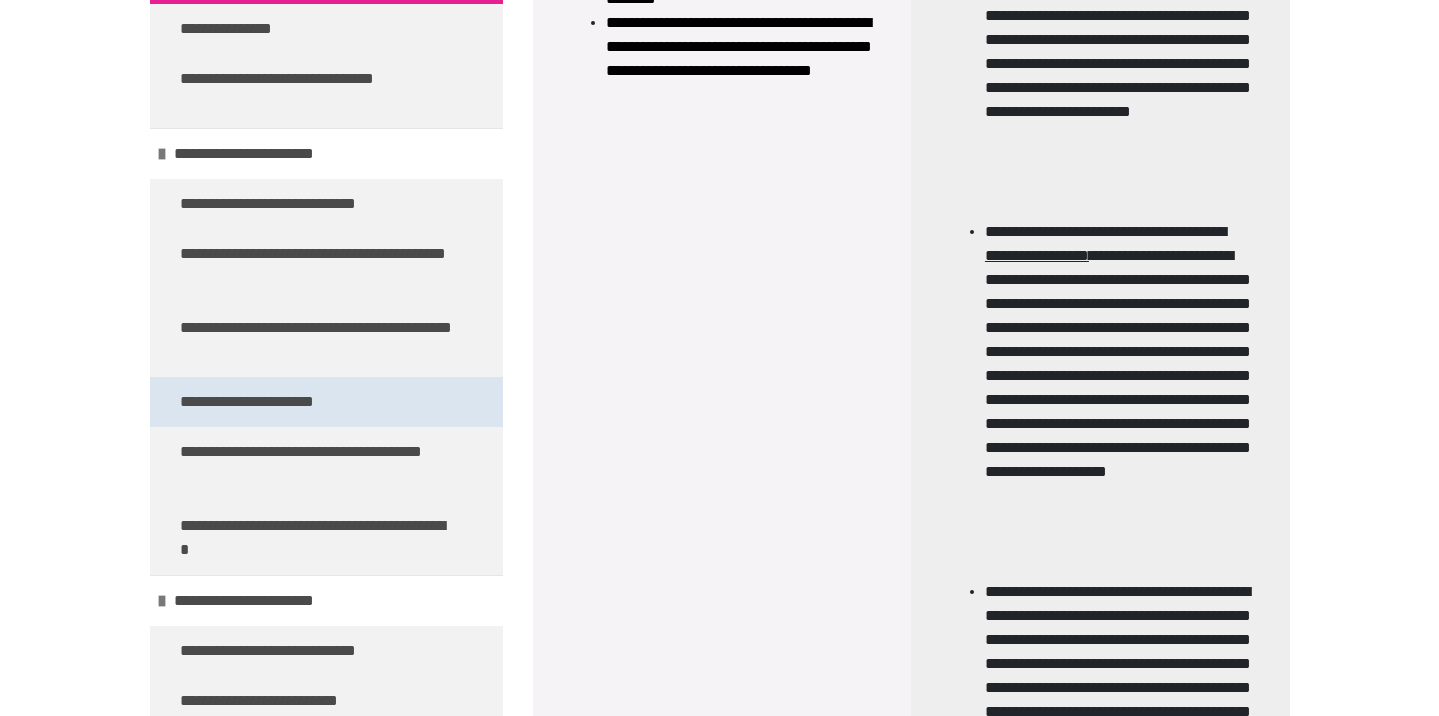 click on "**********" at bounding box center [326, 402] 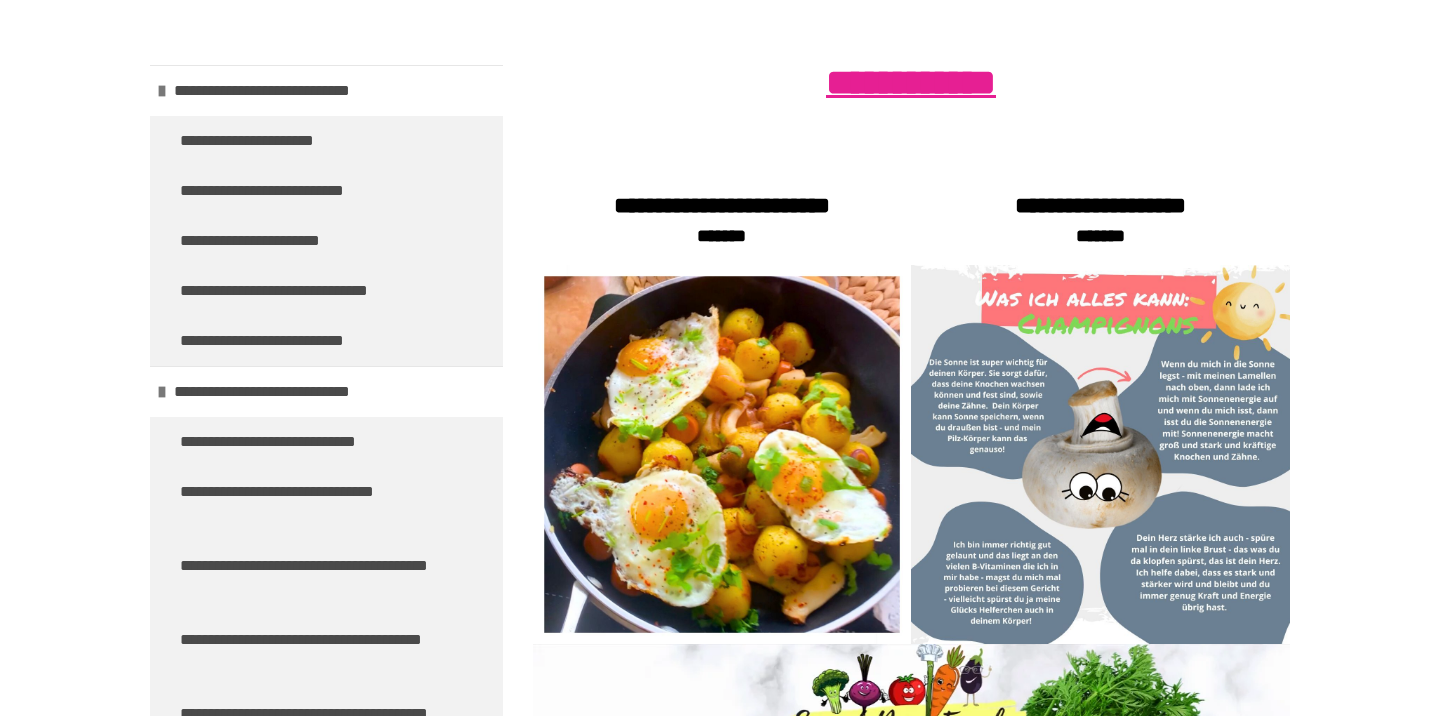 scroll, scrollTop: 0, scrollLeft: 0, axis: both 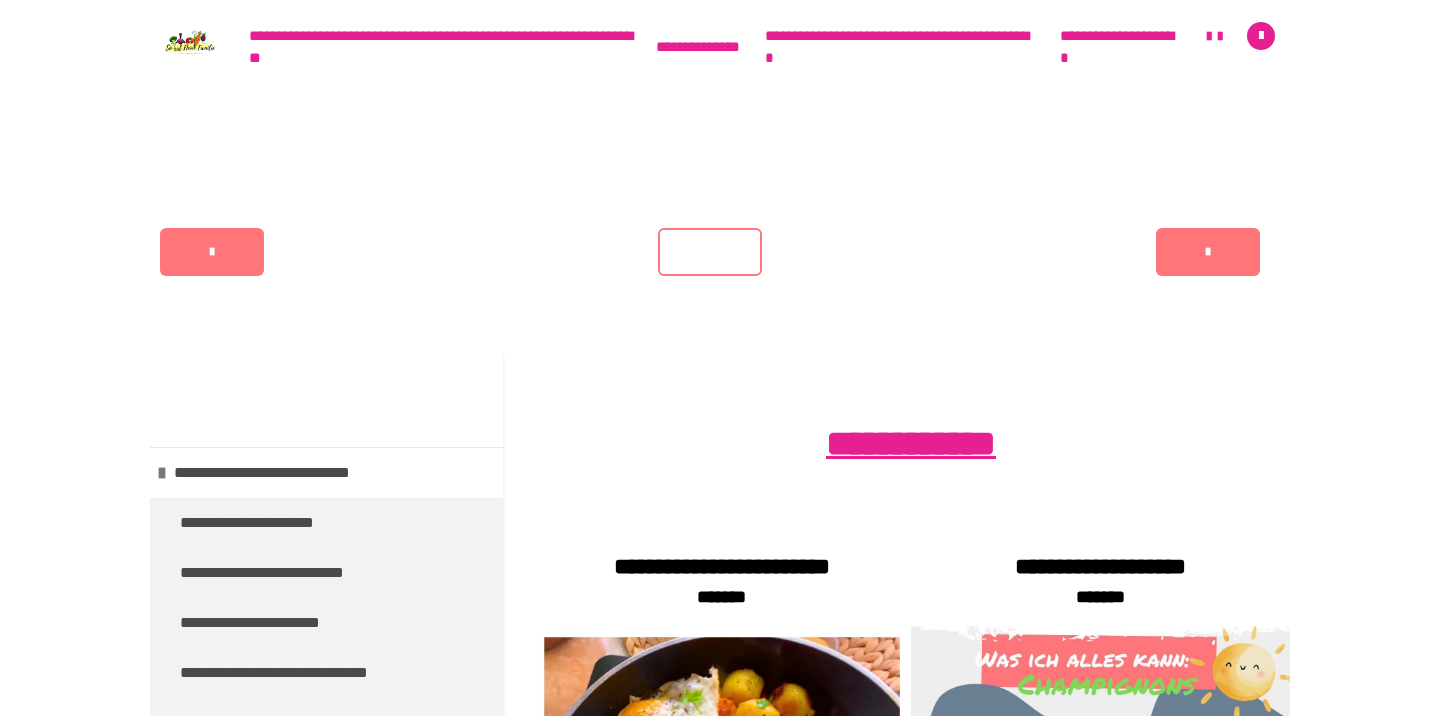 click at bounding box center [190, 46] 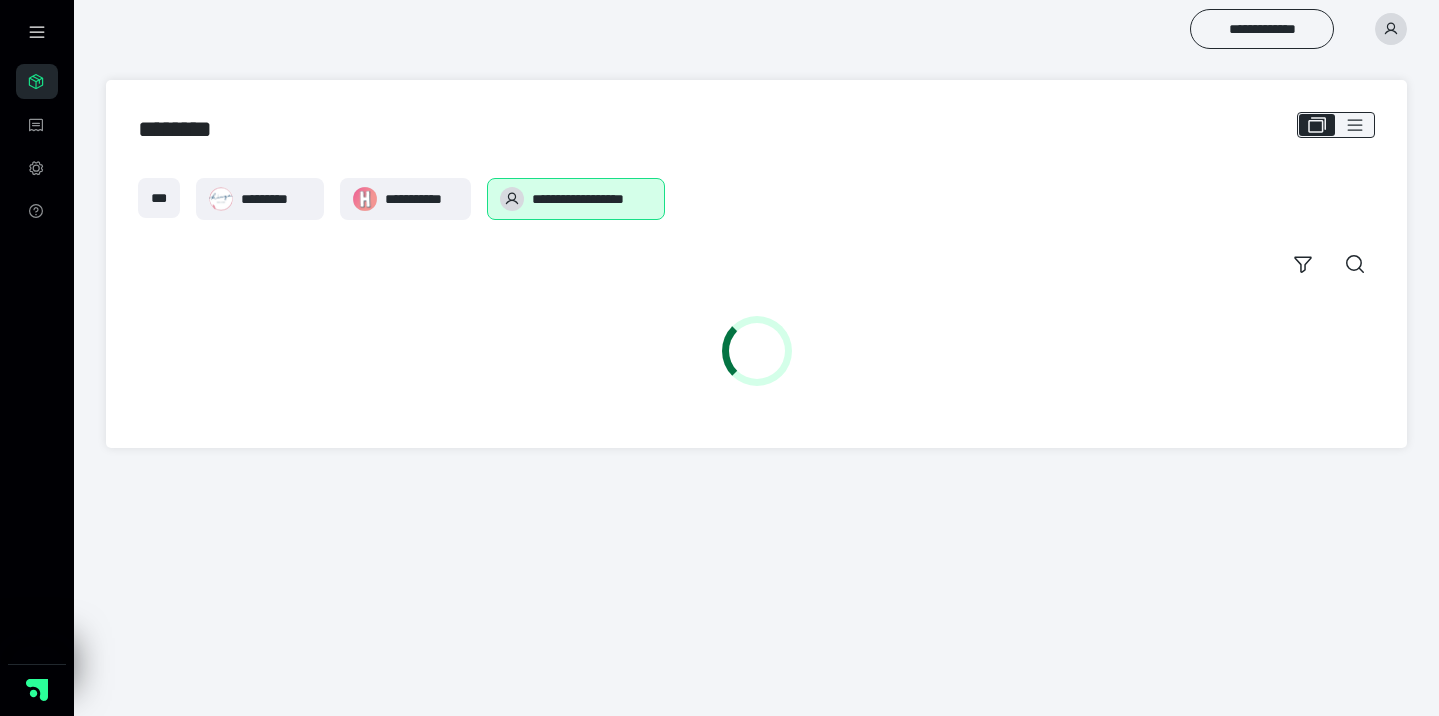 scroll, scrollTop: 0, scrollLeft: 0, axis: both 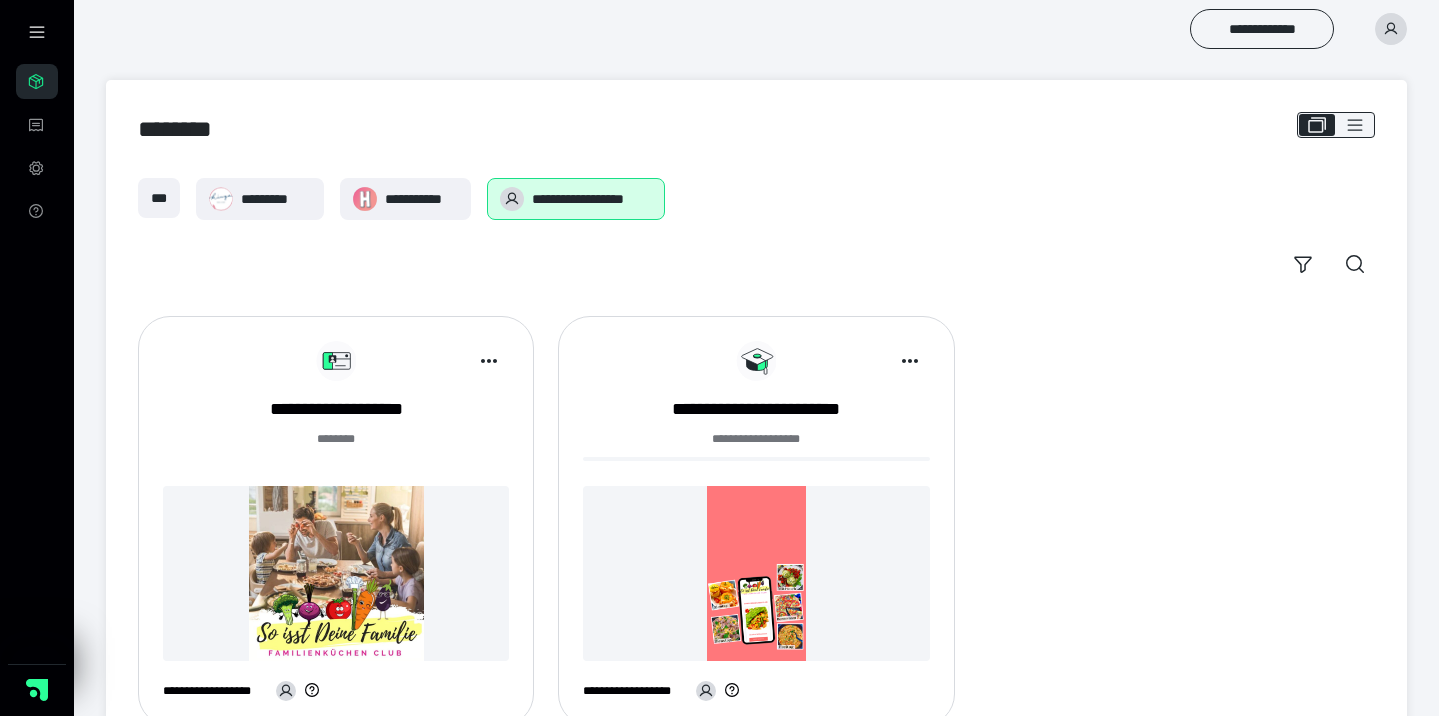 click on "*****   **" at bounding box center (336, 450) 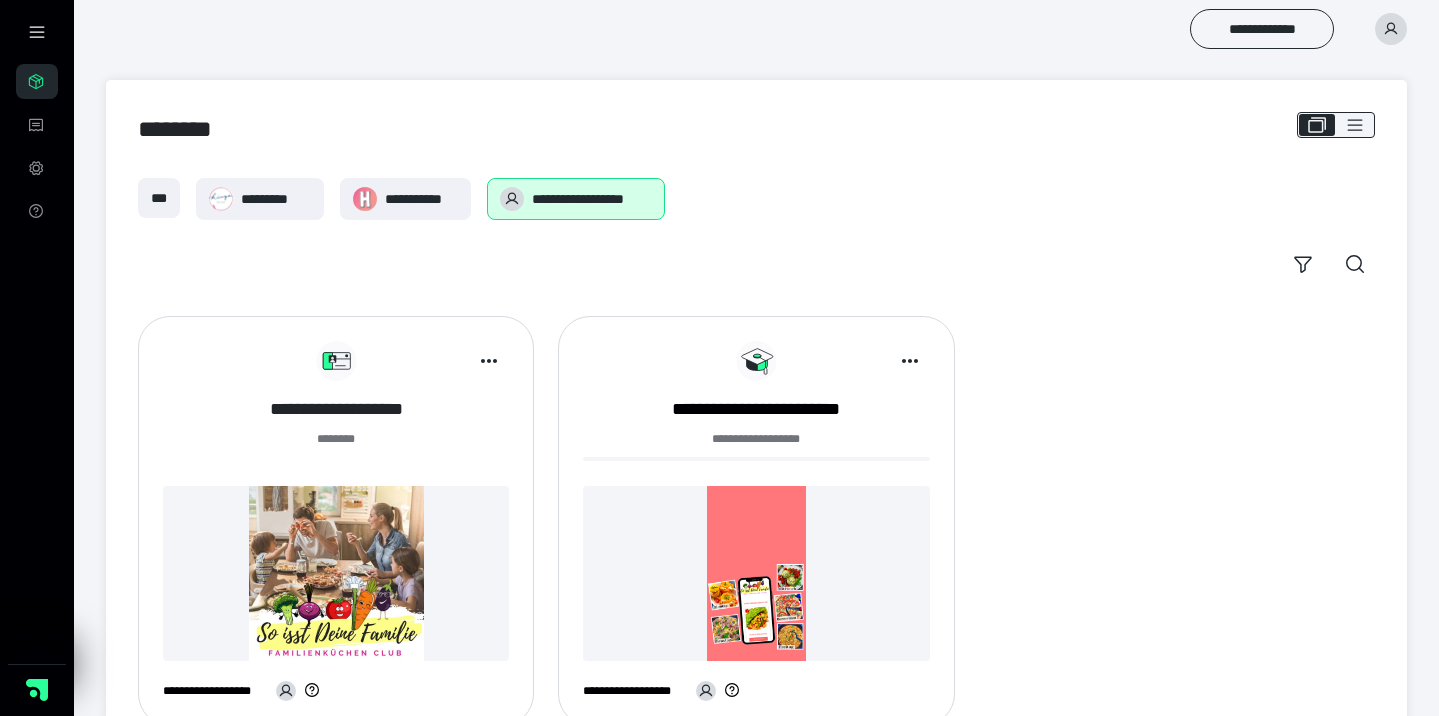 click on "**********" at bounding box center (336, 409) 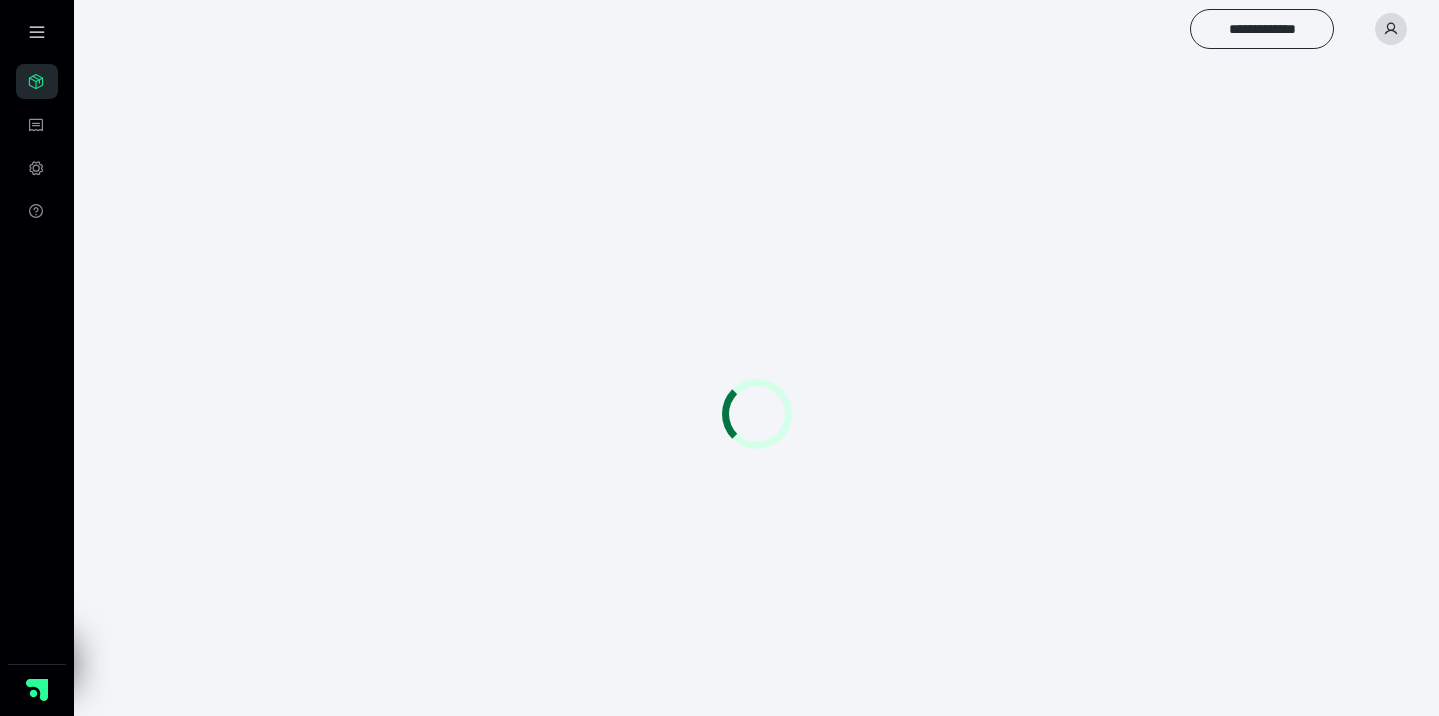 scroll, scrollTop: 0, scrollLeft: 0, axis: both 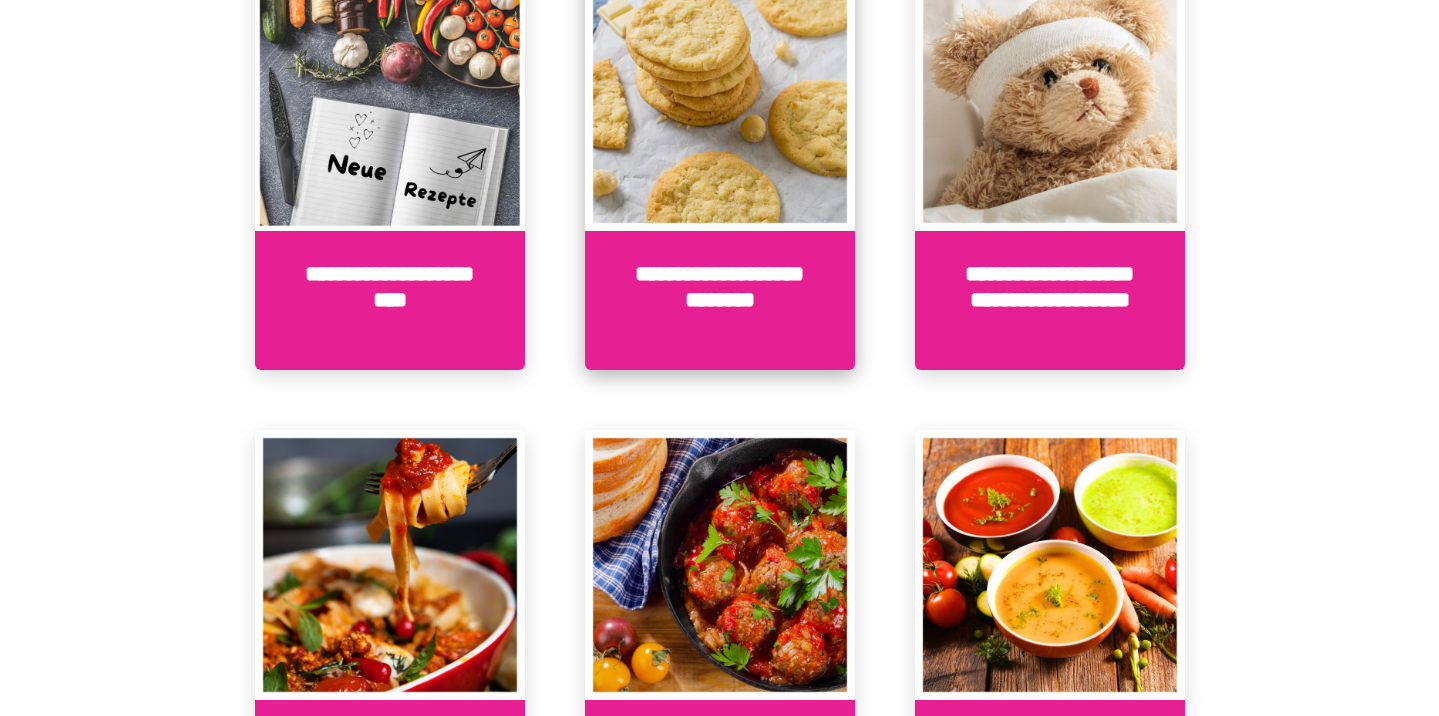 click at bounding box center [720, 96] 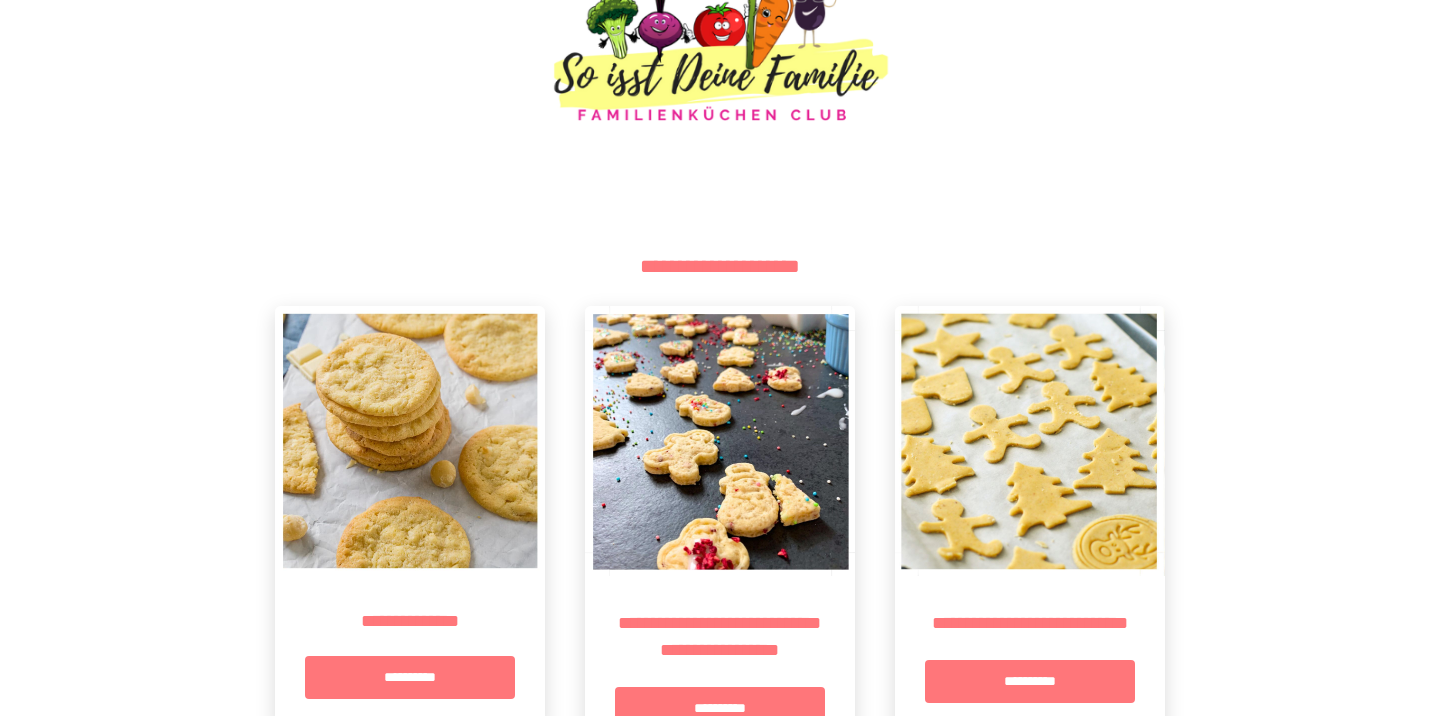 scroll, scrollTop: 0, scrollLeft: 0, axis: both 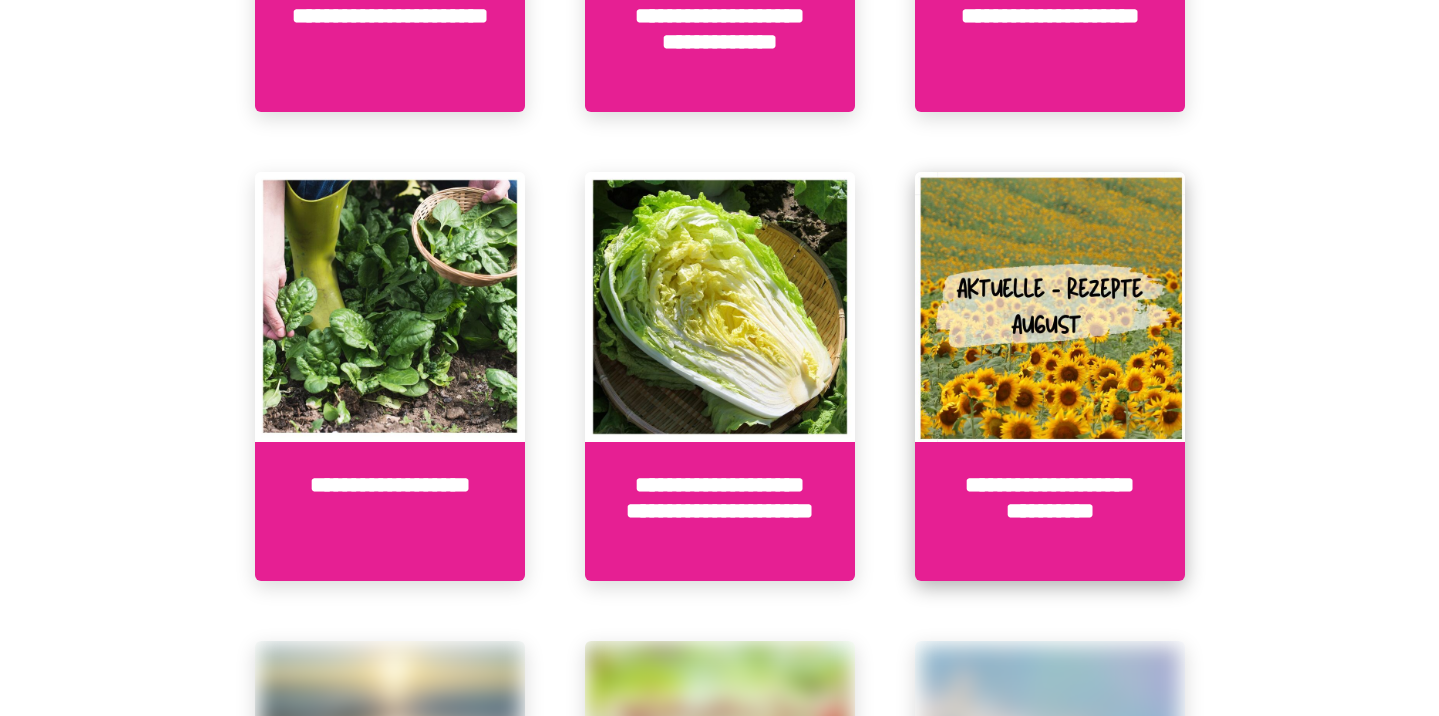 click at bounding box center (1050, 307) 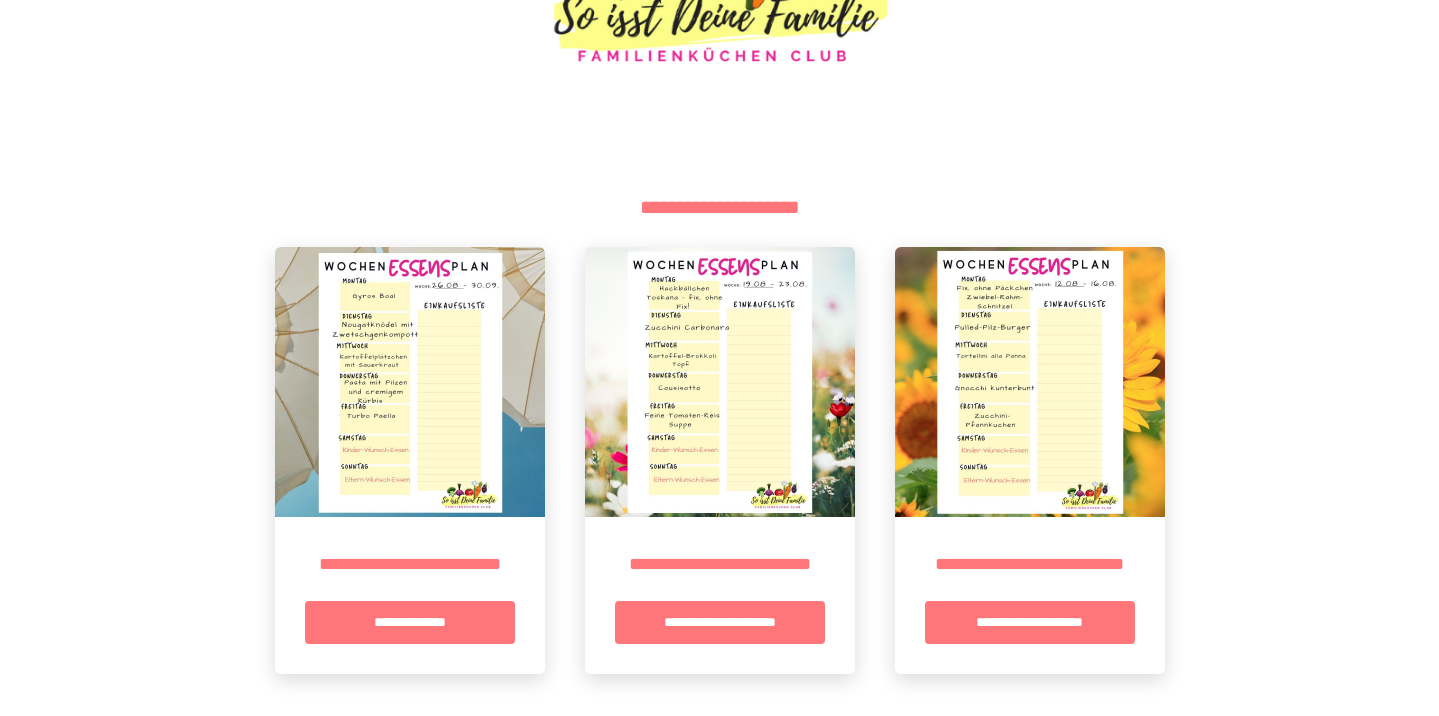 scroll, scrollTop: 0, scrollLeft: 0, axis: both 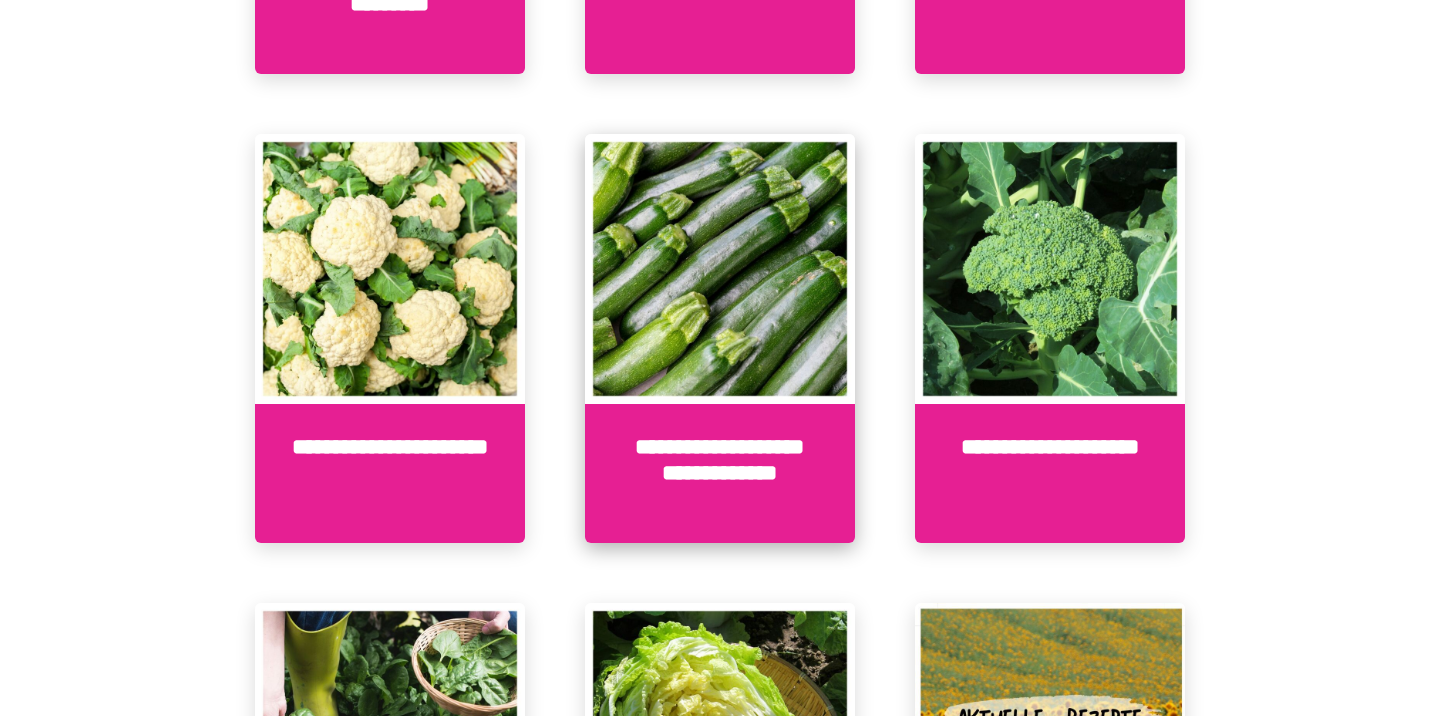 click at bounding box center [720, 269] 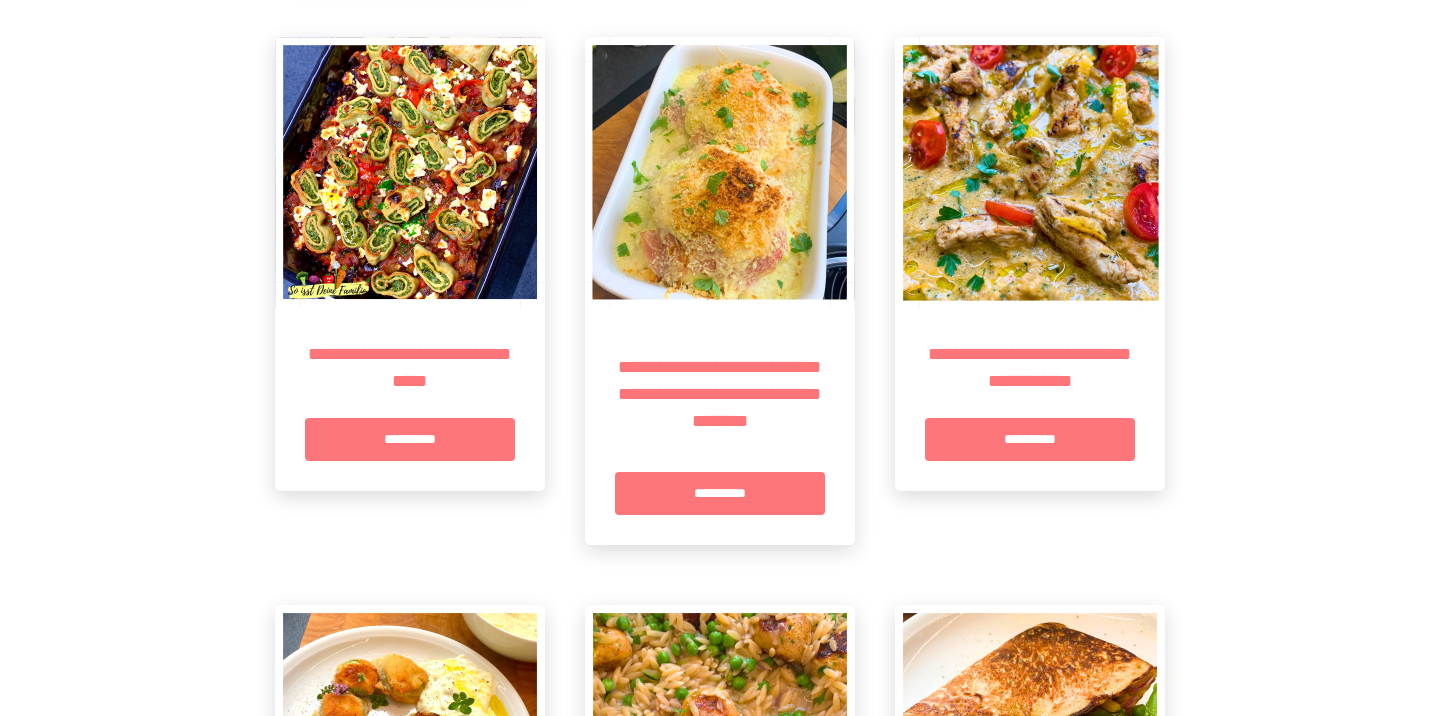 scroll, scrollTop: 2607, scrollLeft: 0, axis: vertical 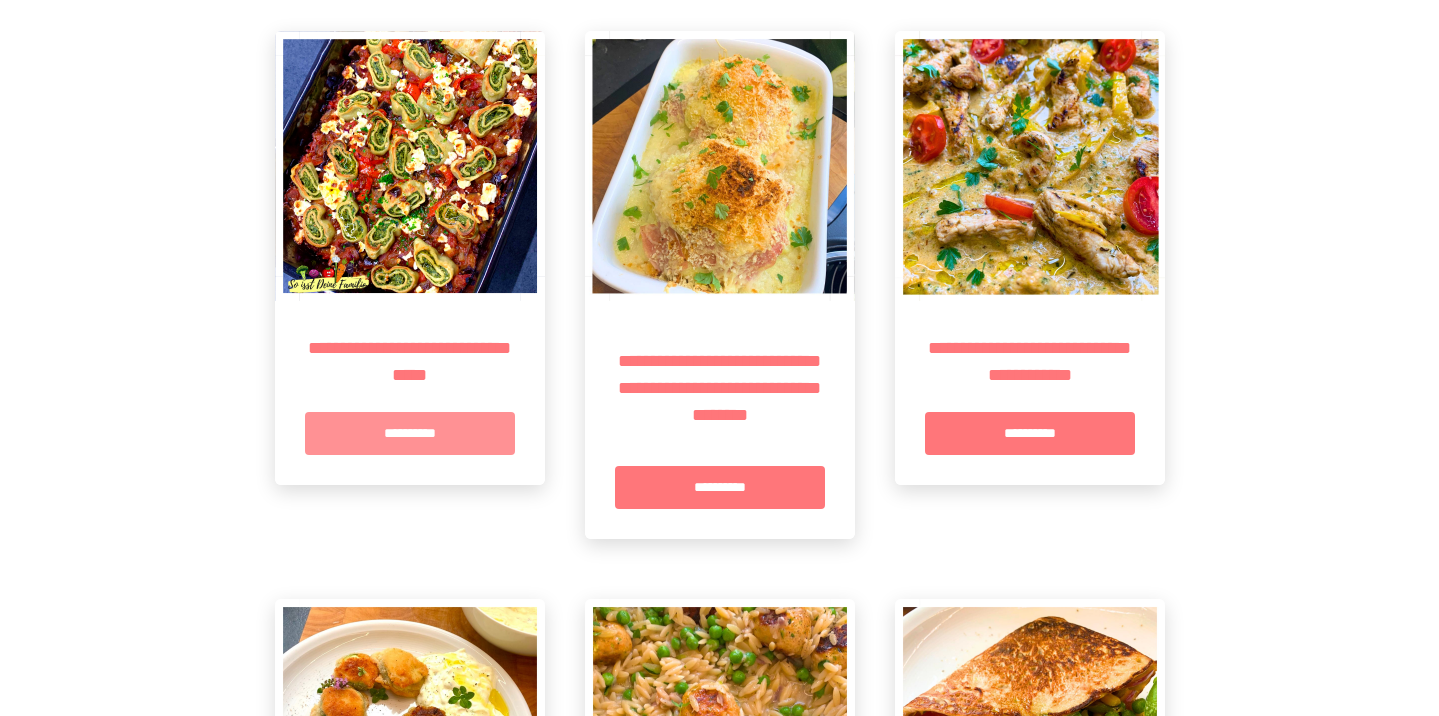 click on "**********" at bounding box center [410, 433] 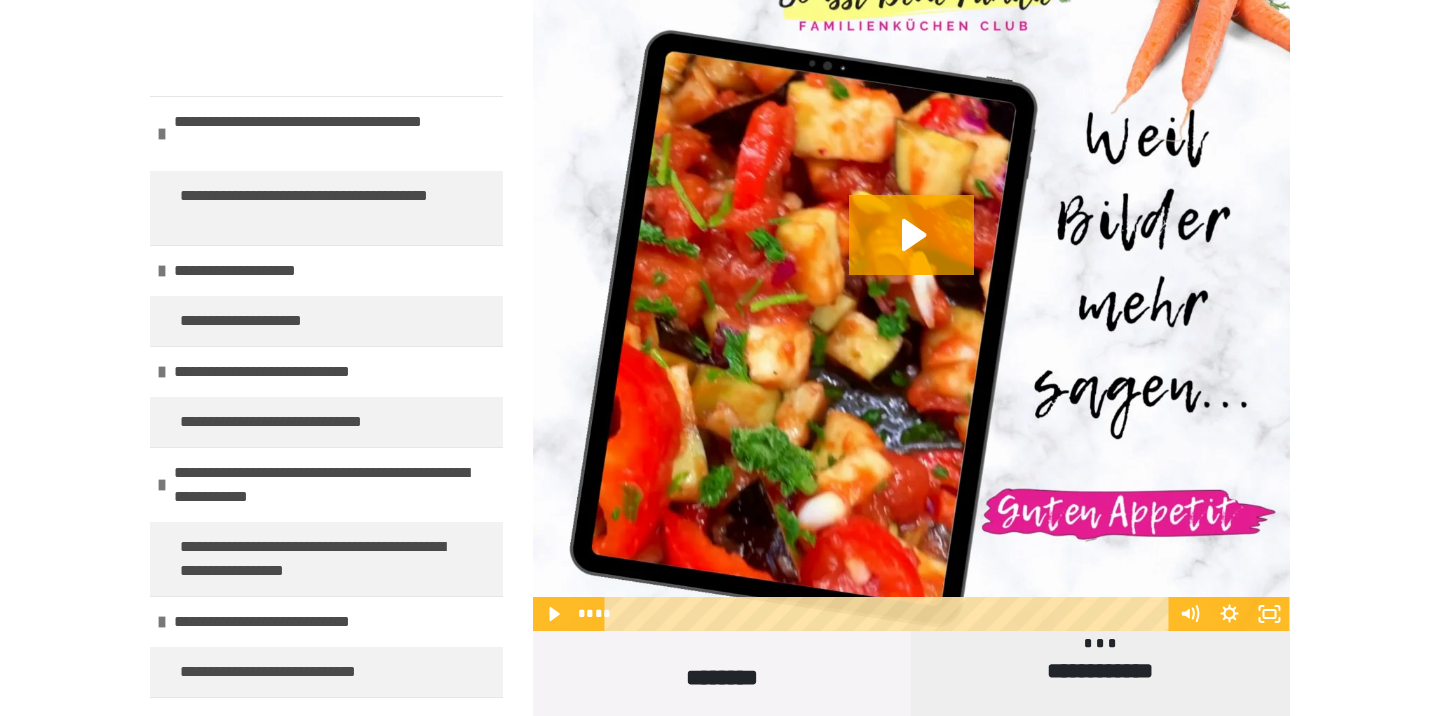 scroll, scrollTop: 1121, scrollLeft: 0, axis: vertical 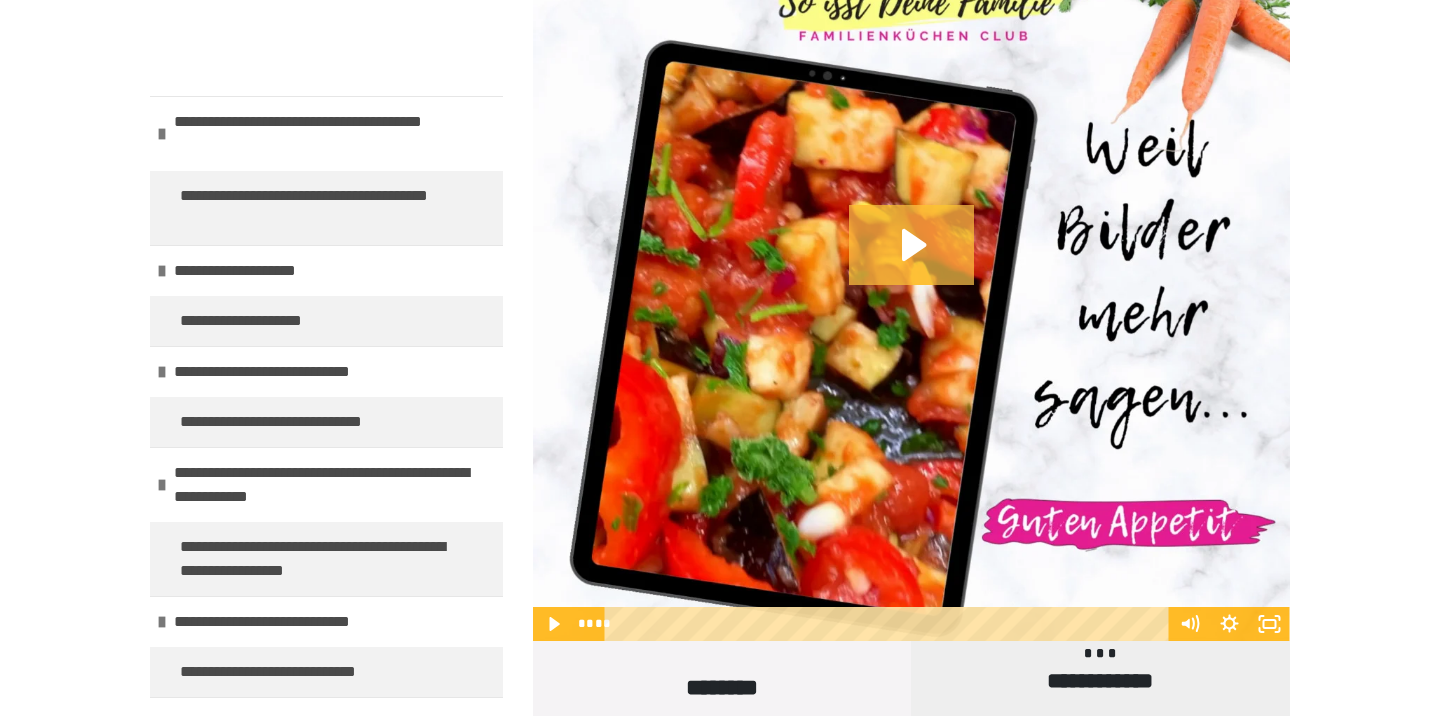 click 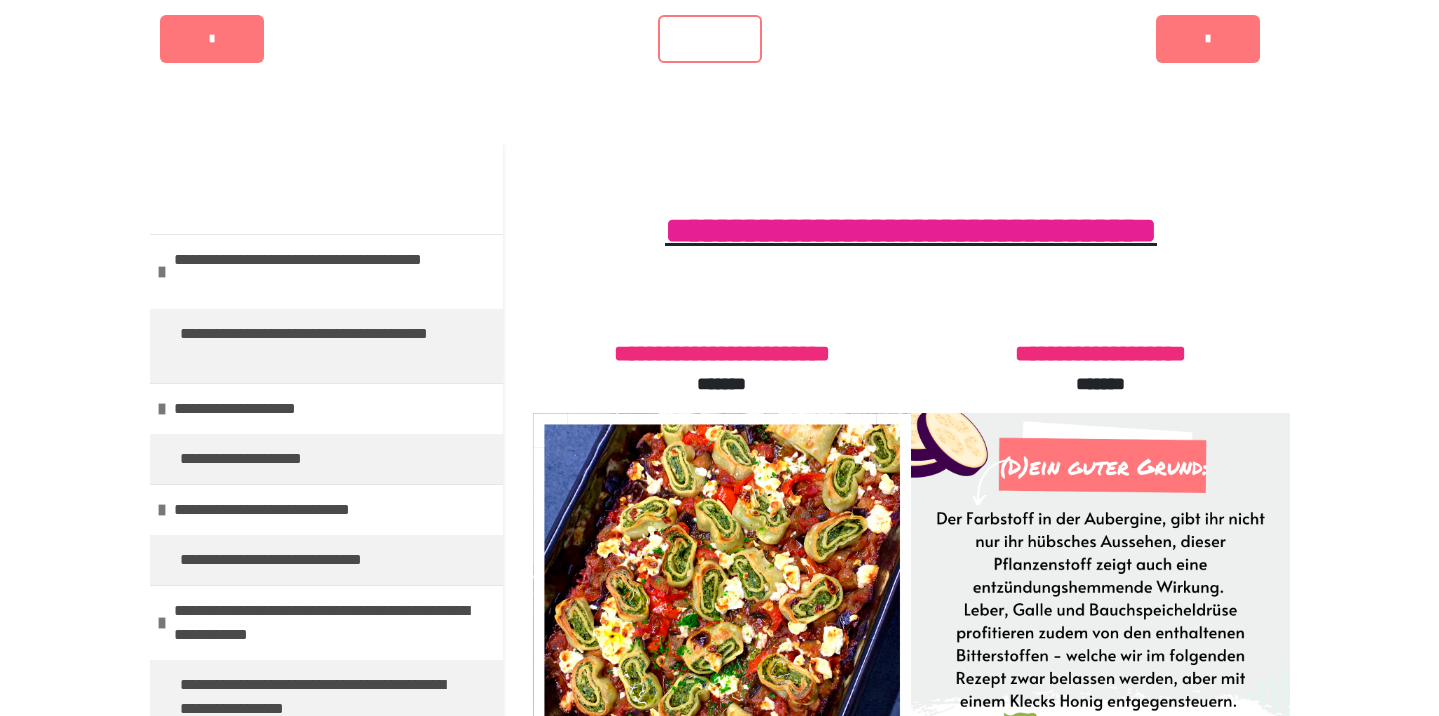 scroll, scrollTop: 207, scrollLeft: 0, axis: vertical 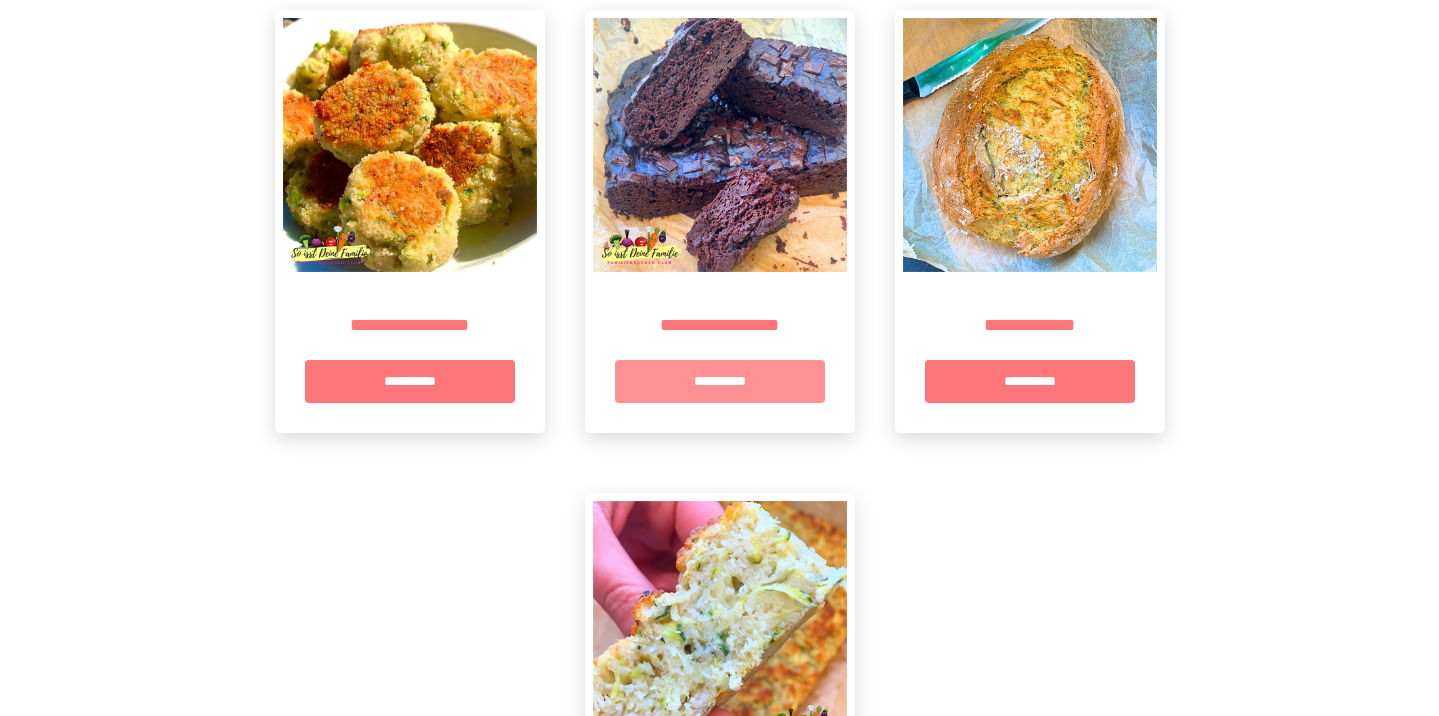 click on "**********" at bounding box center [720, 381] 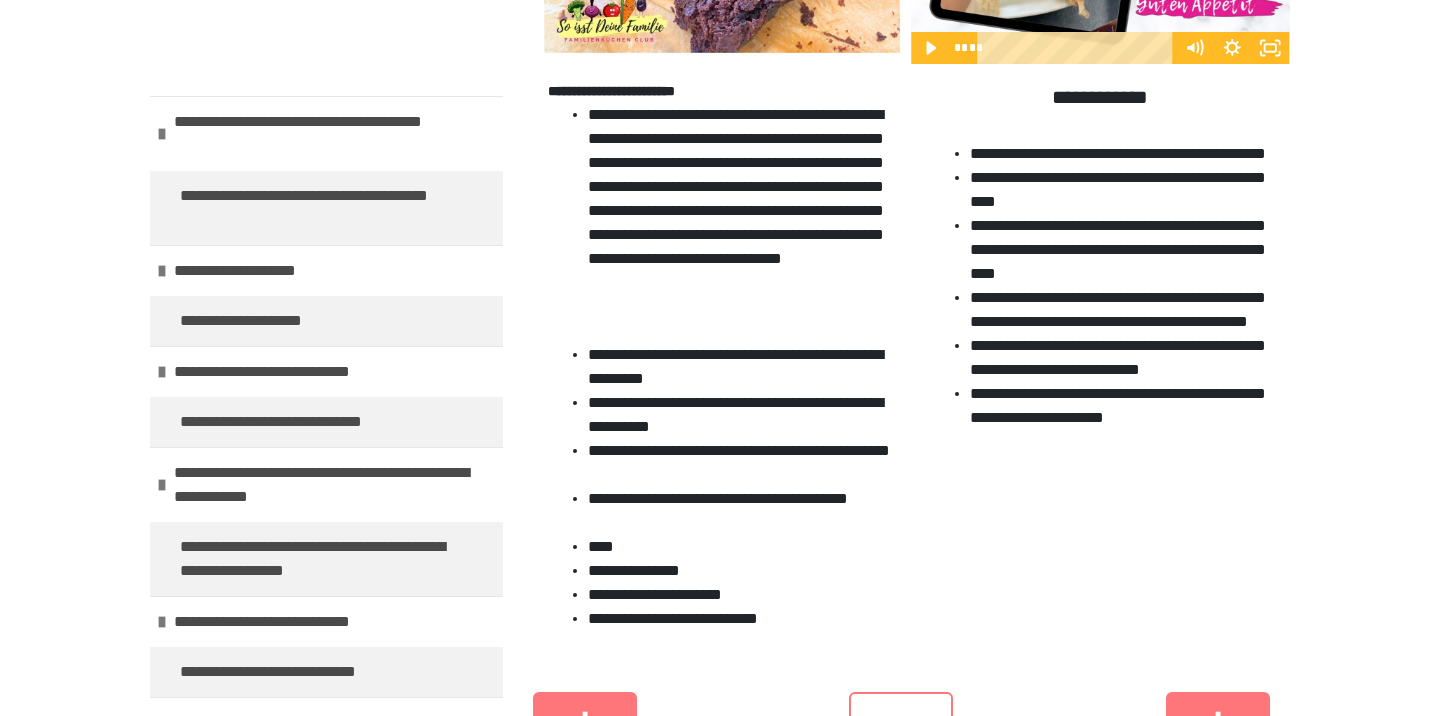 scroll, scrollTop: 853, scrollLeft: 0, axis: vertical 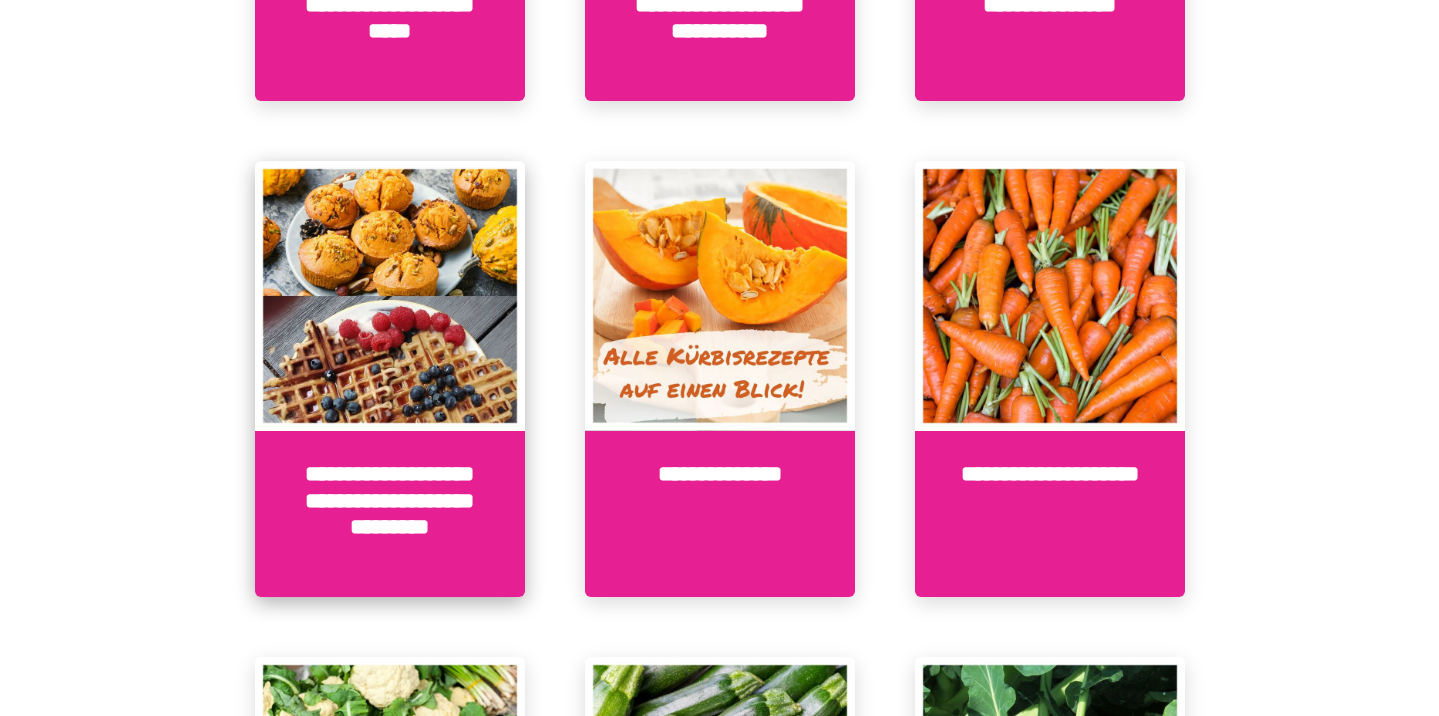 click at bounding box center [390, 296] 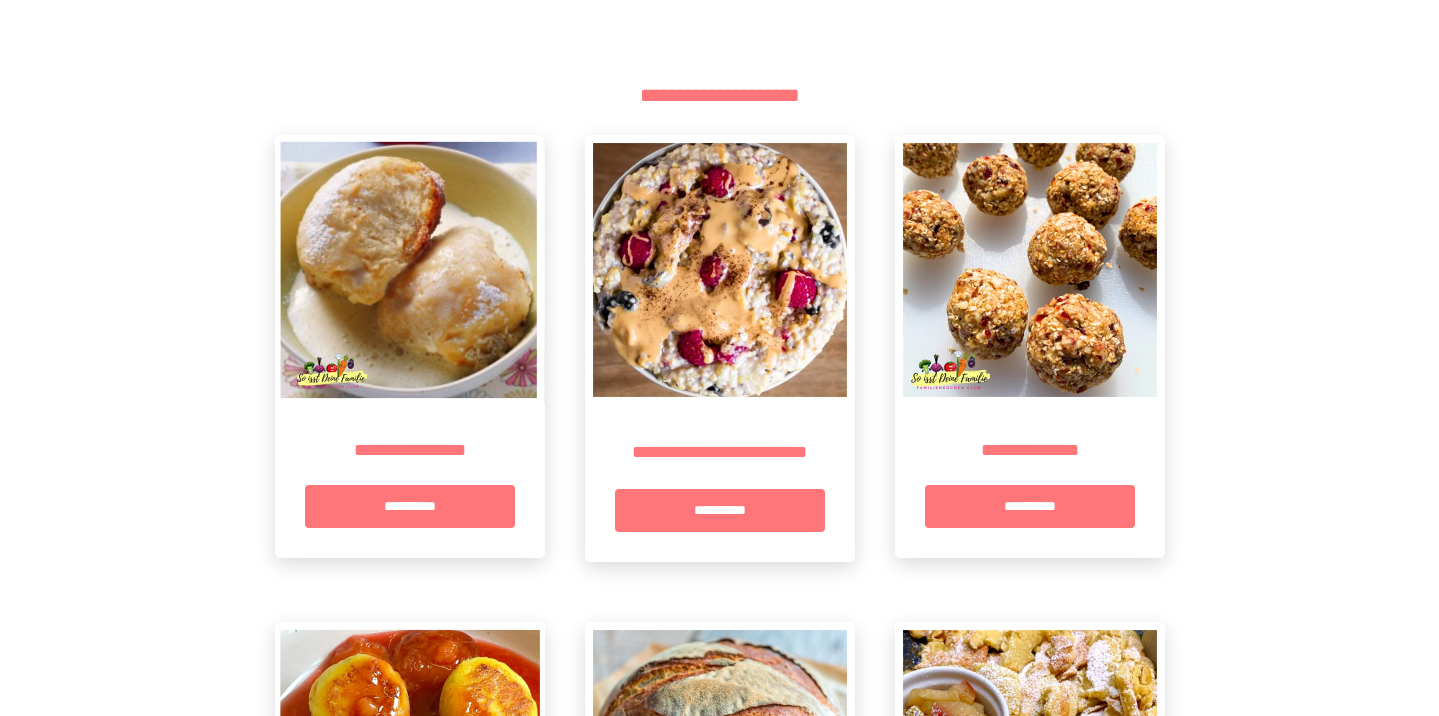 scroll, scrollTop: 375, scrollLeft: 0, axis: vertical 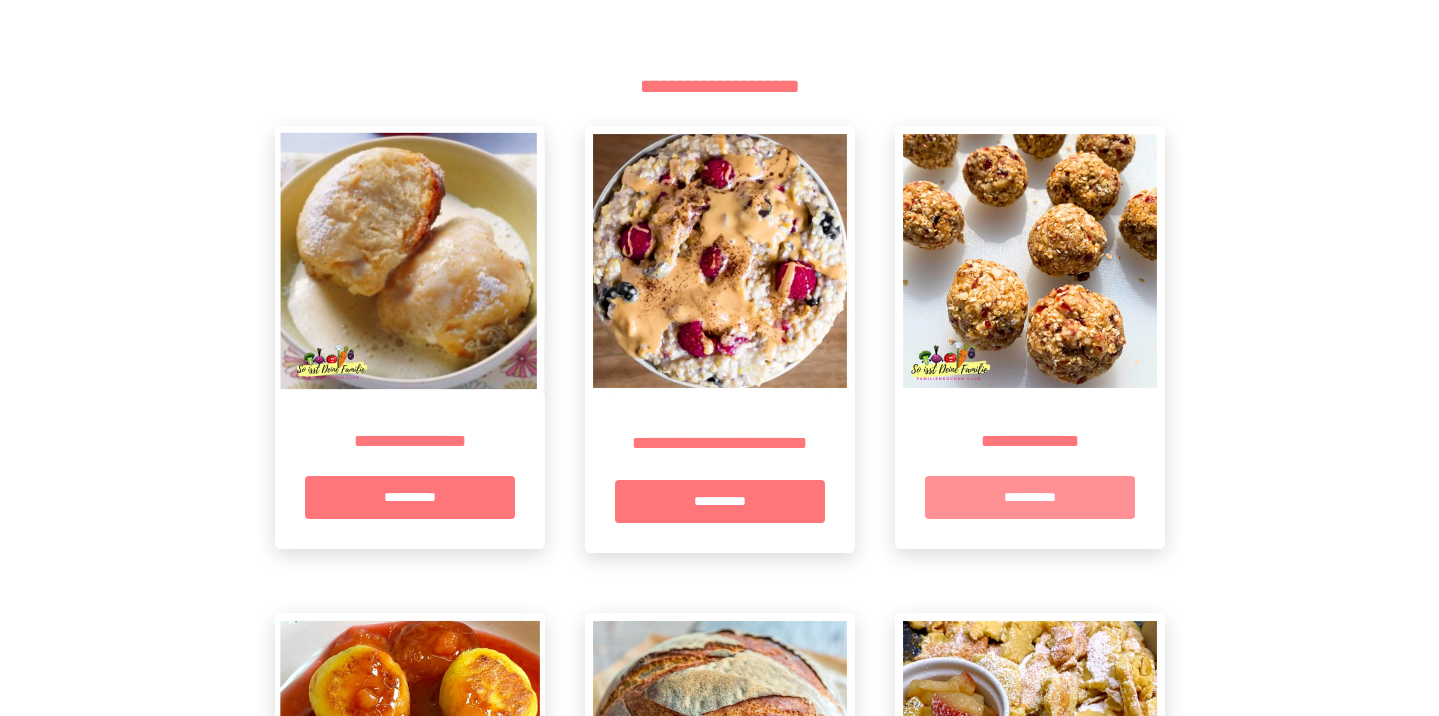 click on "**********" at bounding box center (1030, 497) 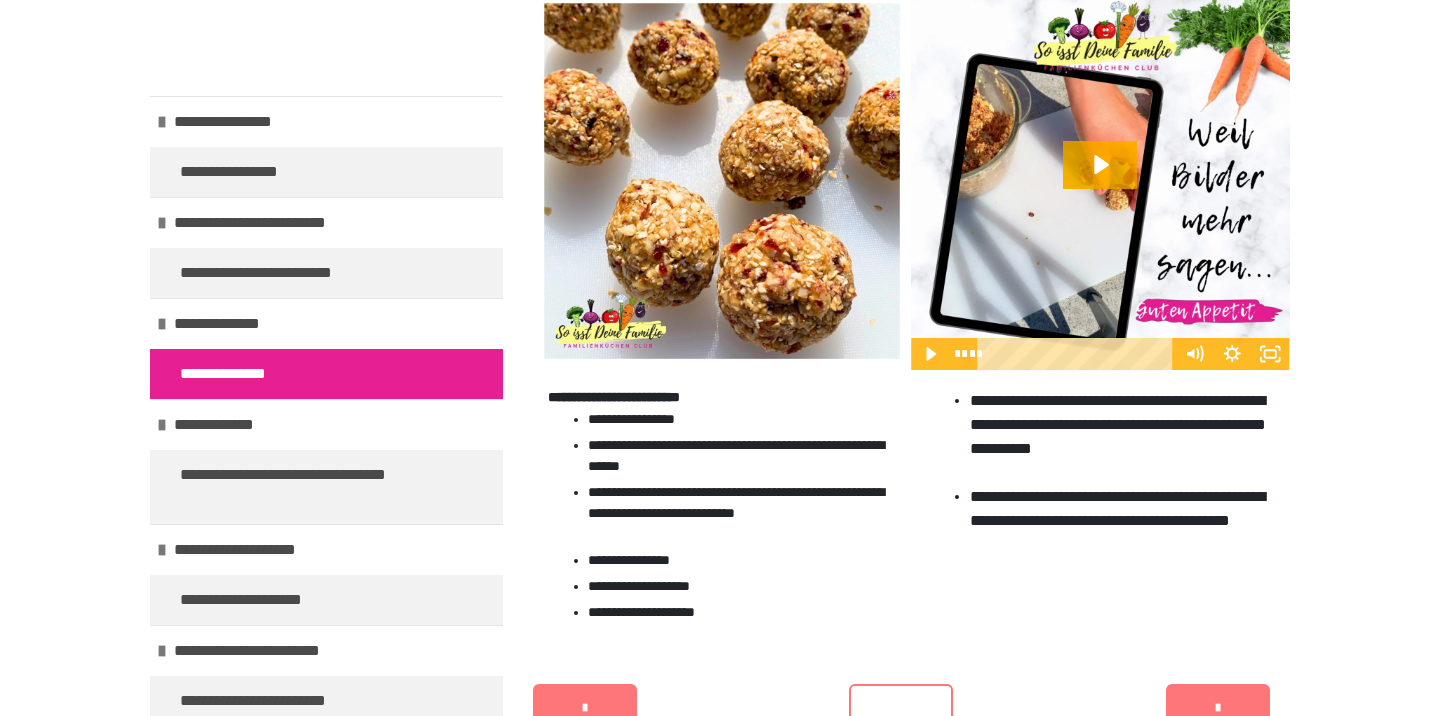 scroll, scrollTop: 693, scrollLeft: 0, axis: vertical 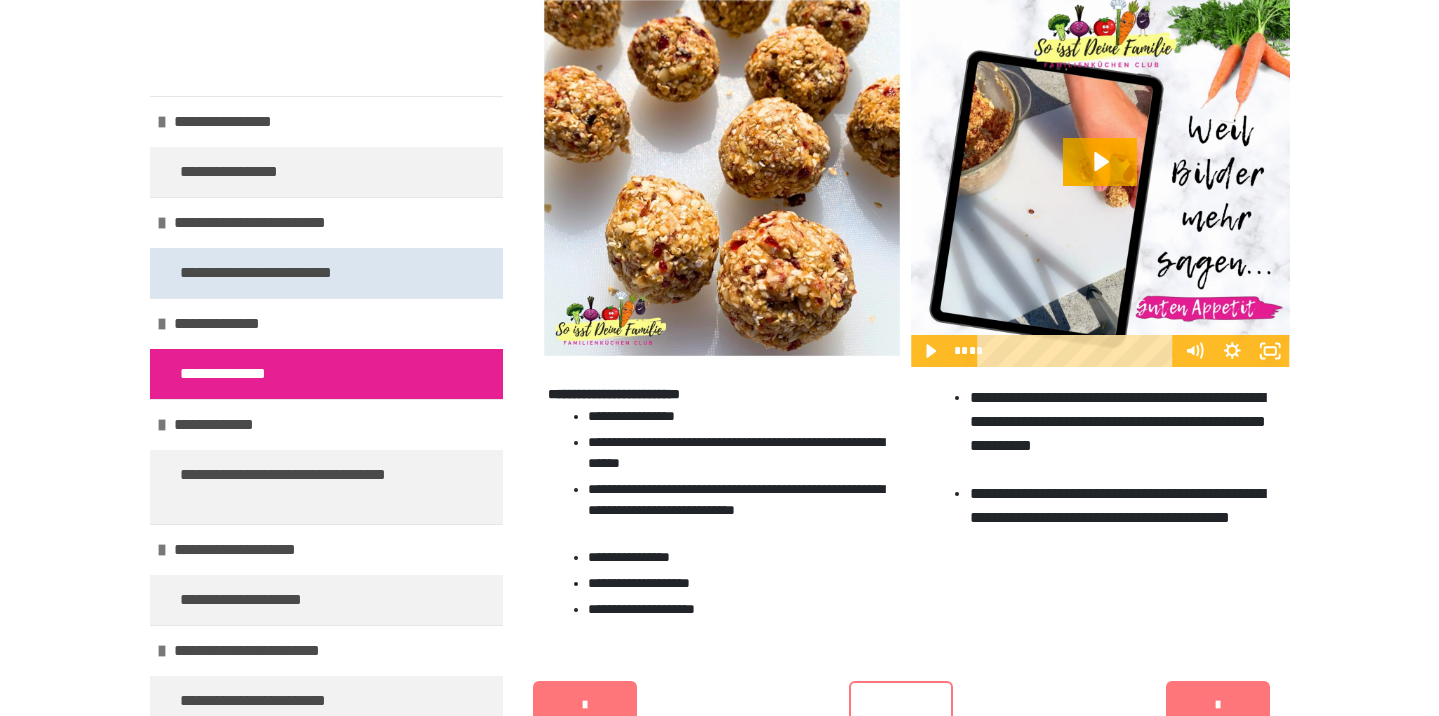 click on "**********" at bounding box center (290, 273) 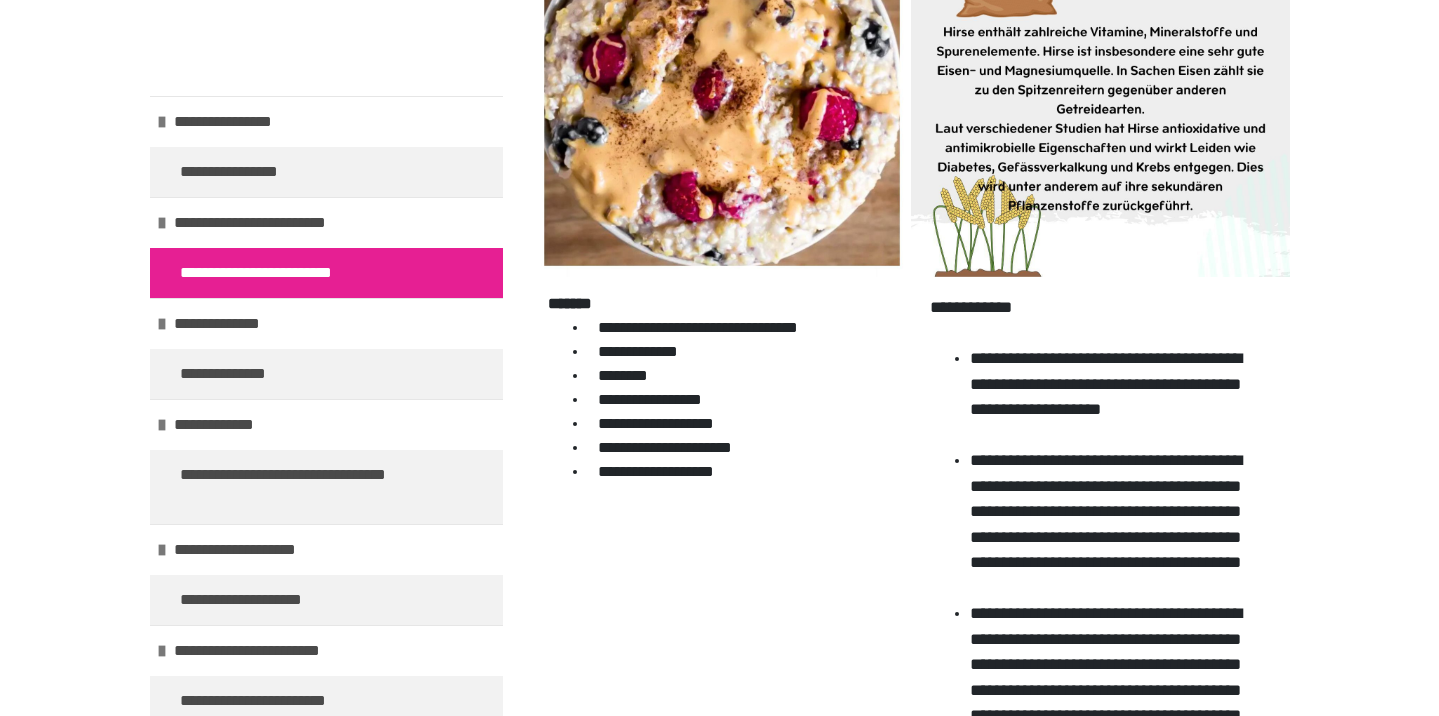 scroll, scrollTop: 679, scrollLeft: 0, axis: vertical 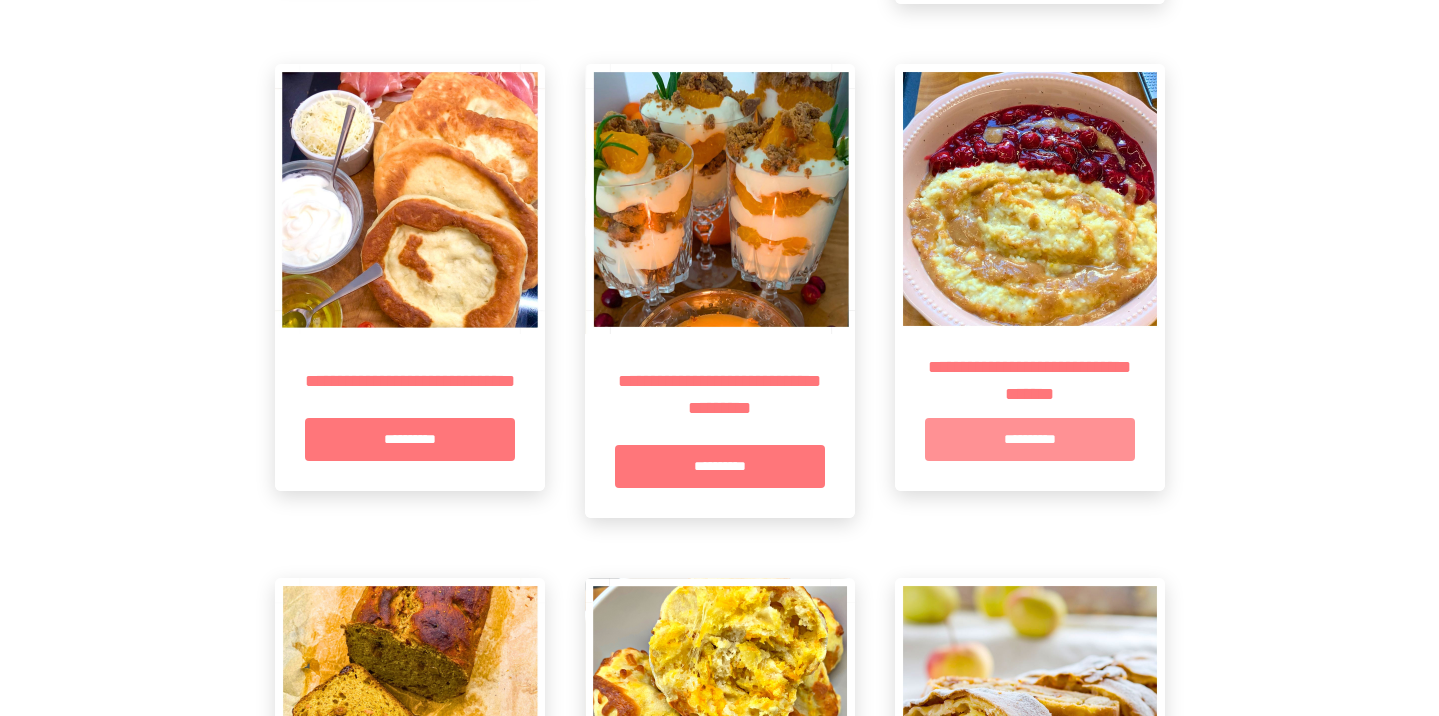 click on "**********" at bounding box center [1030, 439] 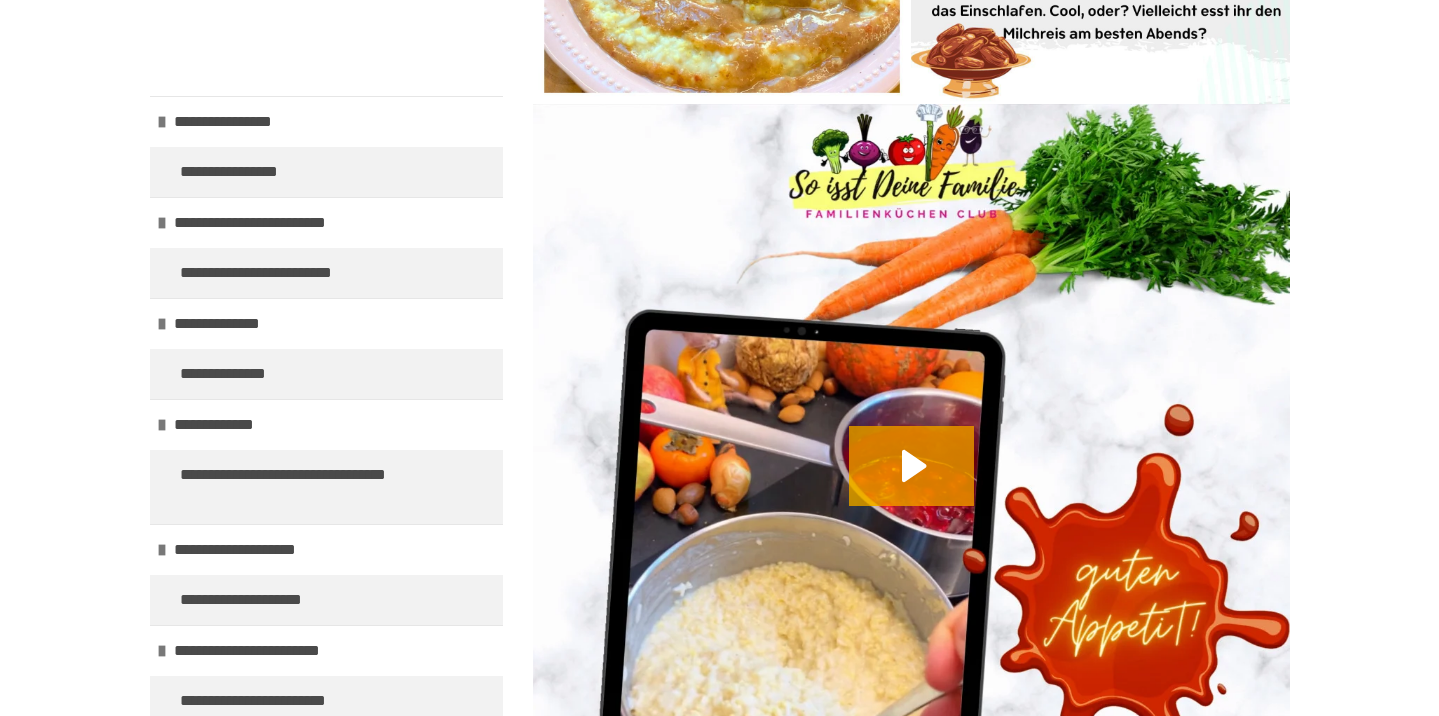 scroll, scrollTop: 1004, scrollLeft: 0, axis: vertical 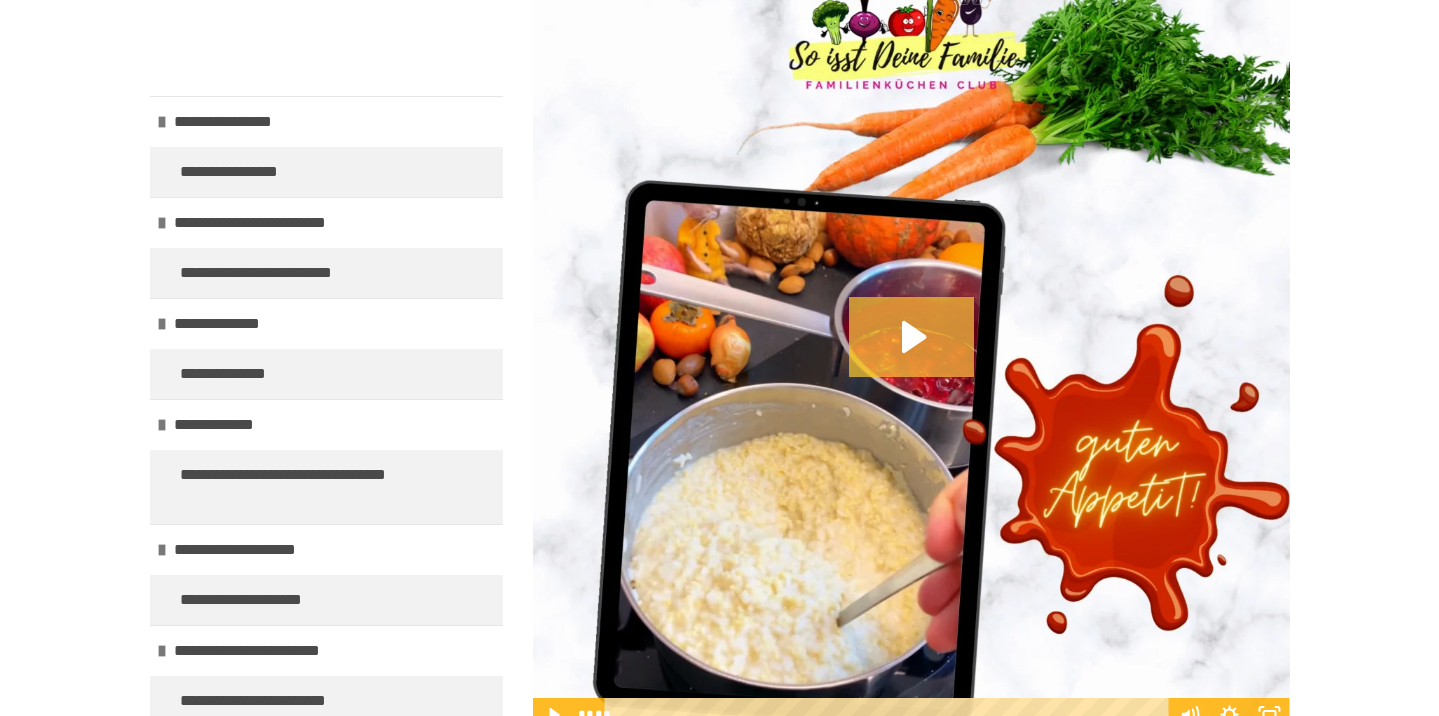 click 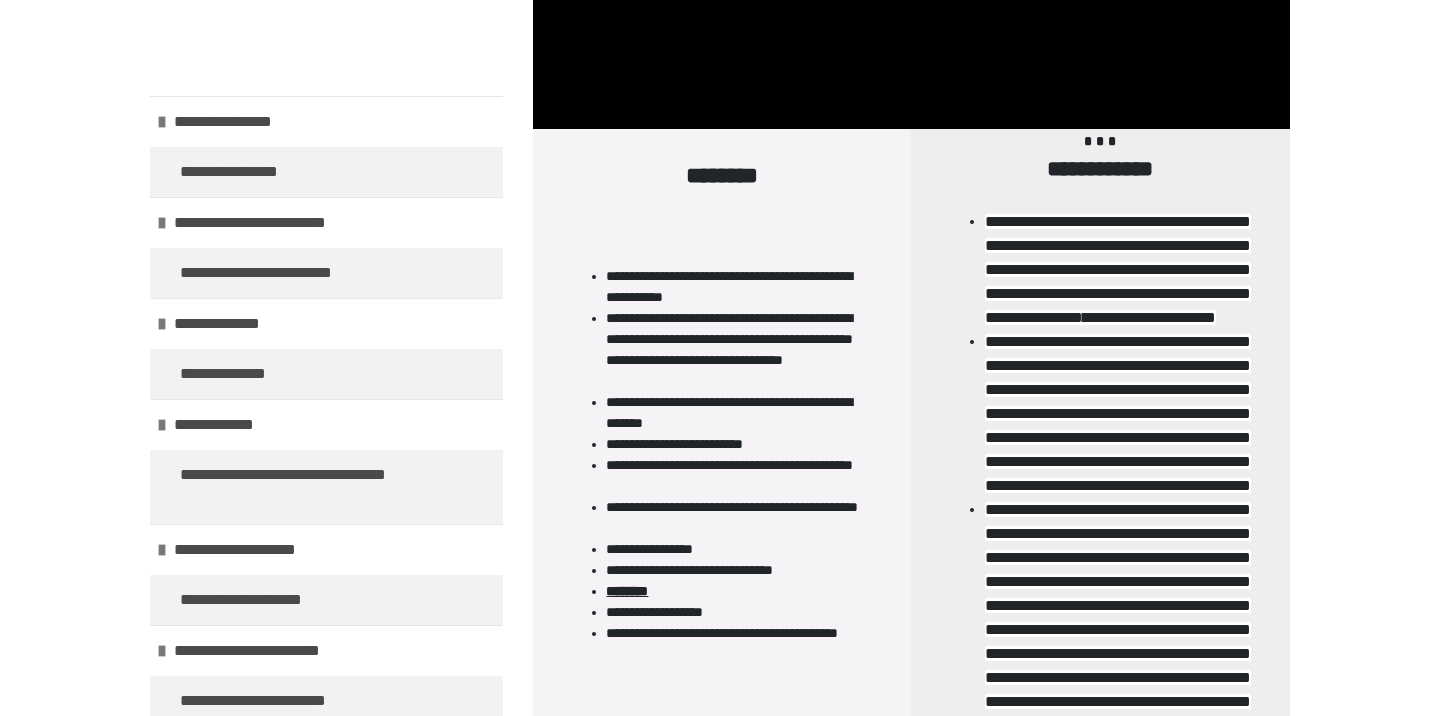 scroll, scrollTop: 1614, scrollLeft: 0, axis: vertical 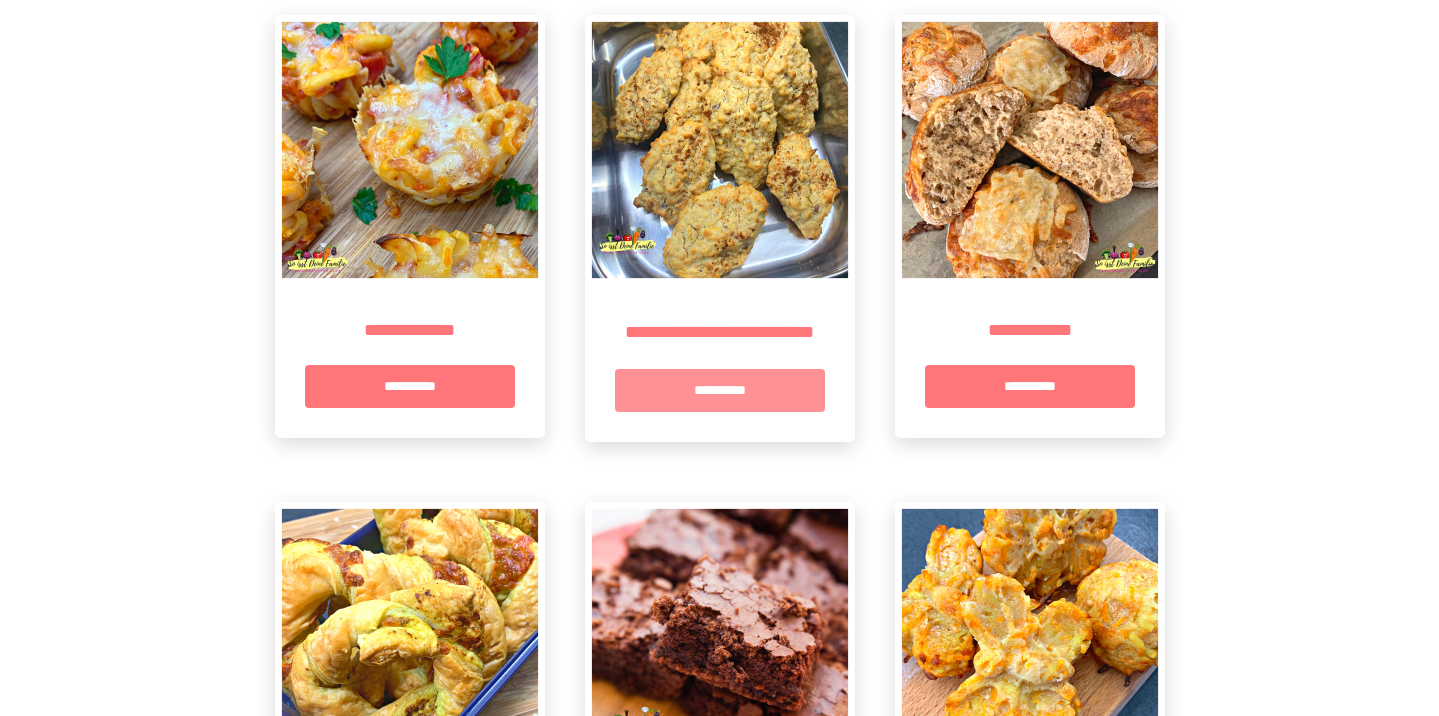 click on "**********" at bounding box center [720, 390] 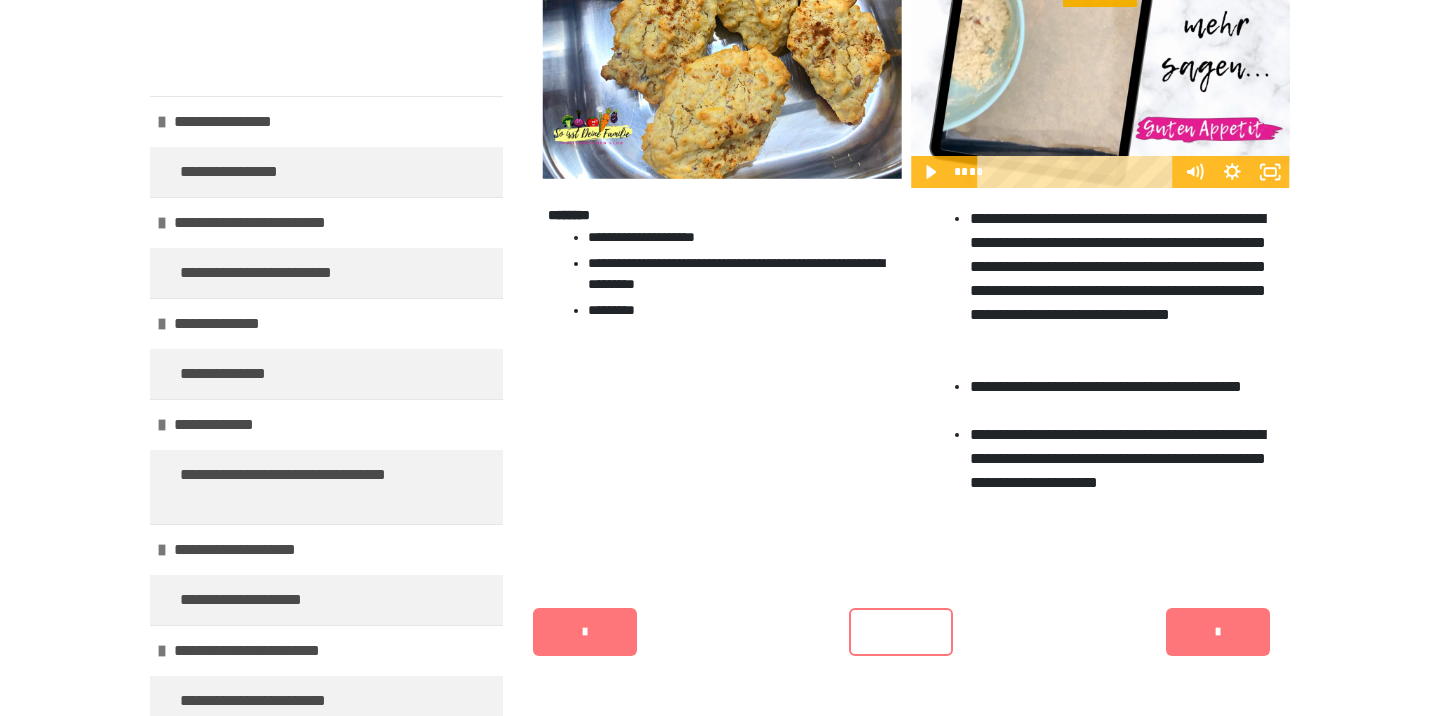 scroll, scrollTop: 920, scrollLeft: 0, axis: vertical 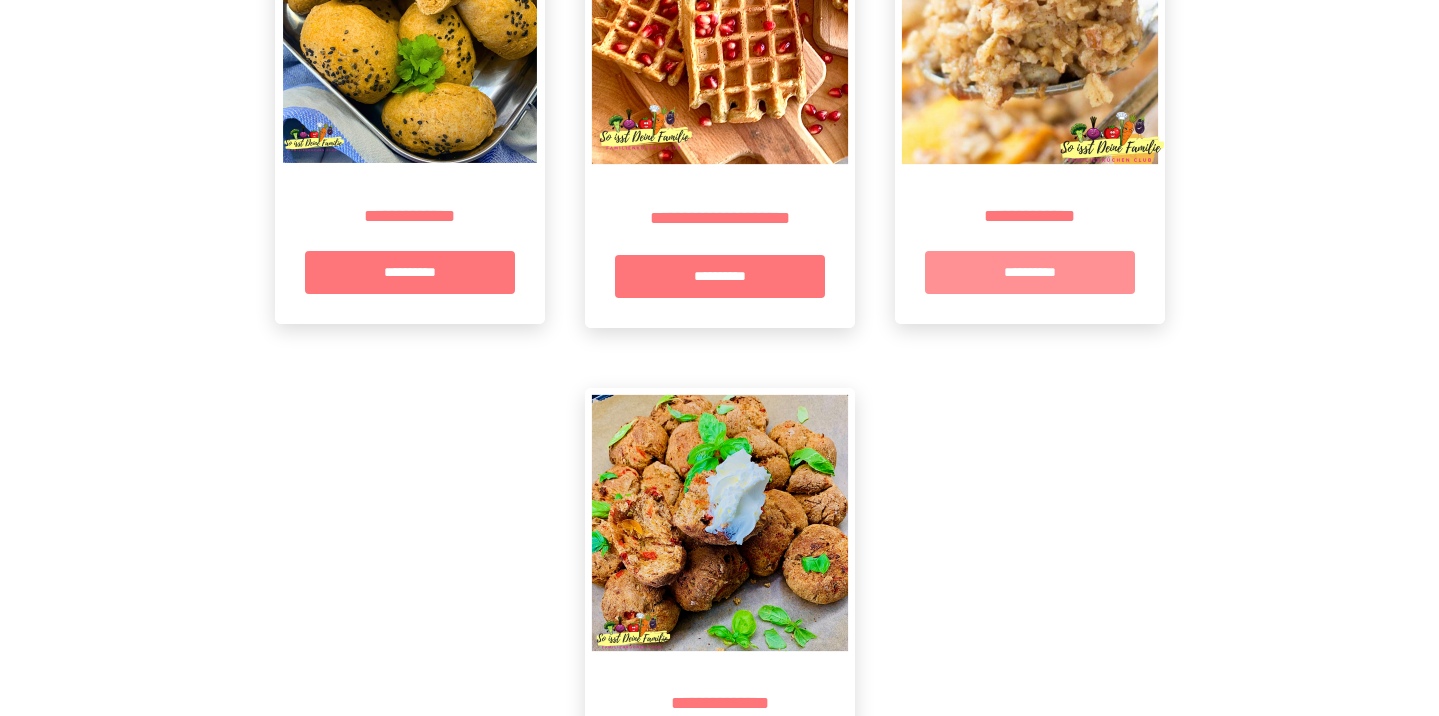 click on "**********" at bounding box center [1030, 272] 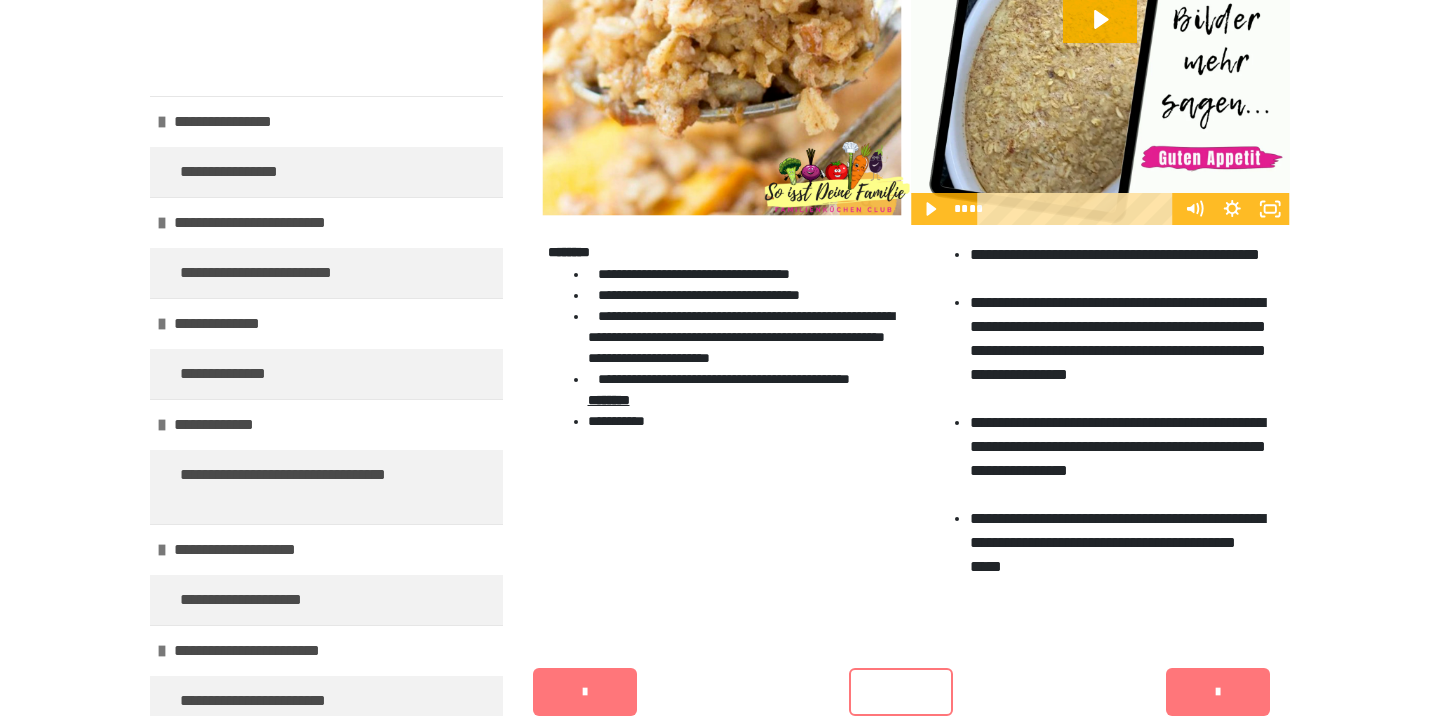scroll, scrollTop: 990, scrollLeft: 0, axis: vertical 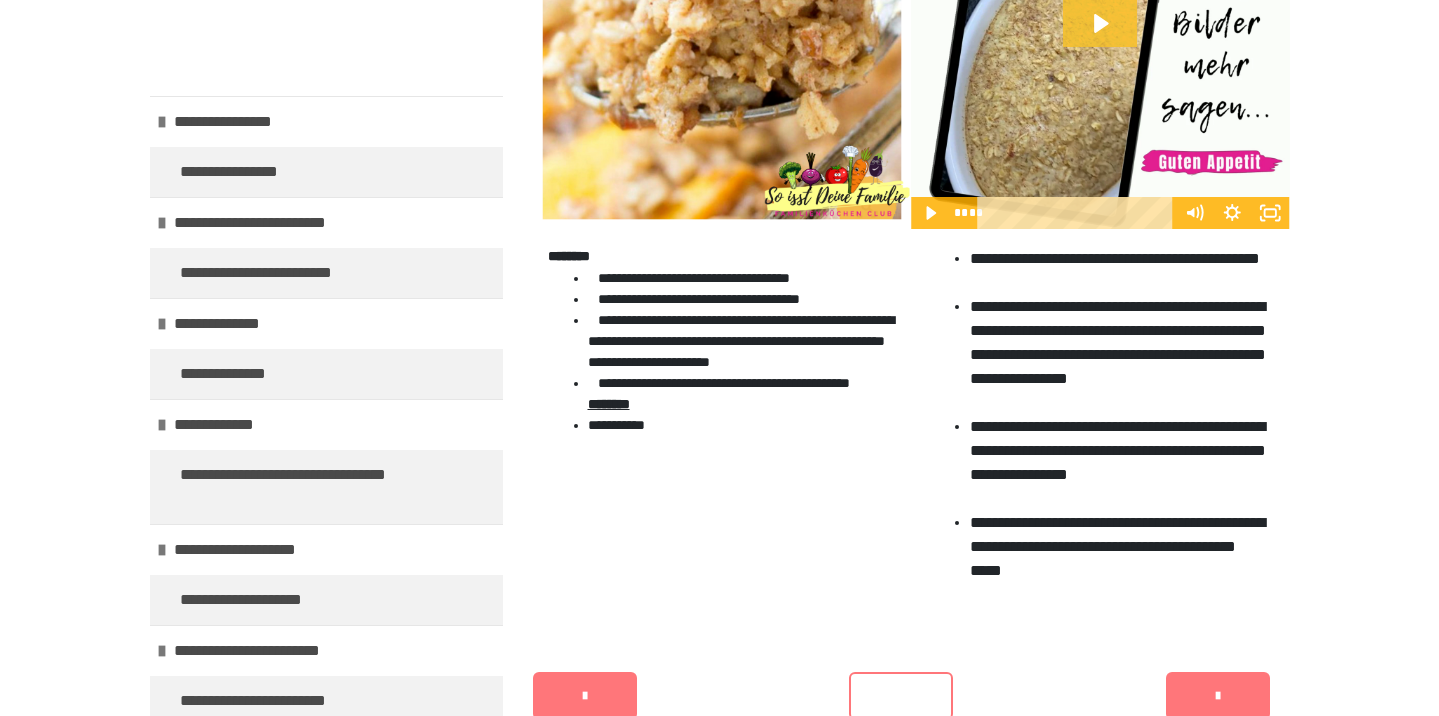 click 